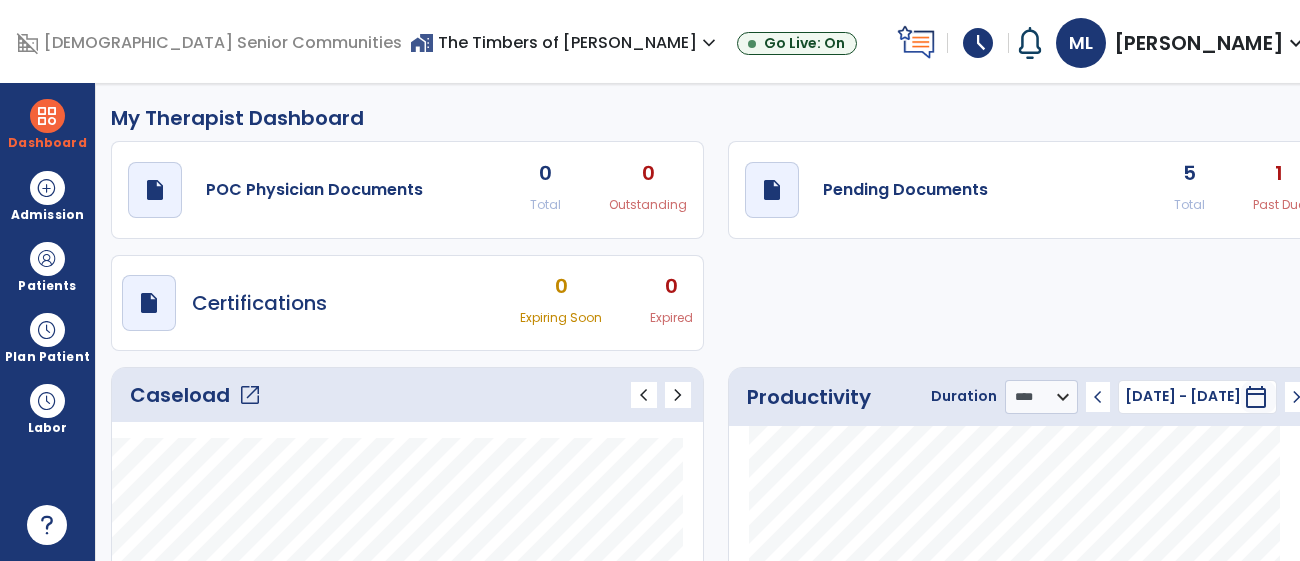 select on "****" 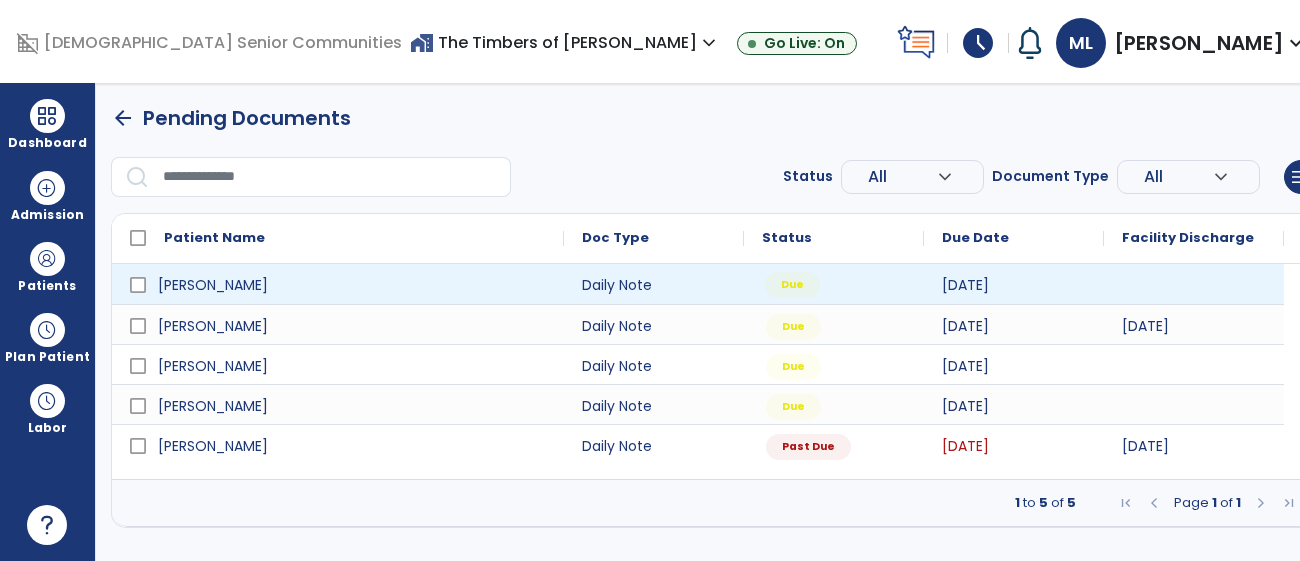 click on "Due" at bounding box center [834, 284] 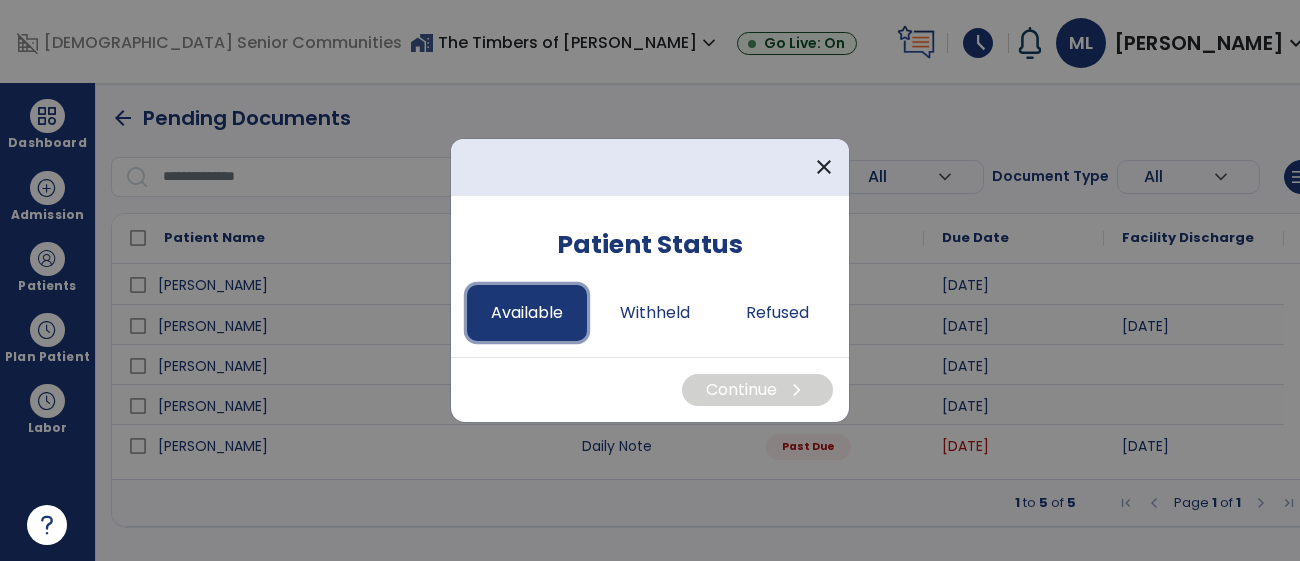 click on "Available" at bounding box center [527, 313] 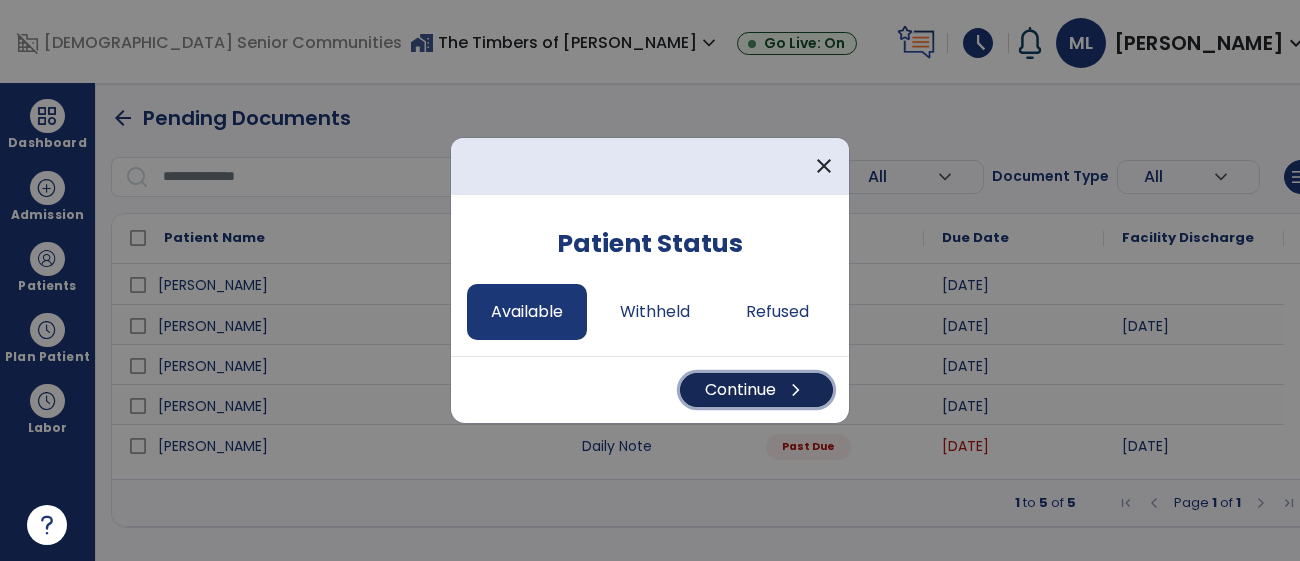 click on "Continue   chevron_right" at bounding box center (756, 390) 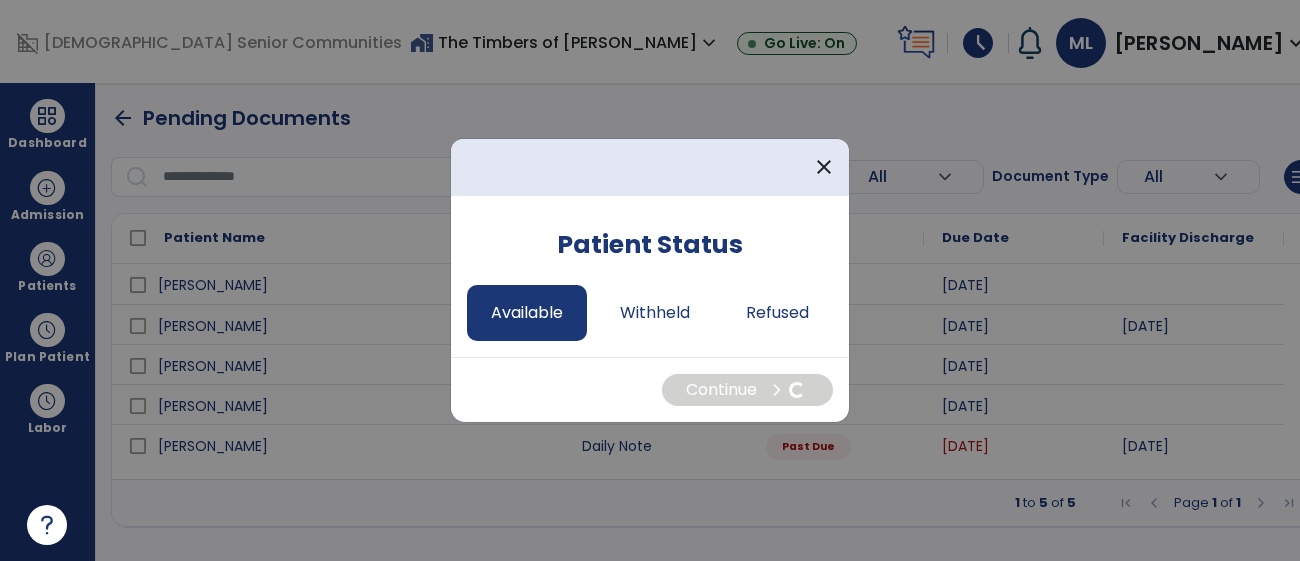 select on "*" 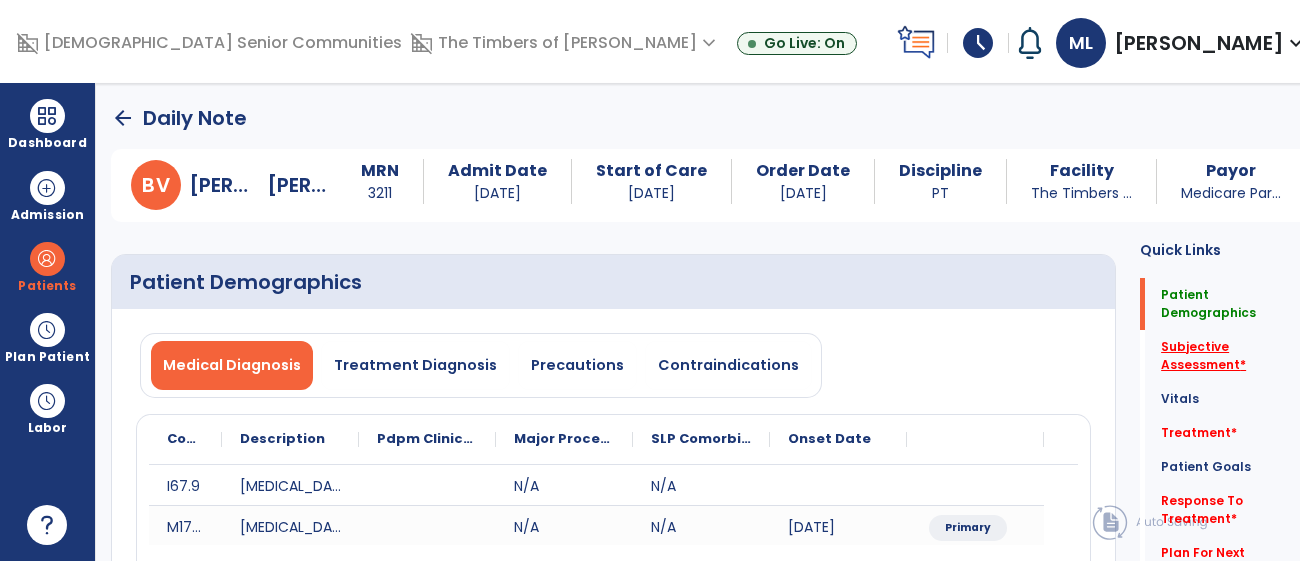 click on "Subjective Assessment   *" 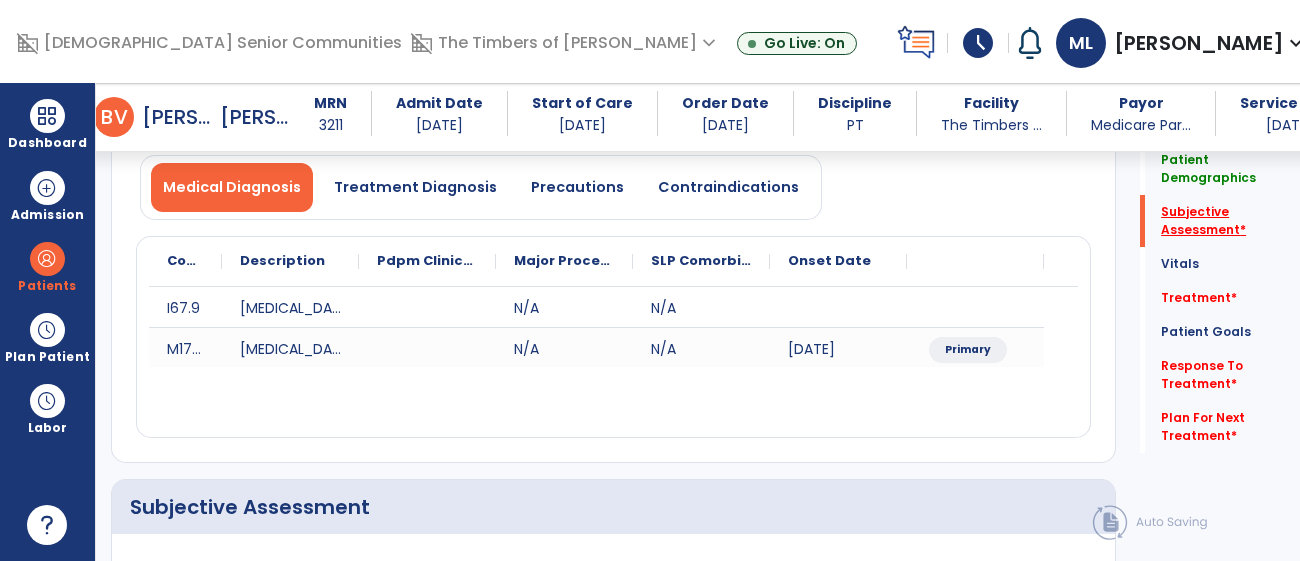 scroll, scrollTop: 475, scrollLeft: 0, axis: vertical 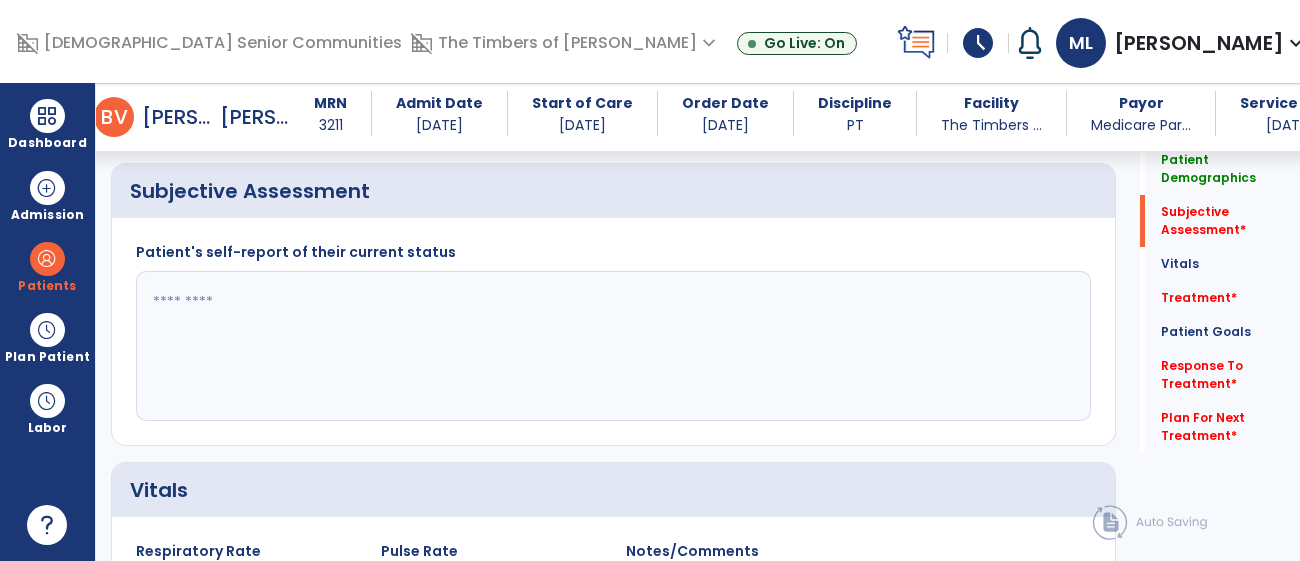 click 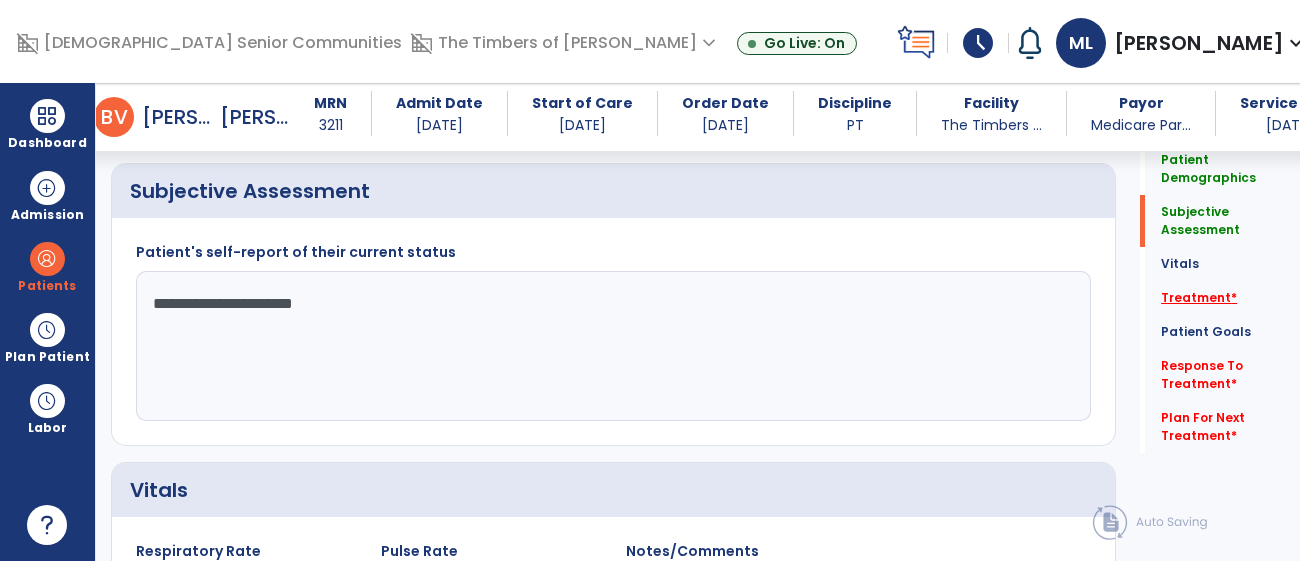 type on "**********" 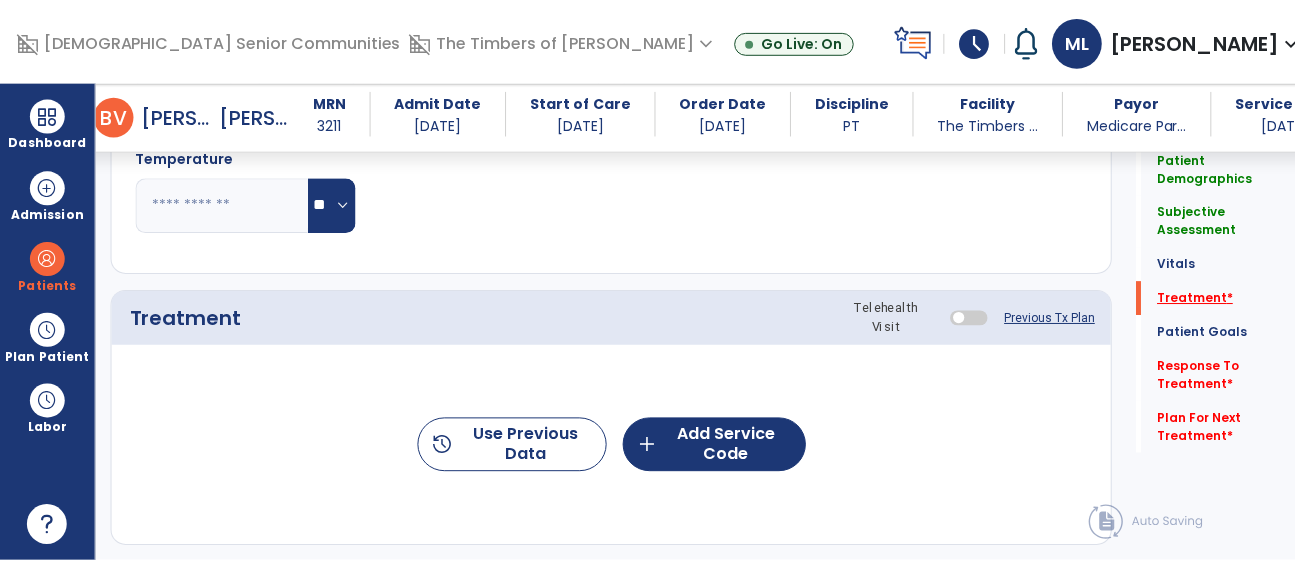 scroll, scrollTop: 1162, scrollLeft: 0, axis: vertical 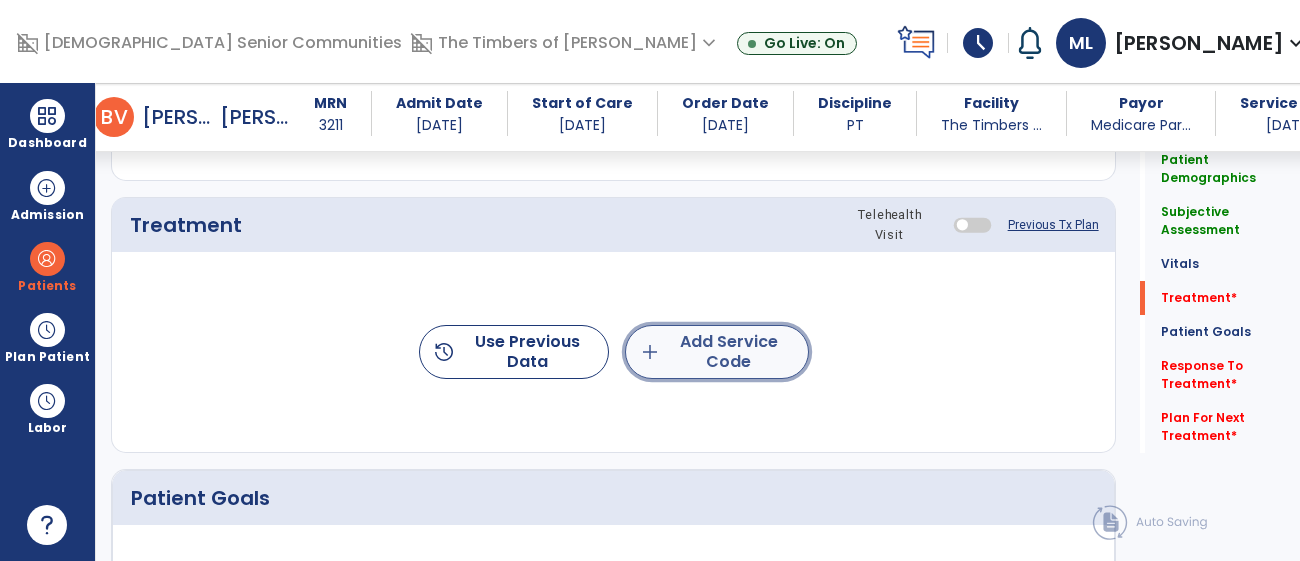 click on "add  Add Service Code" 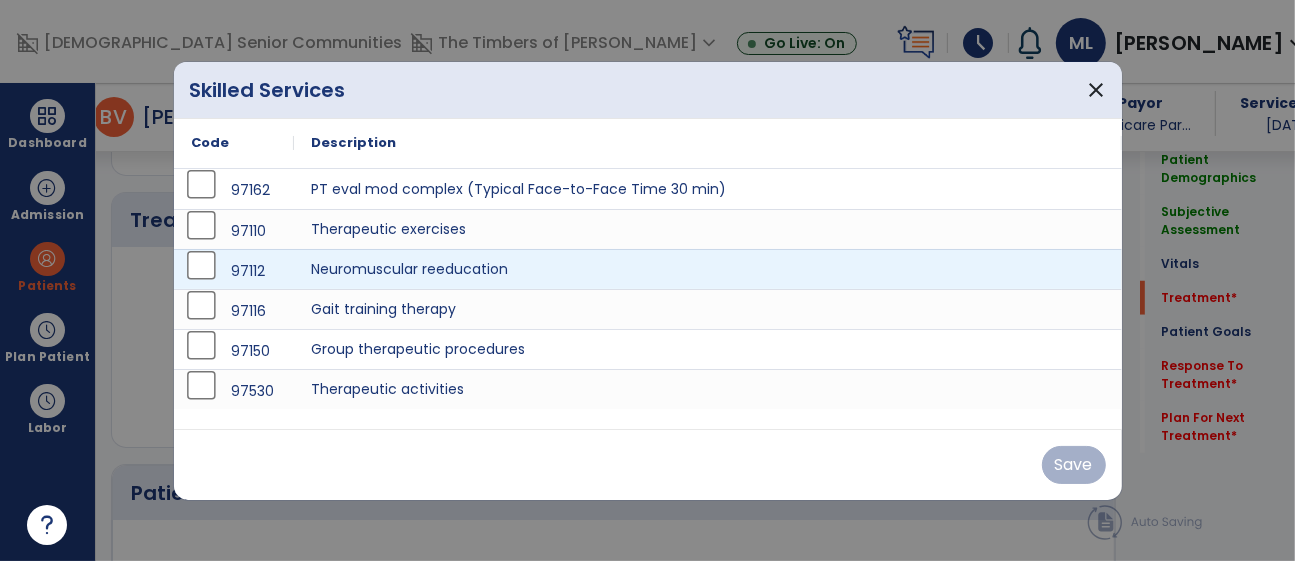 scroll, scrollTop: 1162, scrollLeft: 0, axis: vertical 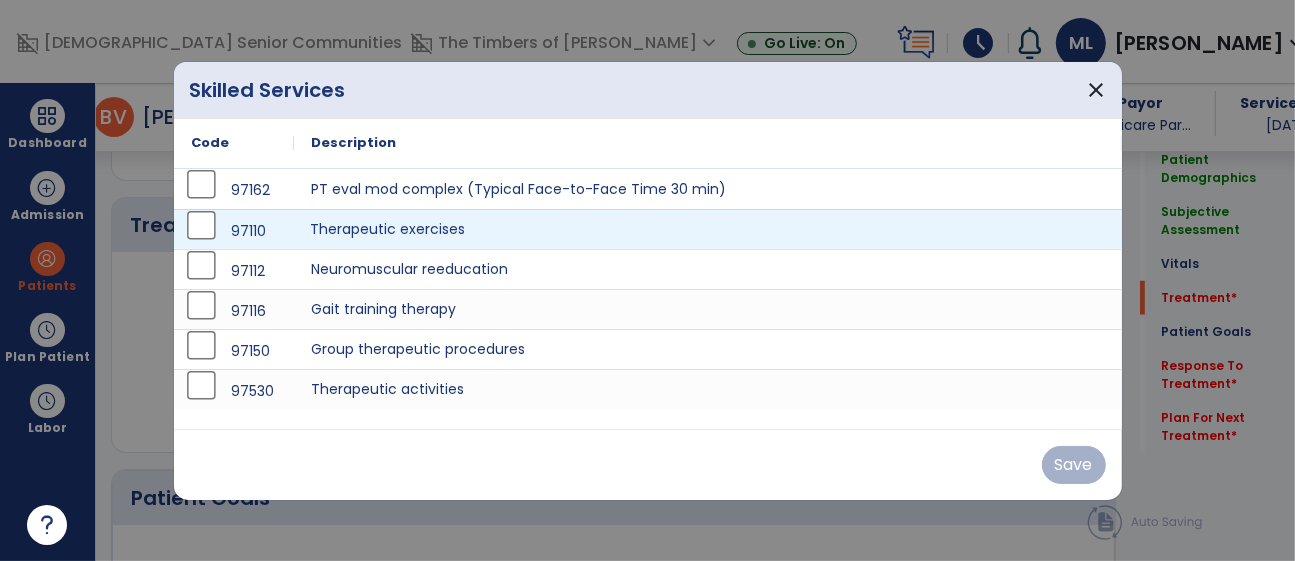 click on "Therapeutic exercises" at bounding box center (708, 229) 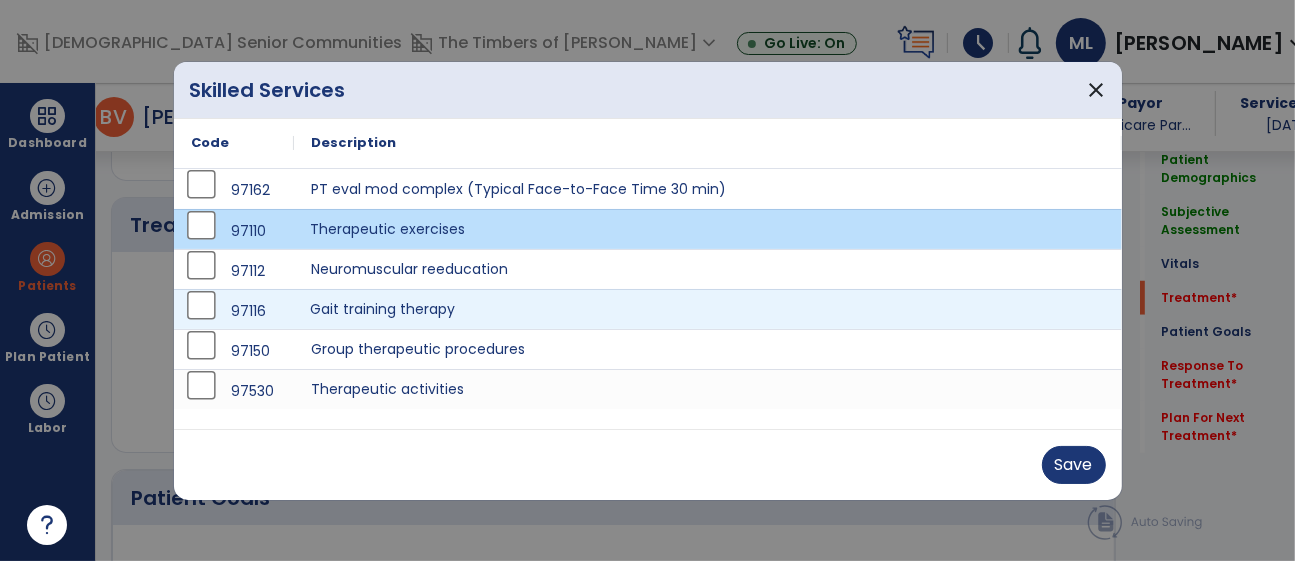 click on "Gait training therapy" at bounding box center [708, 309] 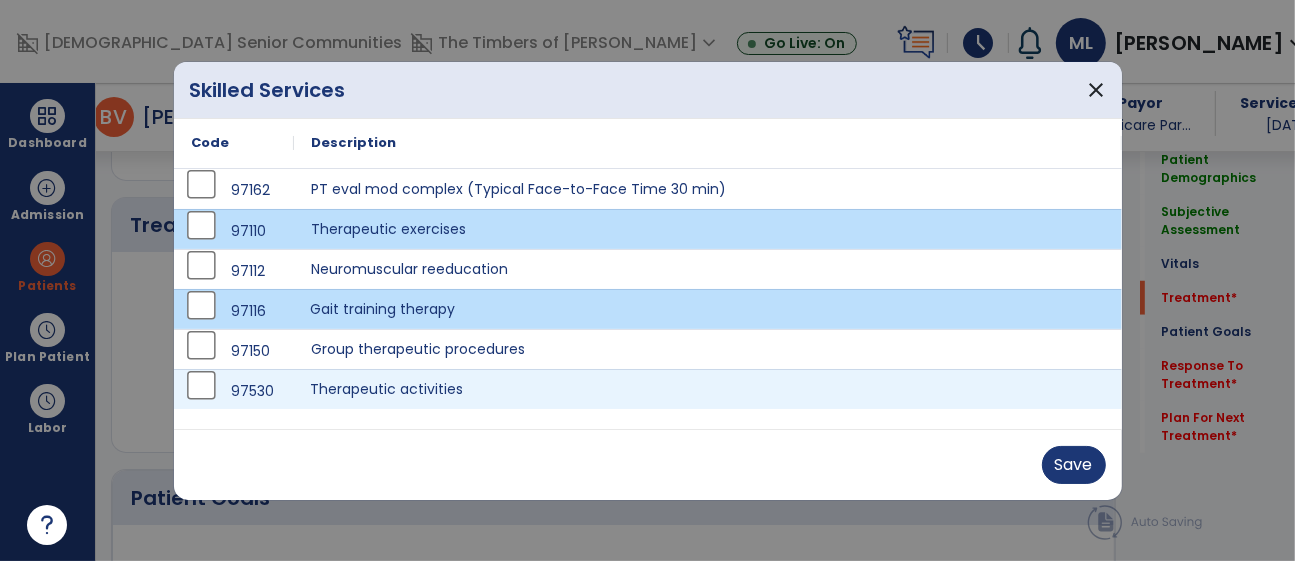 click on "Therapeutic activities" at bounding box center [708, 389] 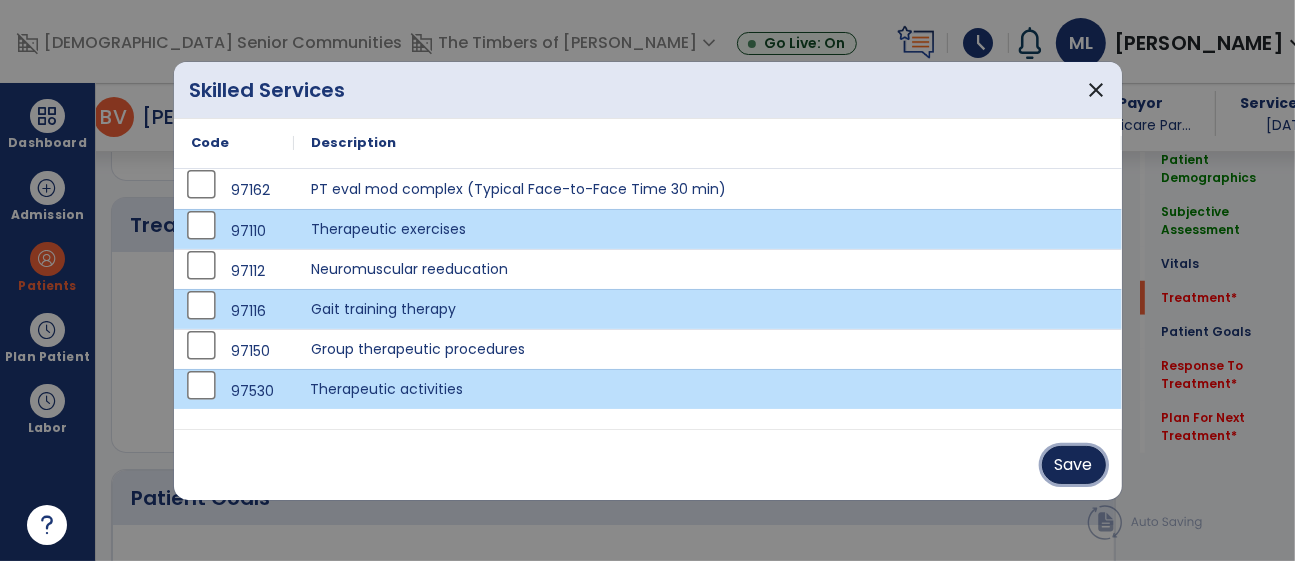 click on "Save" at bounding box center (1074, 465) 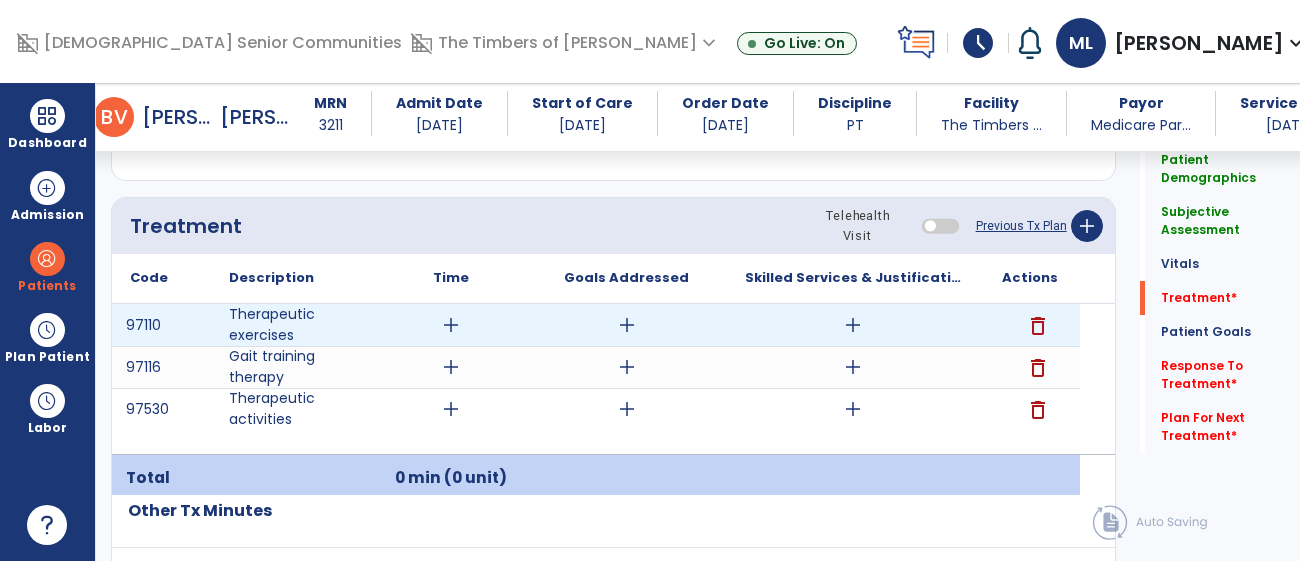 click on "add" at bounding box center (451, 325) 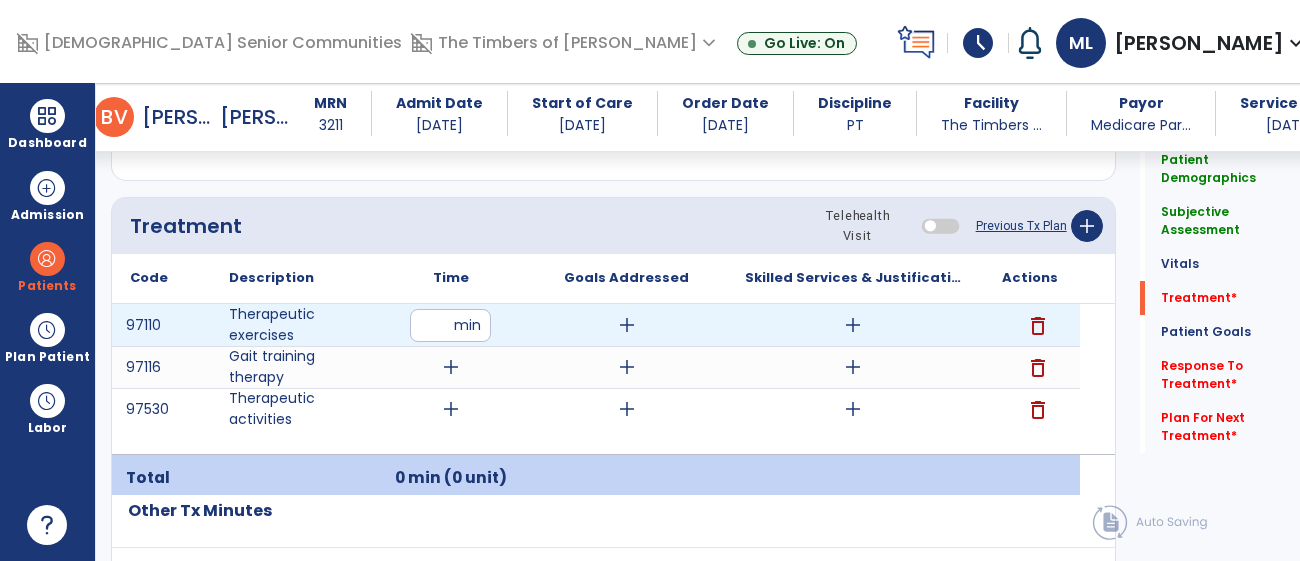 type on "**" 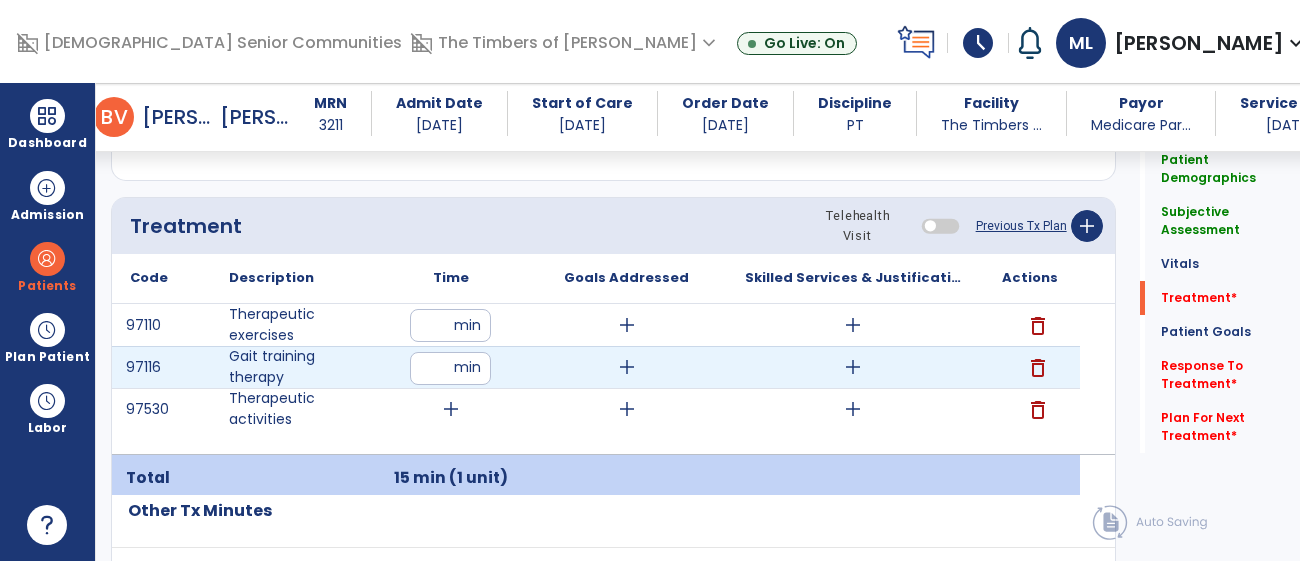 type on "**" 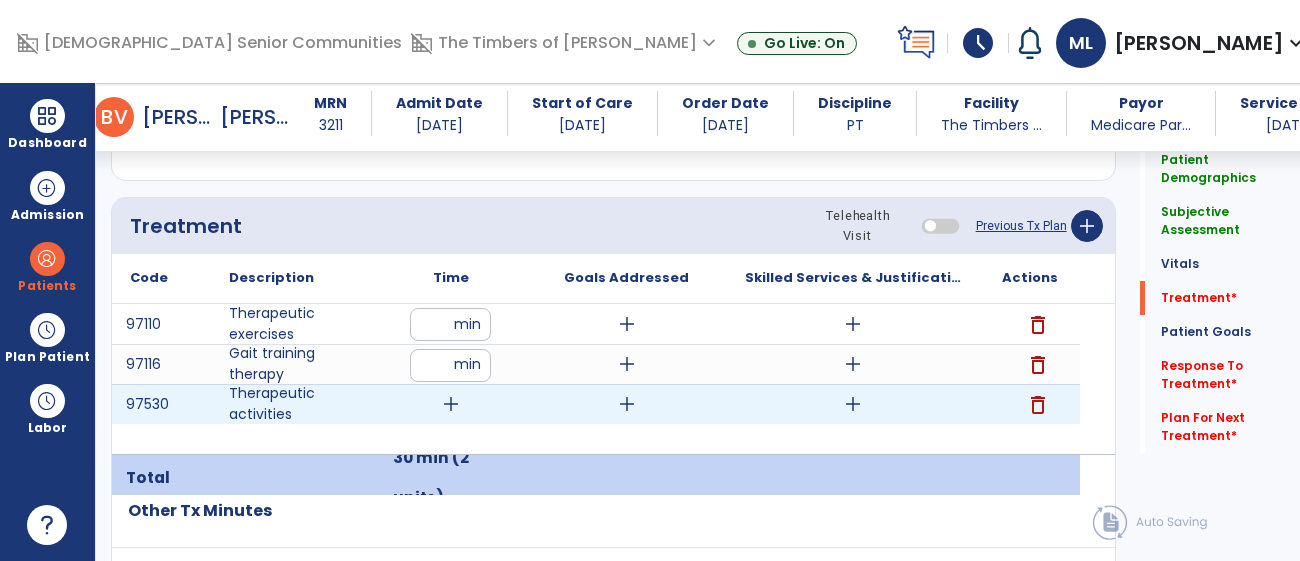 click on "add" at bounding box center (451, 404) 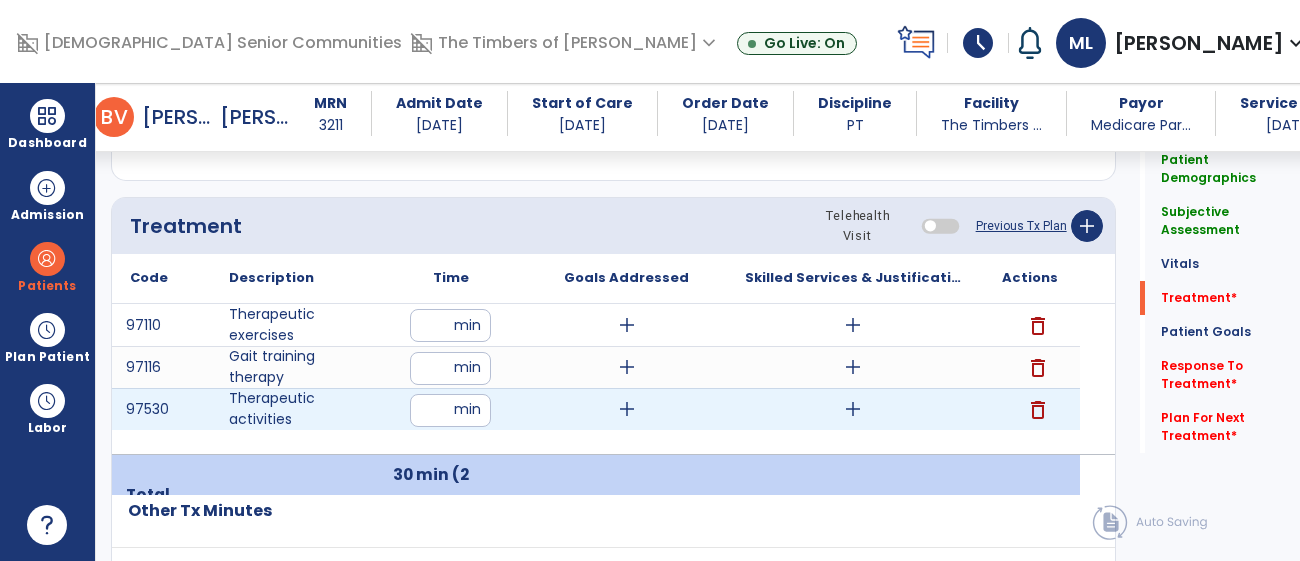 type on "**" 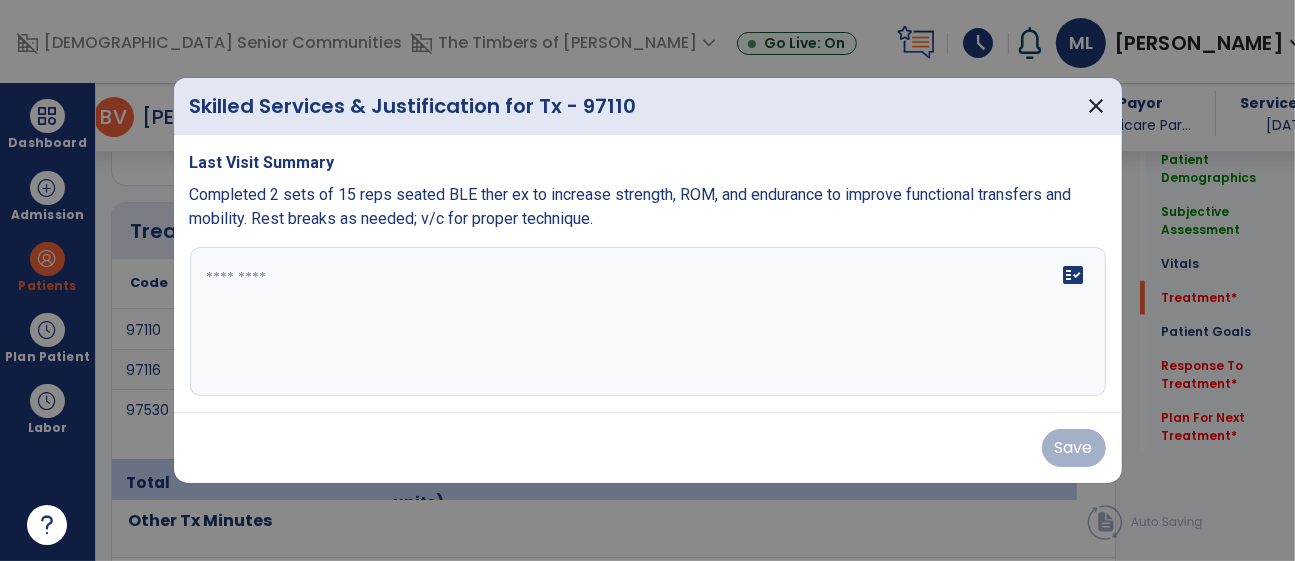 scroll, scrollTop: 1162, scrollLeft: 0, axis: vertical 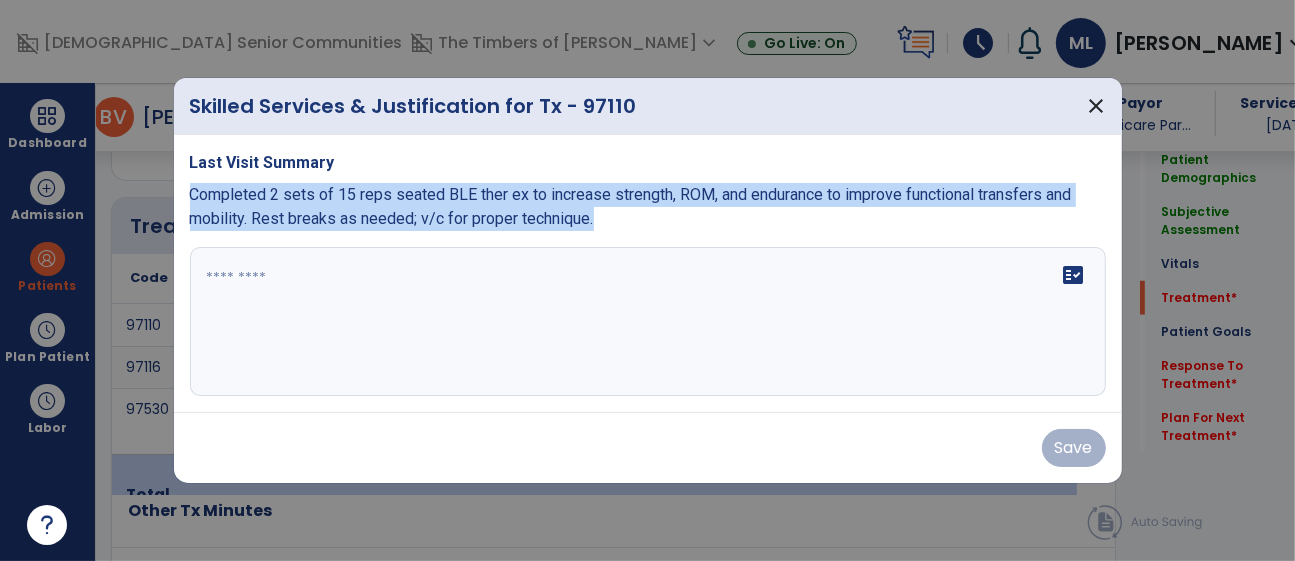 drag, startPoint x: 607, startPoint y: 220, endPoint x: 184, endPoint y: 176, distance: 425.28226 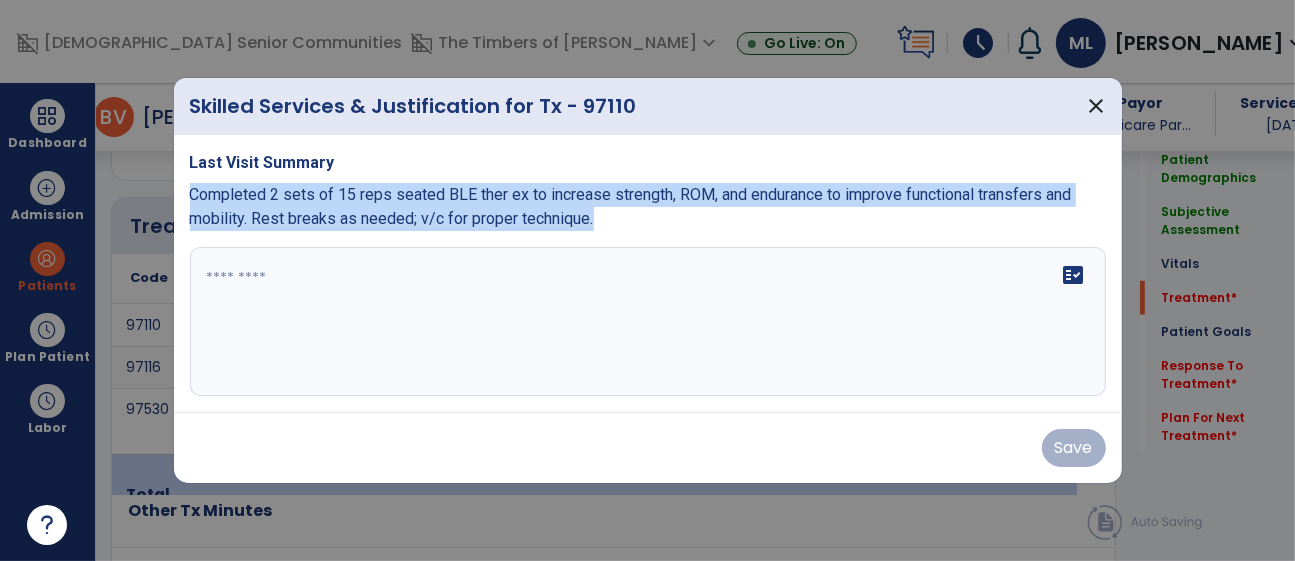 click on "Last Visit Summary Completed 2 sets of 15 reps seated BLE ther ex to increase strength, ROM, and endurance to improve functional transfers and mobility. Rest breaks as needed; v/c for proper technique.   fact_check" at bounding box center (648, 274) 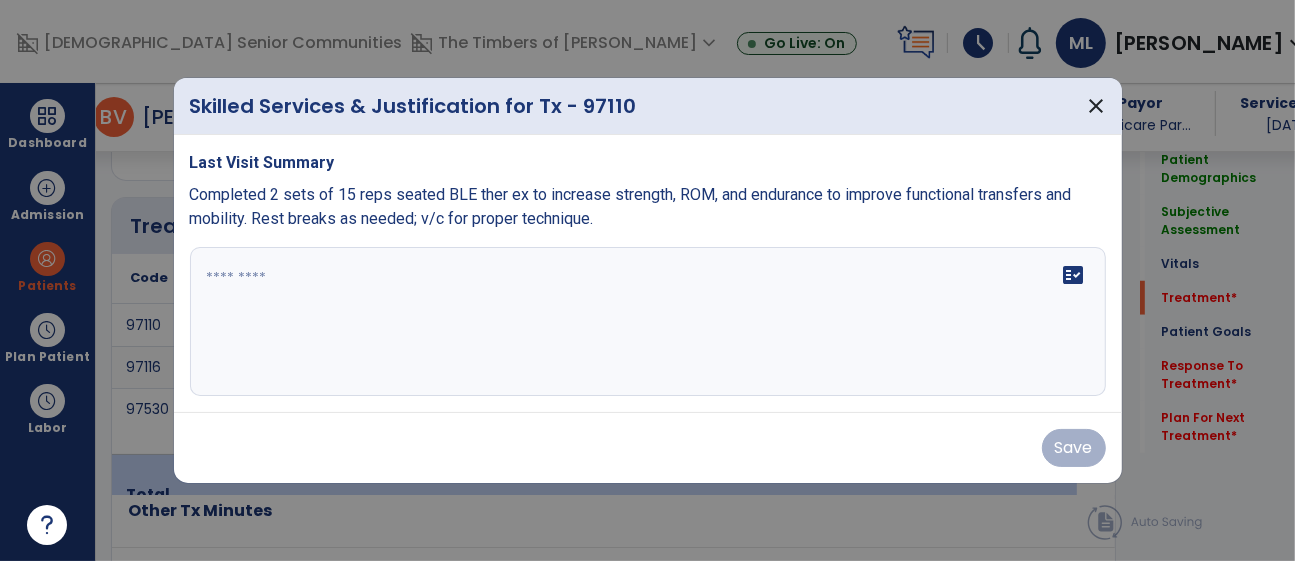 paste on "**********" 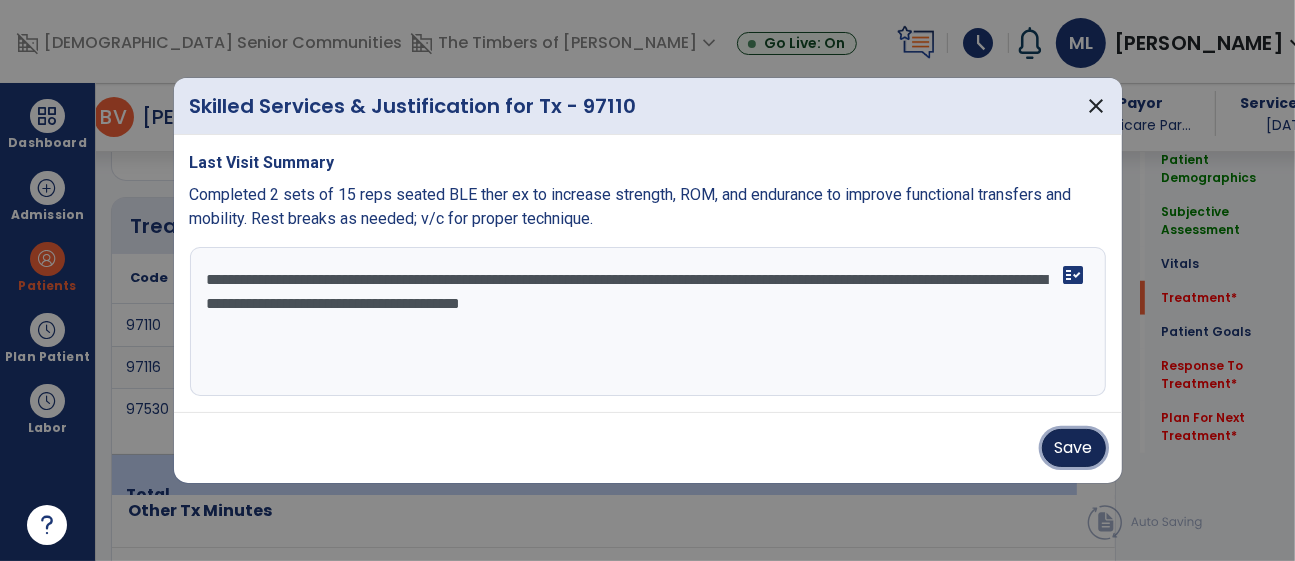 click on "Save" at bounding box center [1074, 448] 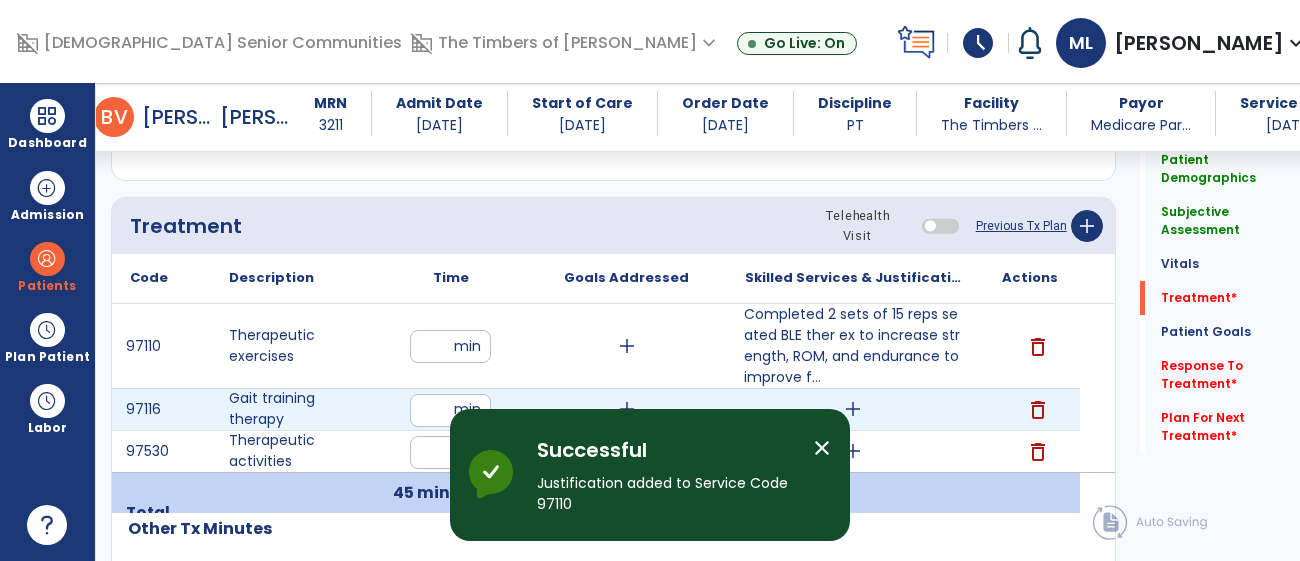 click on "add" at bounding box center (853, 409) 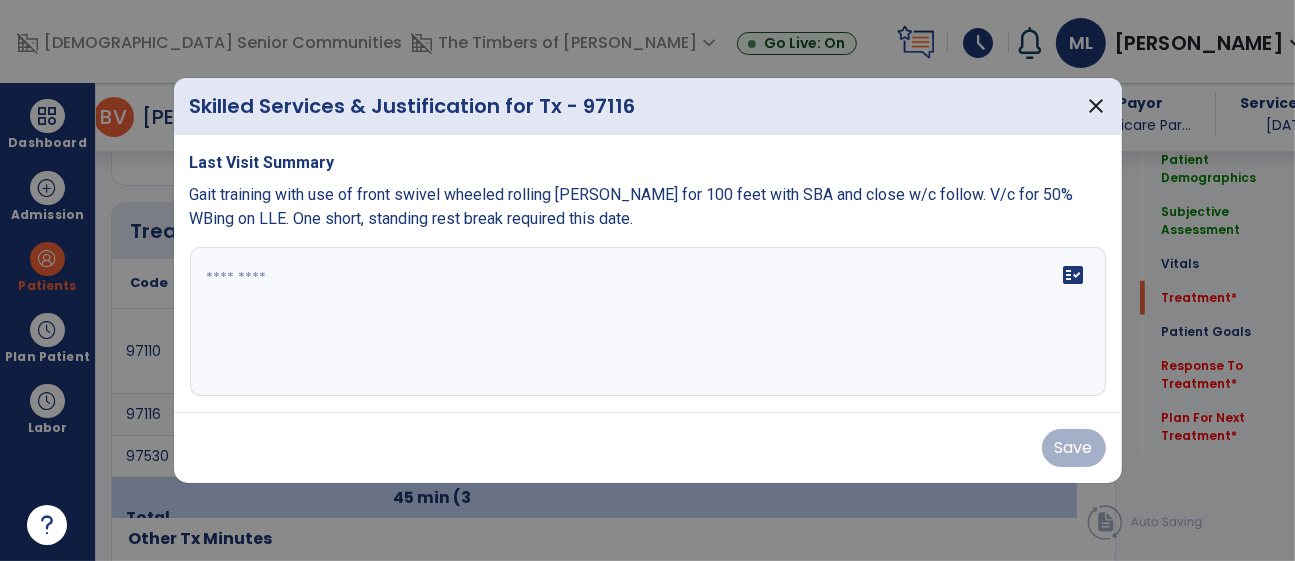 scroll, scrollTop: 1162, scrollLeft: 0, axis: vertical 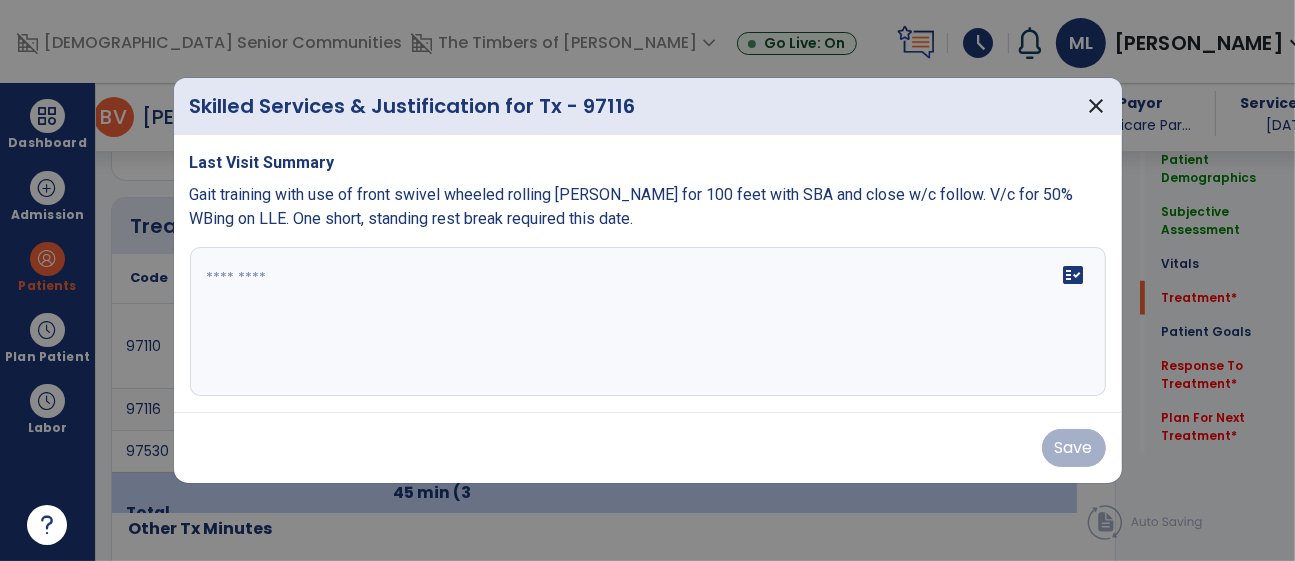 click on "fact_check" at bounding box center (648, 322) 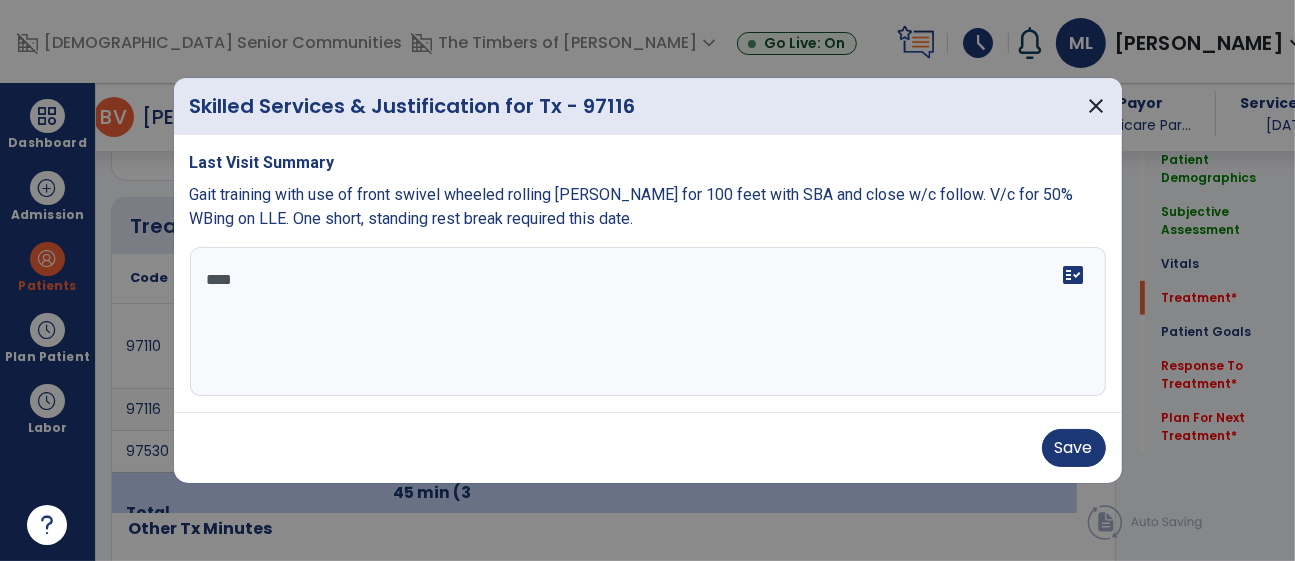 type on "*****" 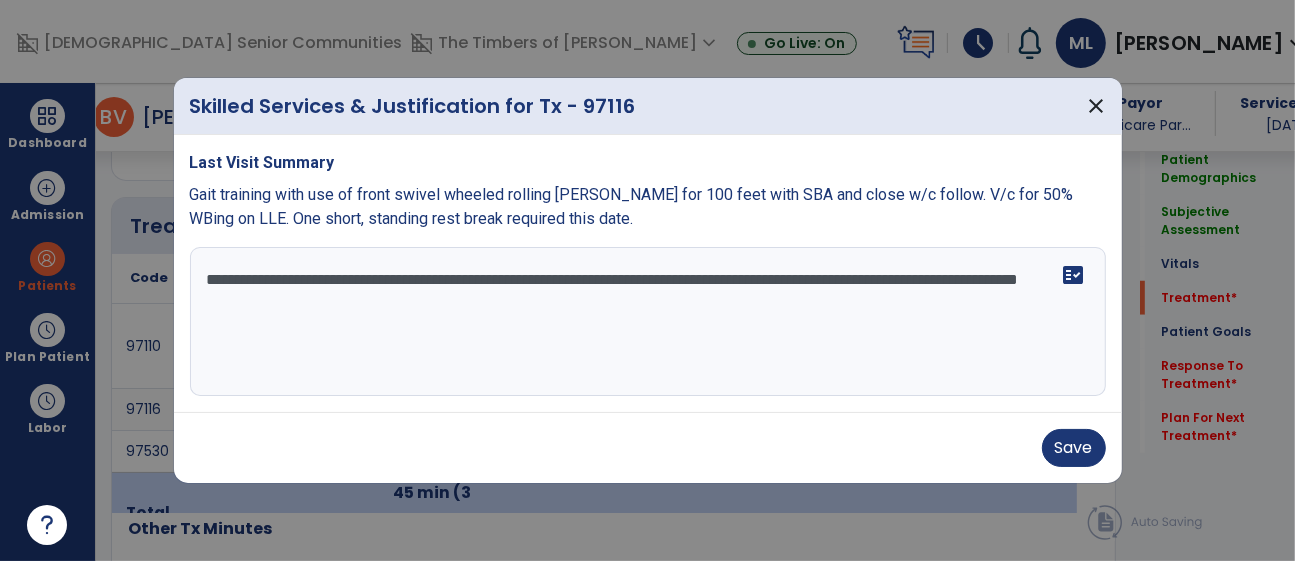 type on "**********" 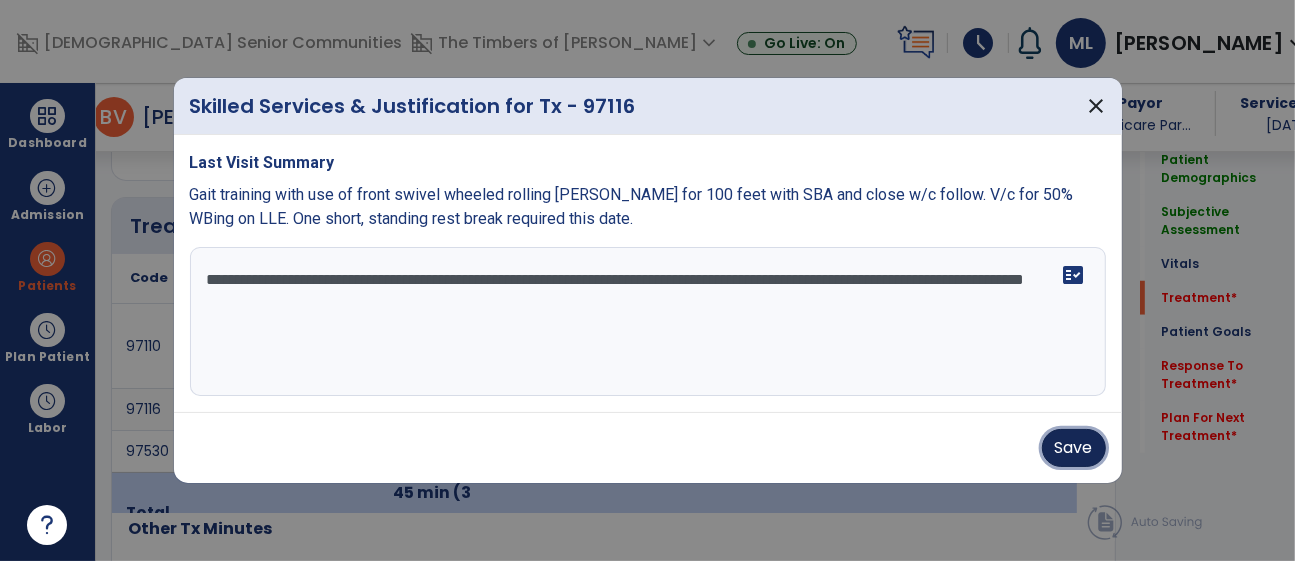 click on "Save" at bounding box center (1074, 448) 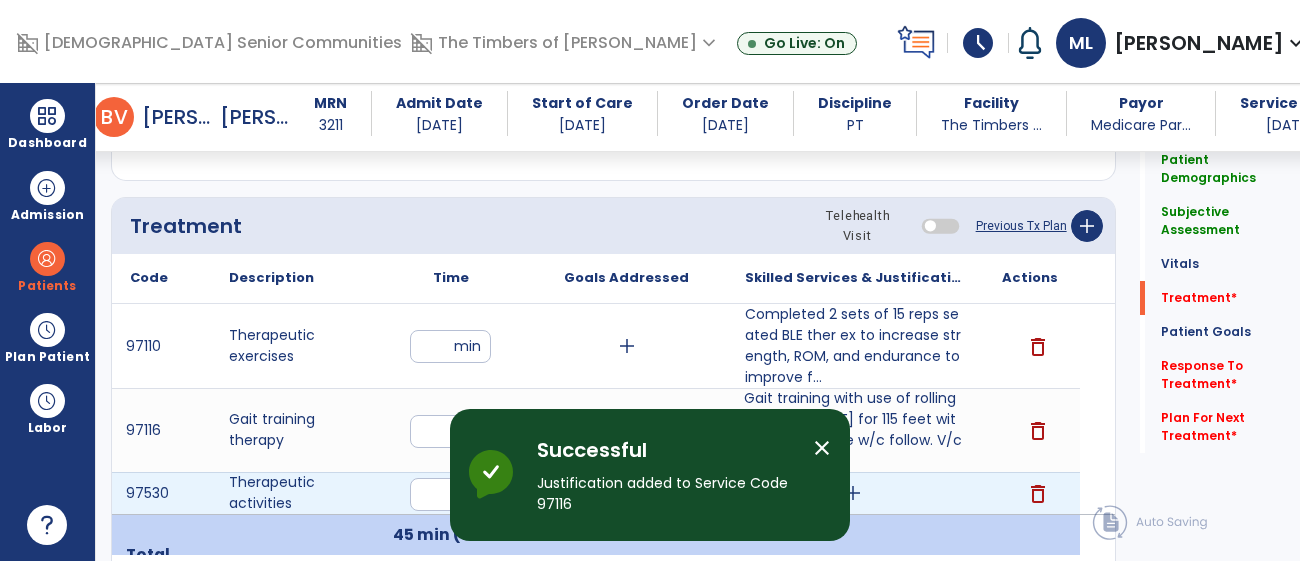 click on "add" at bounding box center (853, 493) 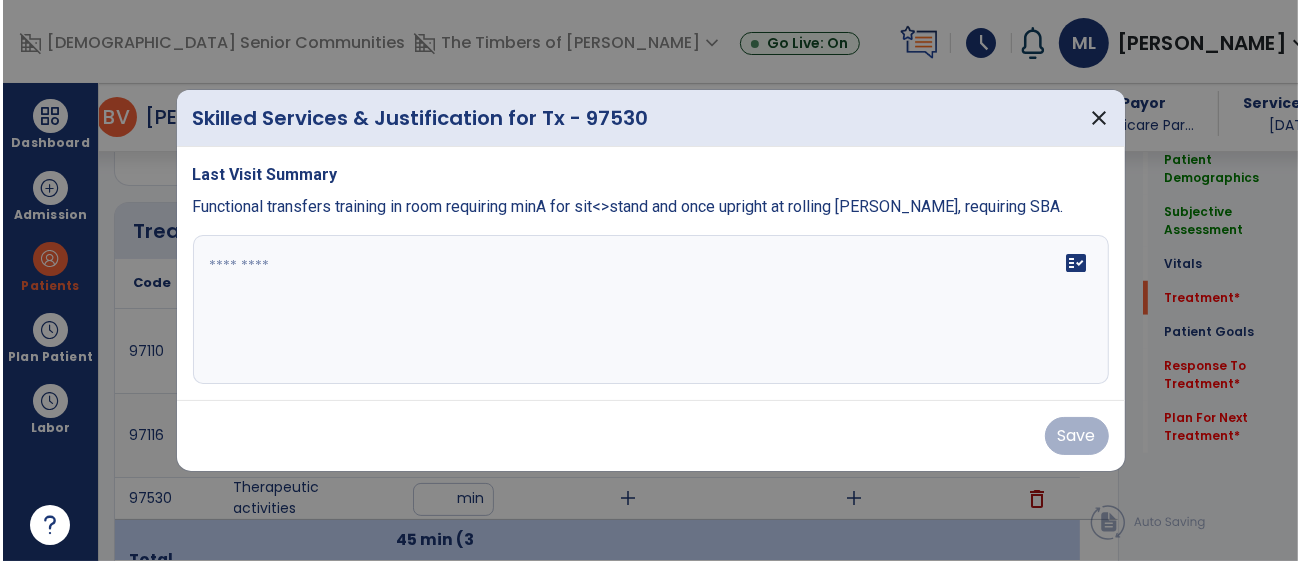 scroll, scrollTop: 1162, scrollLeft: 0, axis: vertical 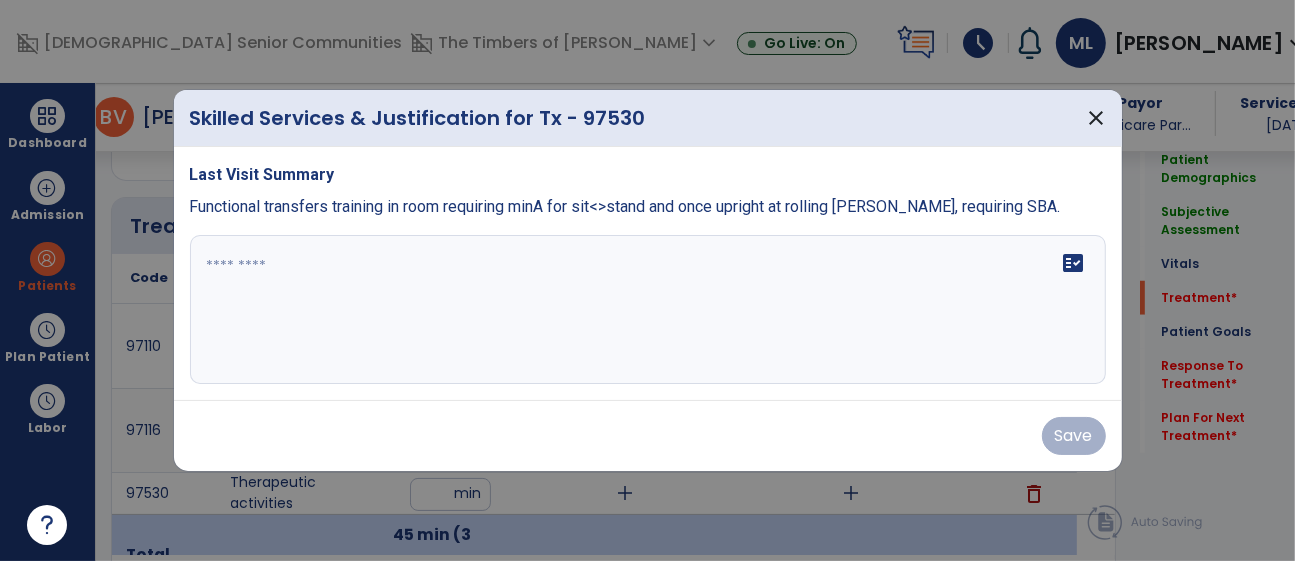 click on "fact_check" at bounding box center (648, 310) 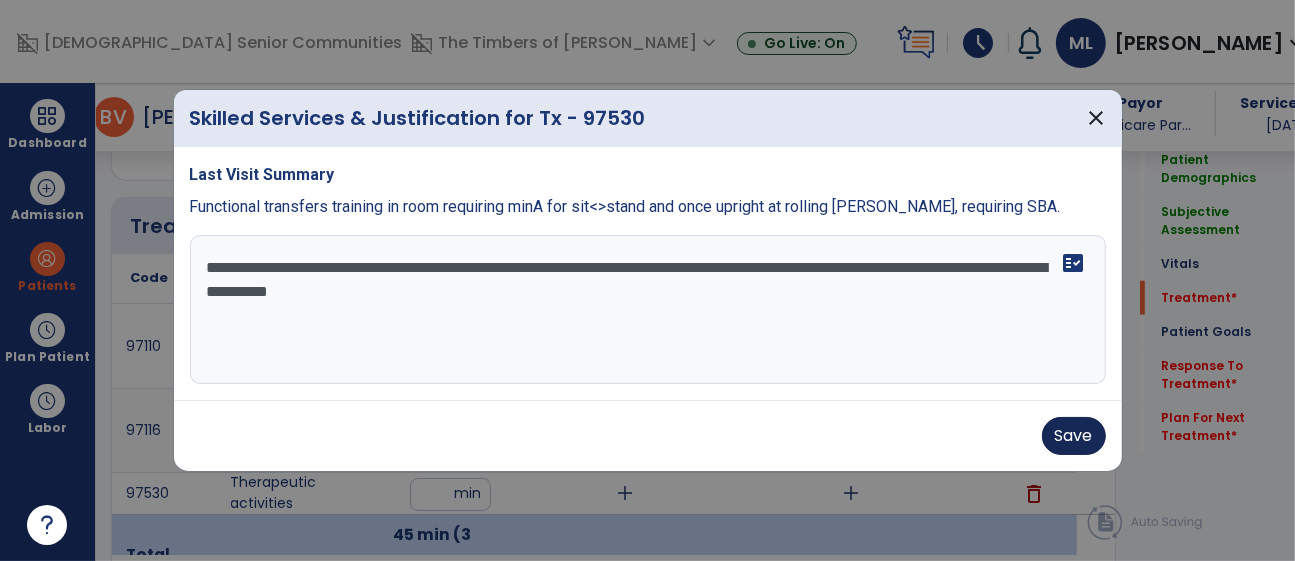 type on "**********" 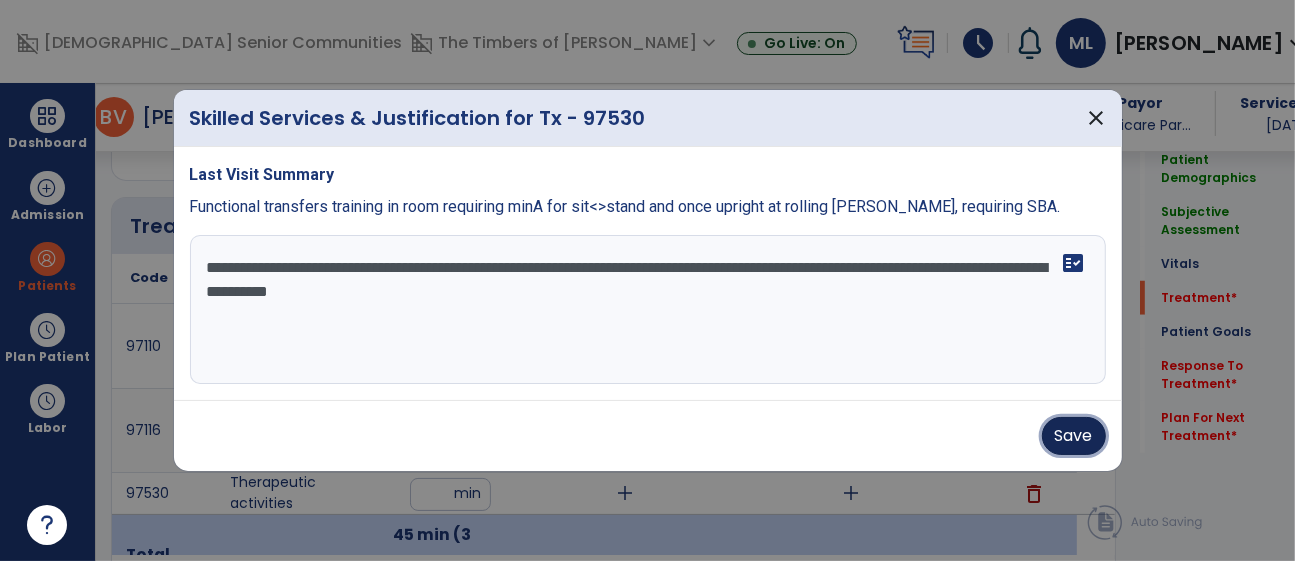 click on "Save" at bounding box center (1074, 436) 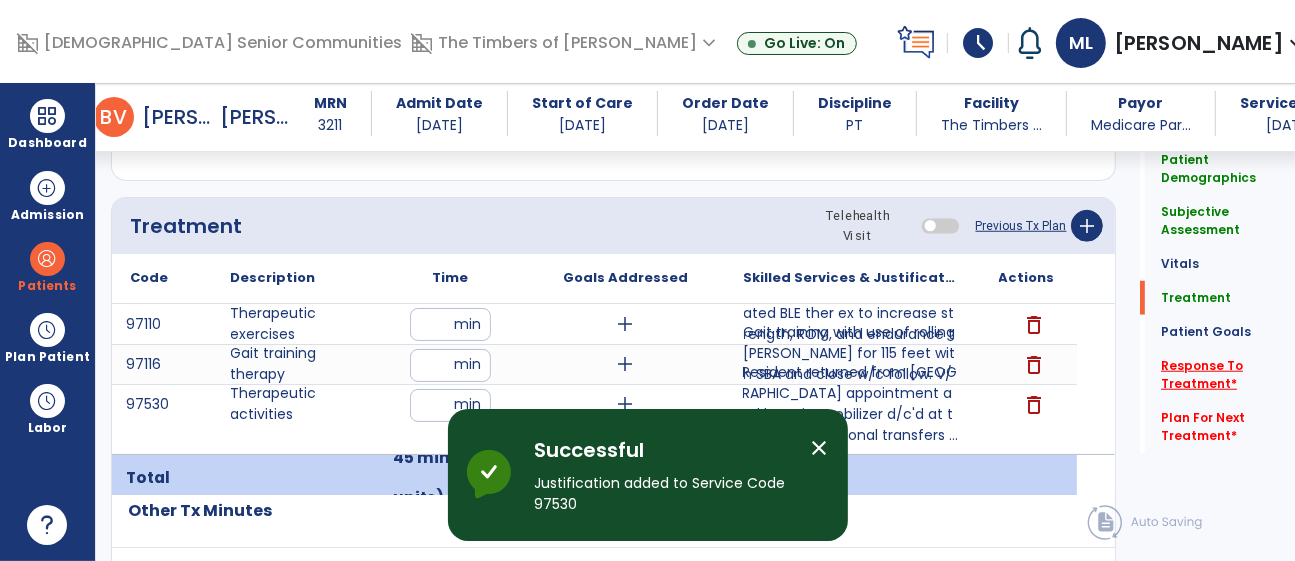 click on "Response To Treatment   *" 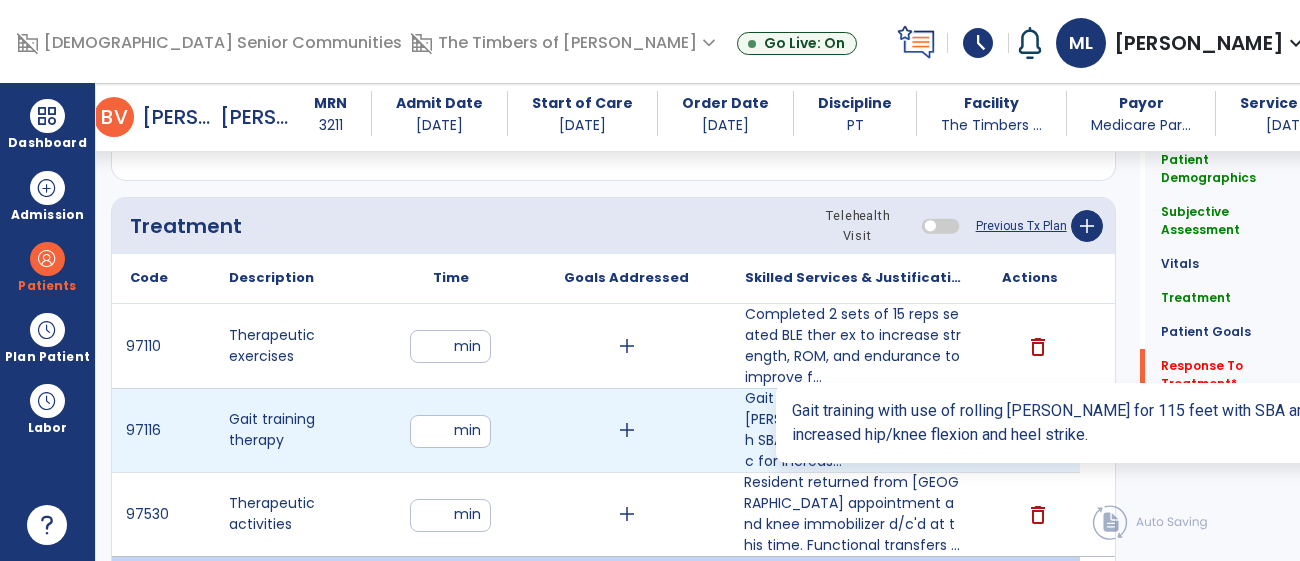 click on "Response to Treatment" 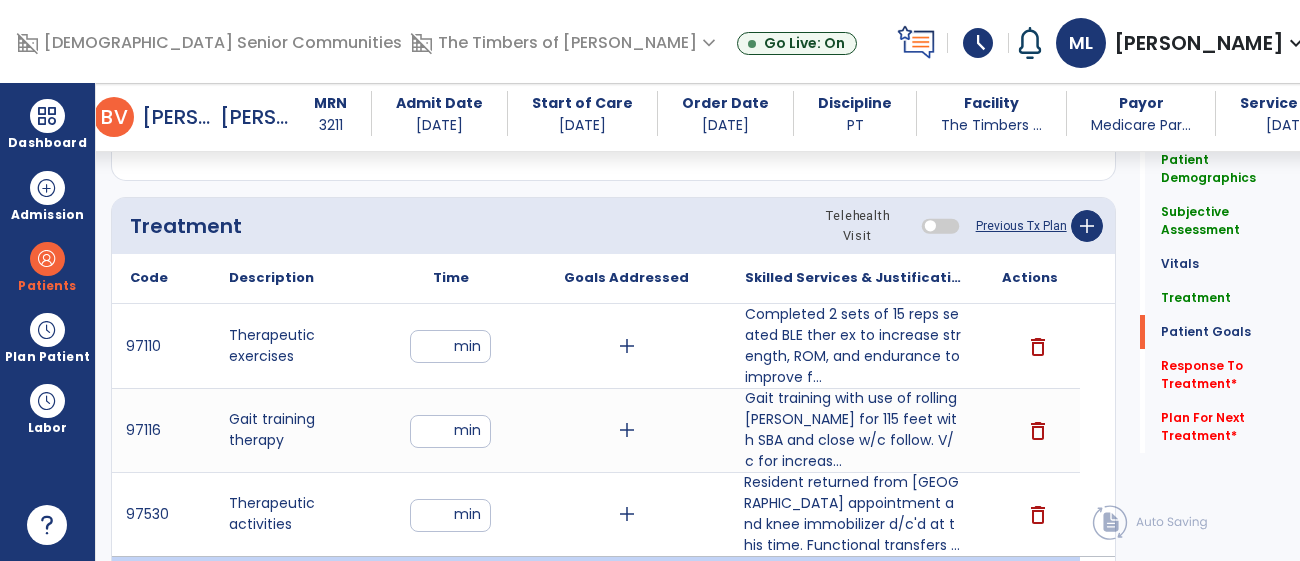 scroll, scrollTop: 3061, scrollLeft: 0, axis: vertical 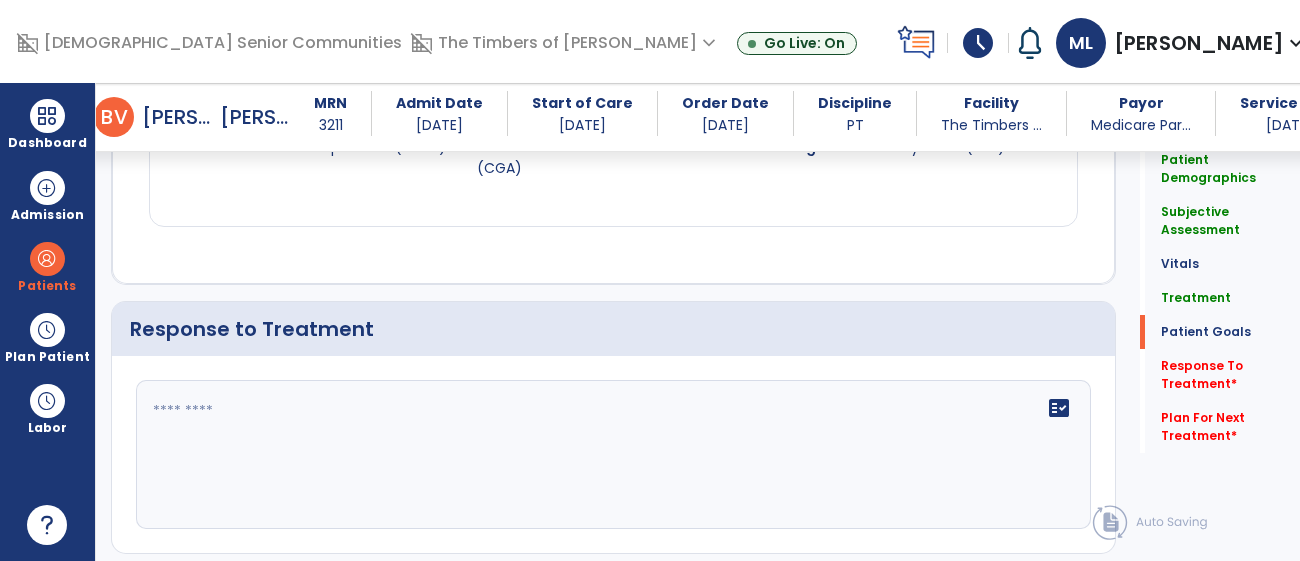 click on "fact_check" 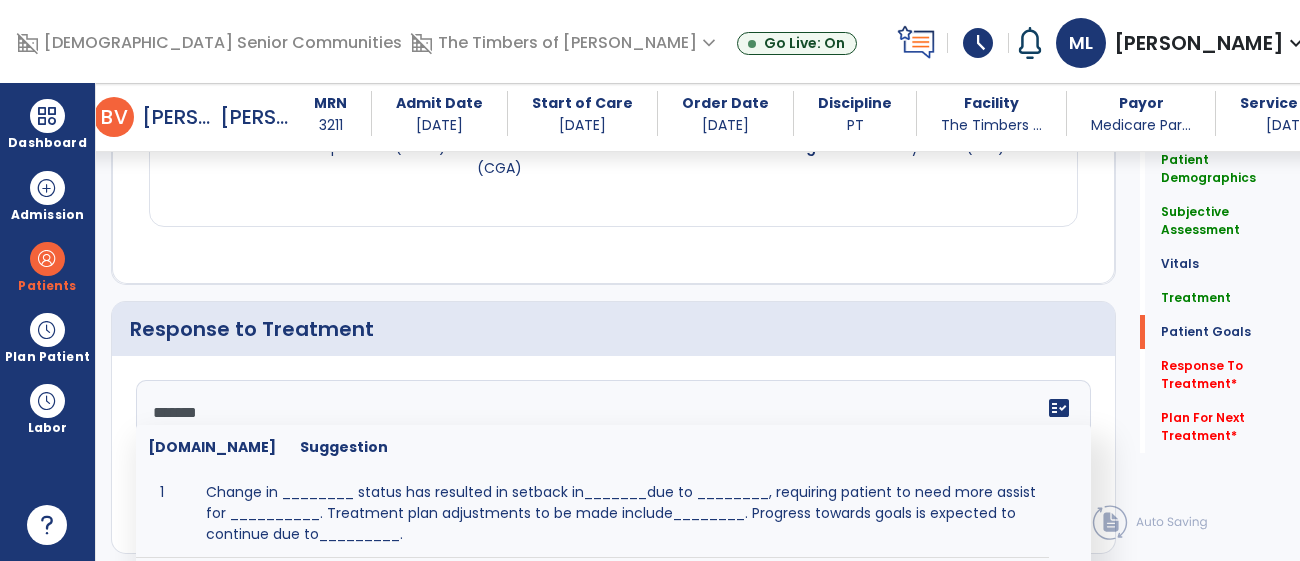 type on "********" 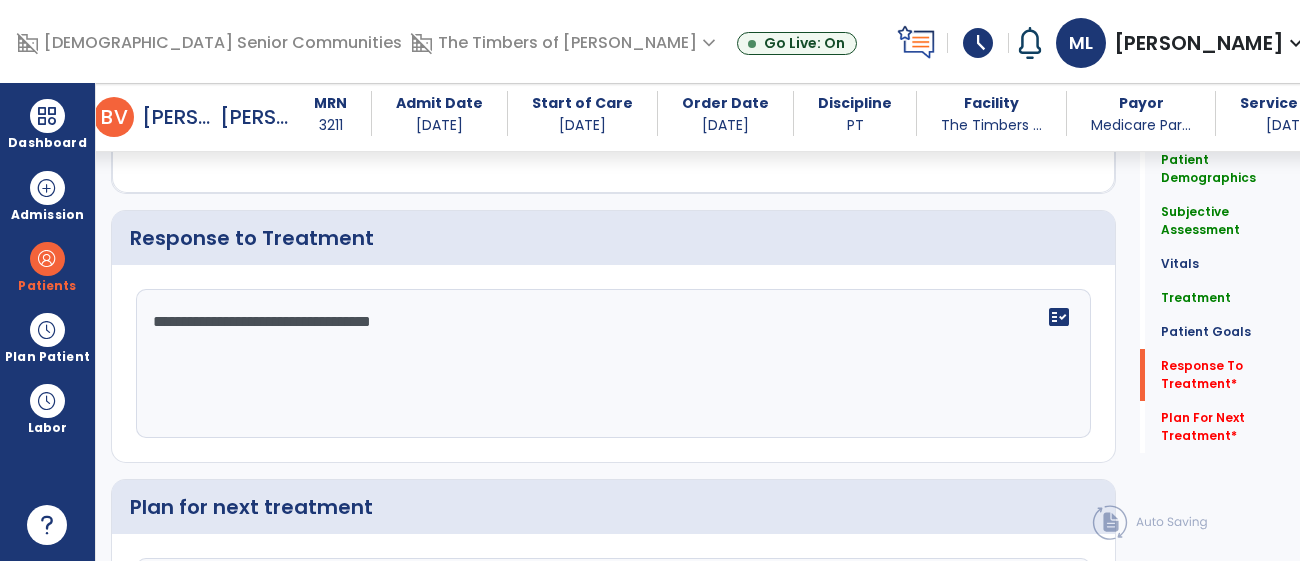 scroll, scrollTop: 3141, scrollLeft: 0, axis: vertical 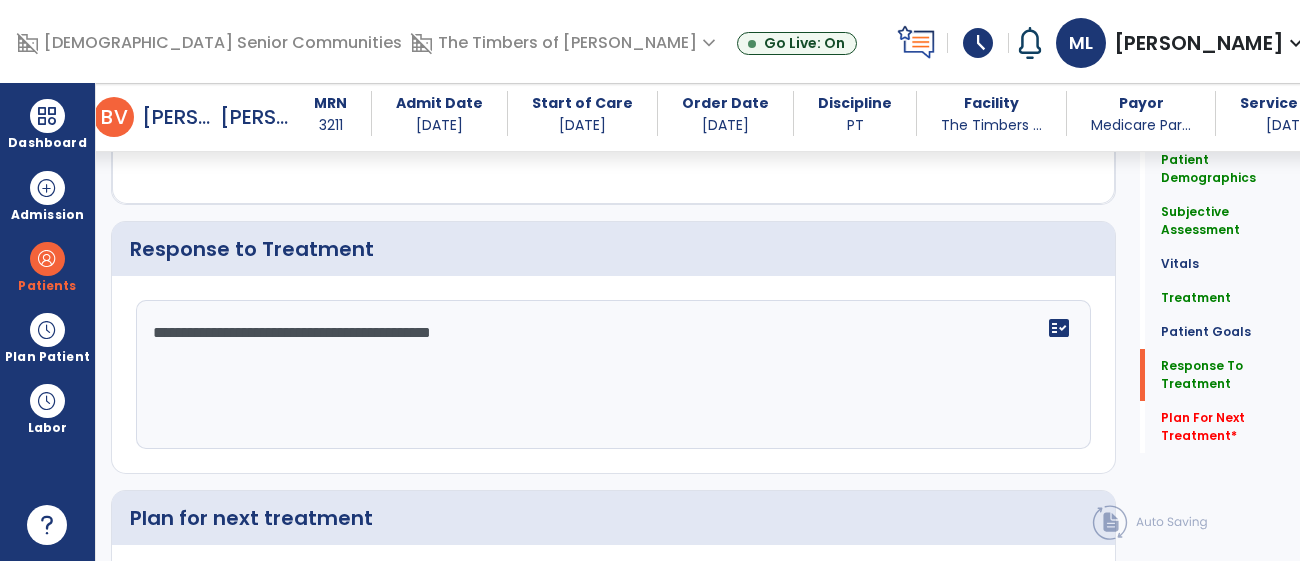 type on "**********" 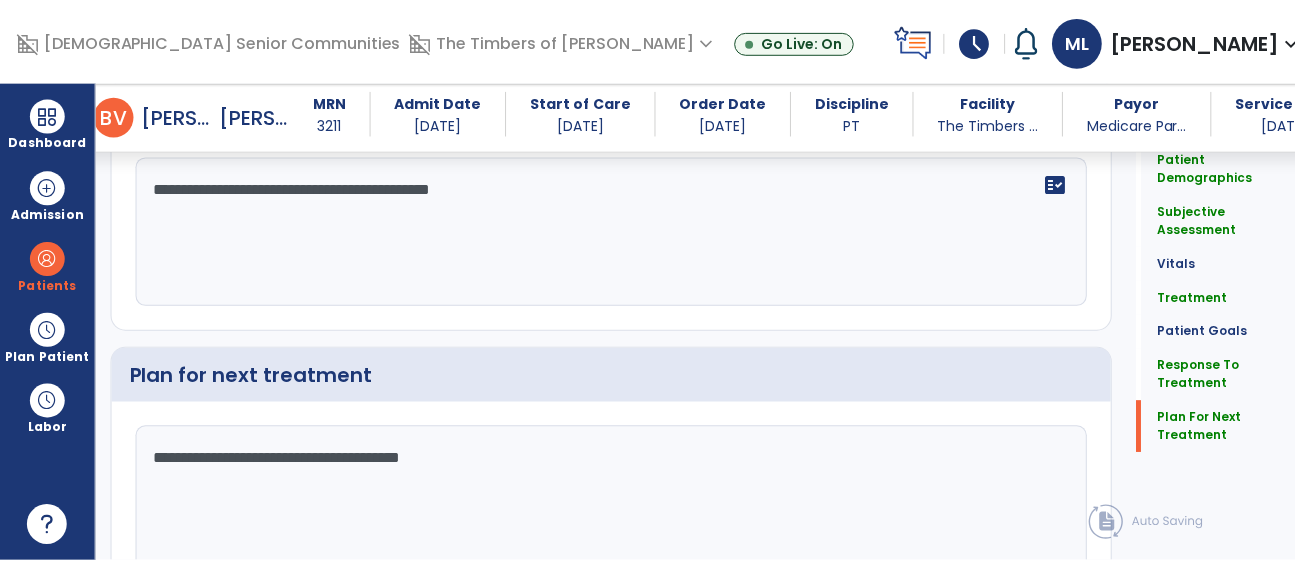 scroll, scrollTop: 3386, scrollLeft: 0, axis: vertical 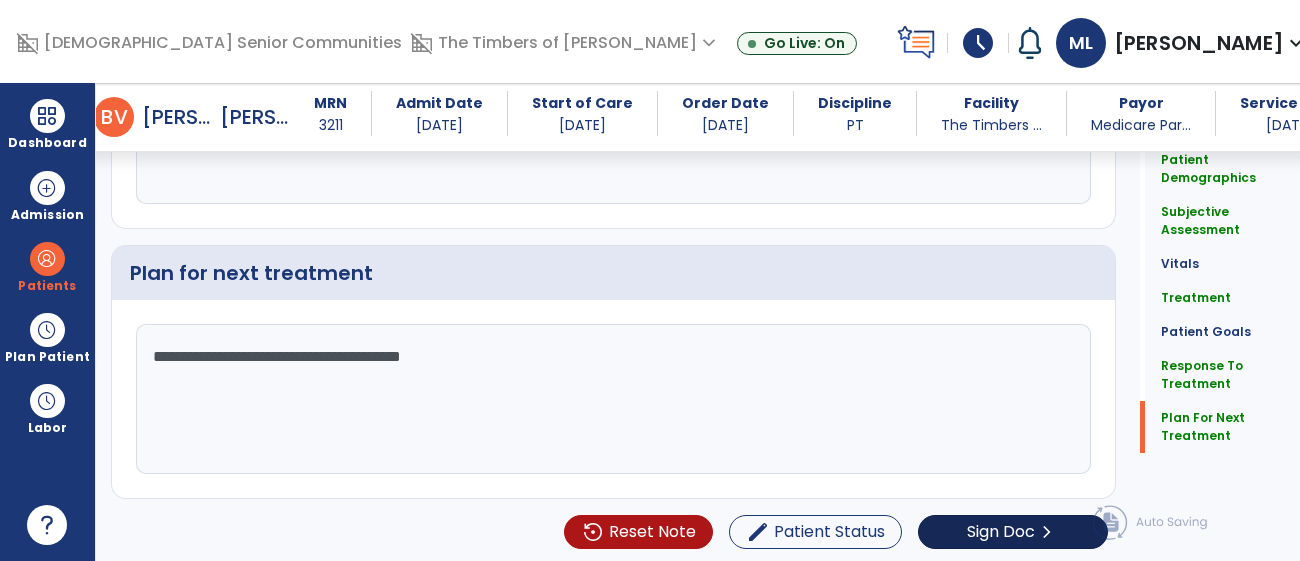 type on "**********" 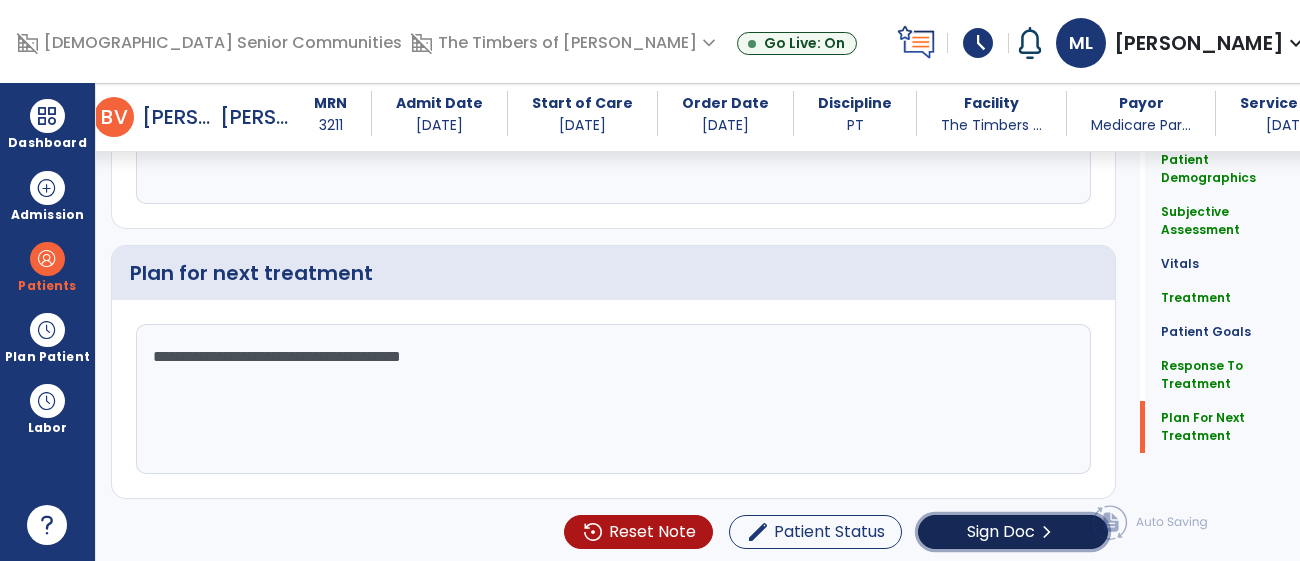 click on "chevron_right" 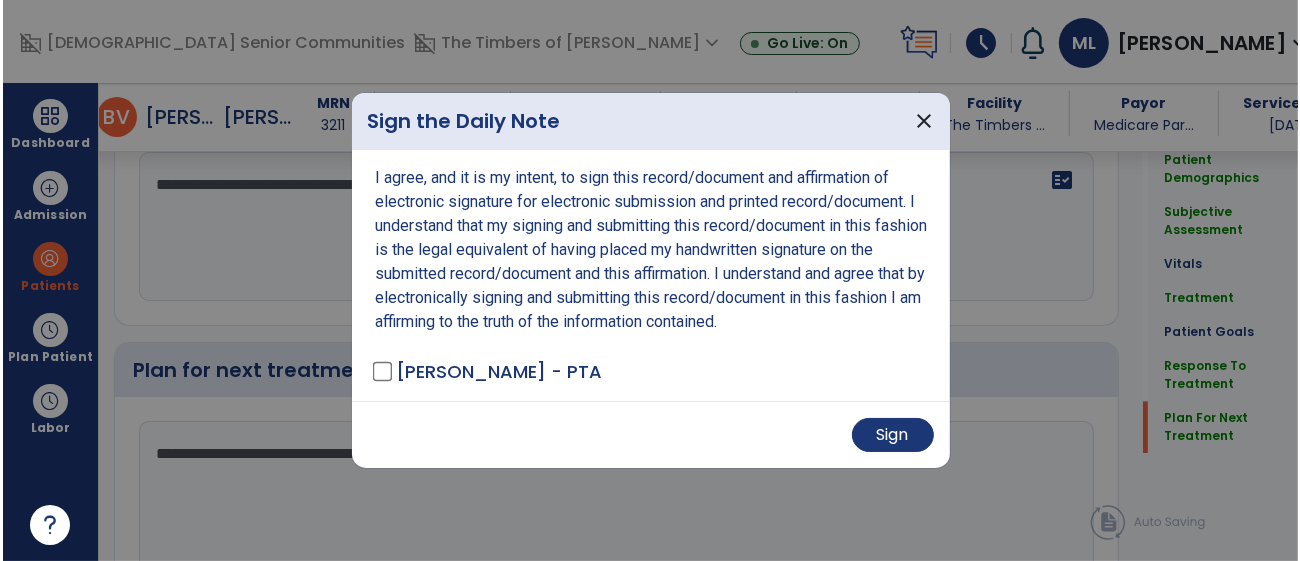 scroll, scrollTop: 3386, scrollLeft: 0, axis: vertical 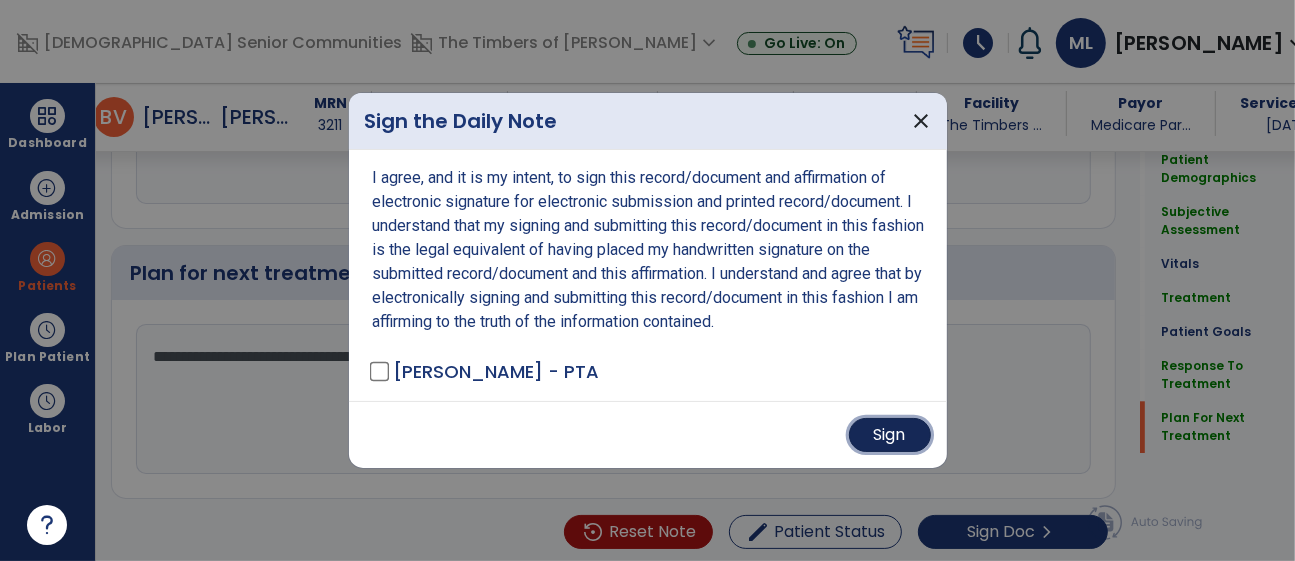 click on "Sign" at bounding box center (890, 435) 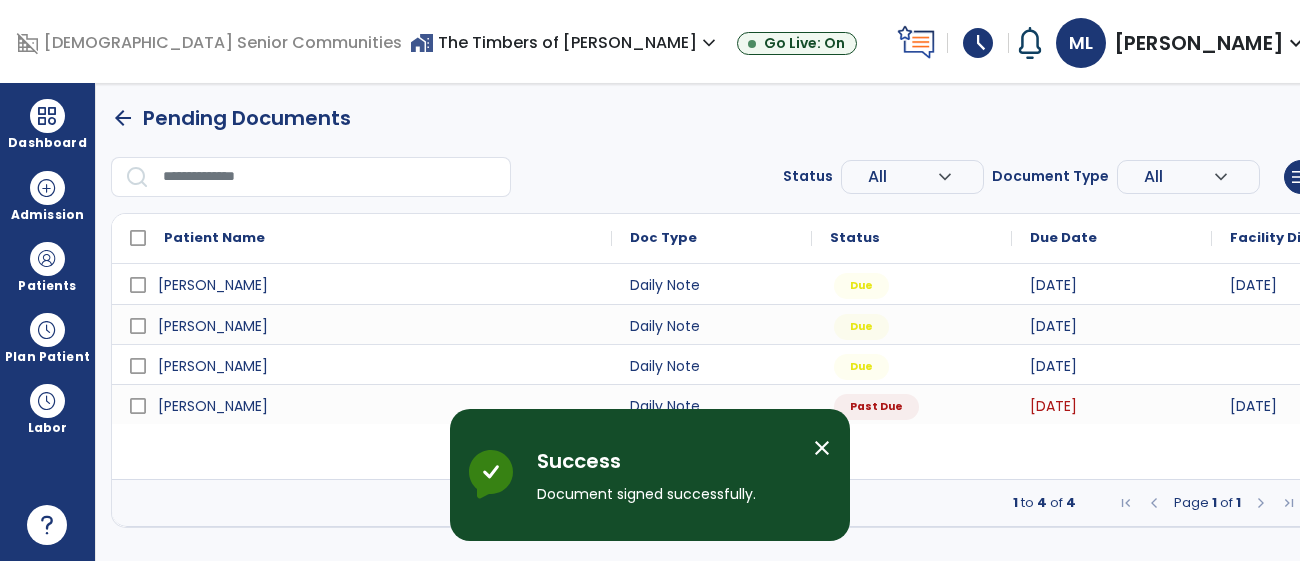 scroll, scrollTop: 0, scrollLeft: 0, axis: both 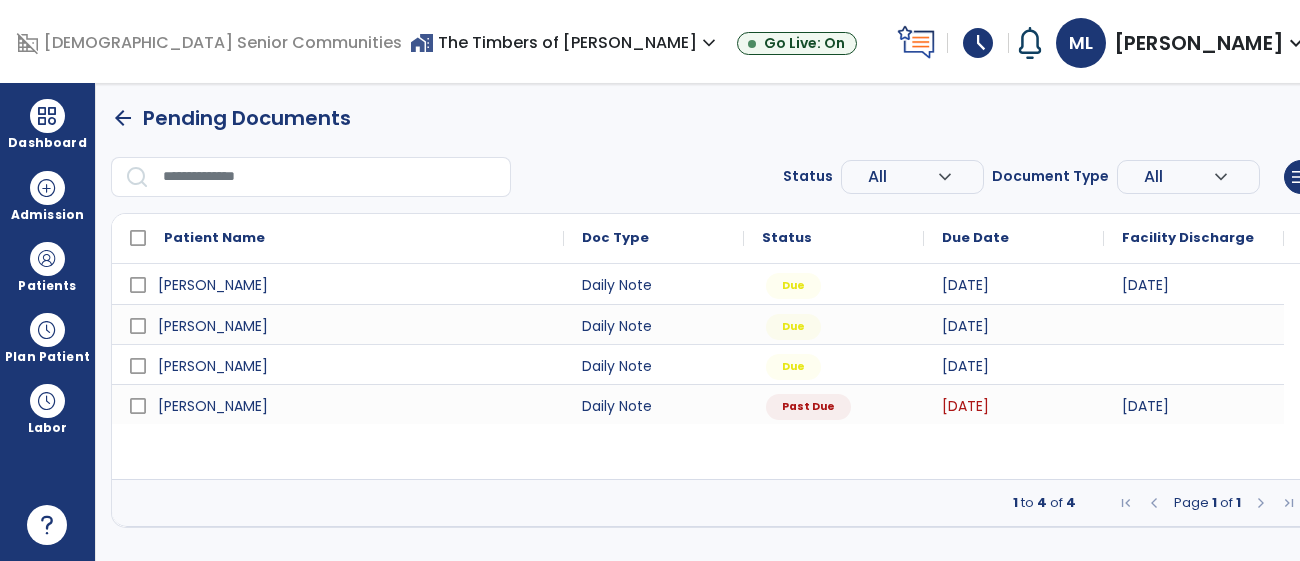 click at bounding box center [16, 41] 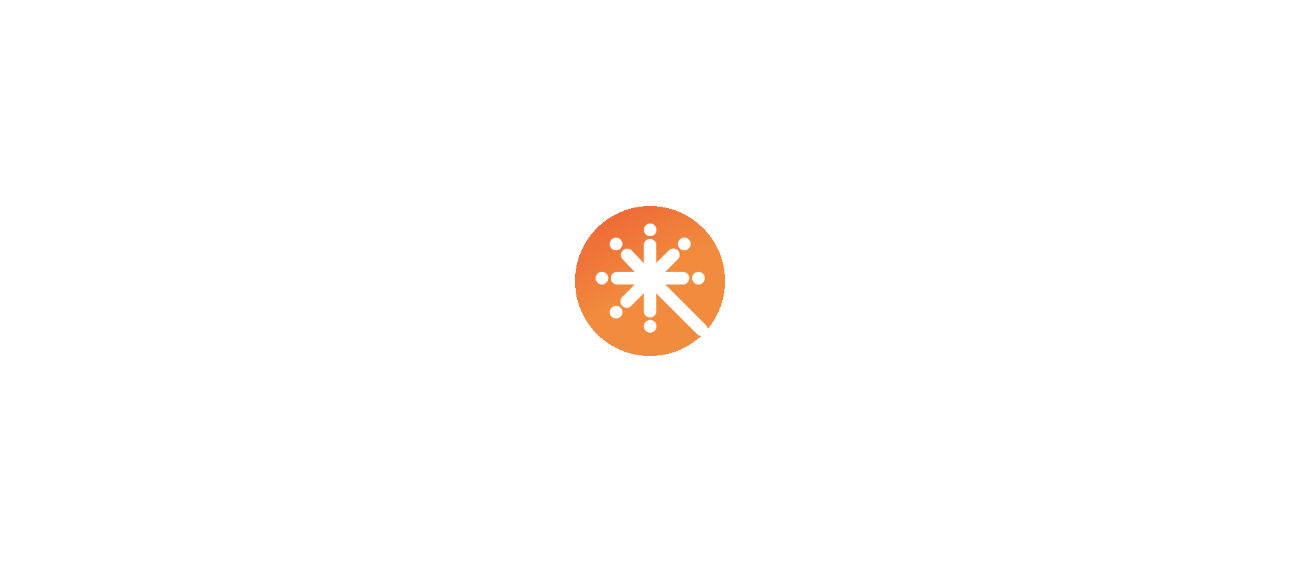 scroll, scrollTop: 0, scrollLeft: 0, axis: both 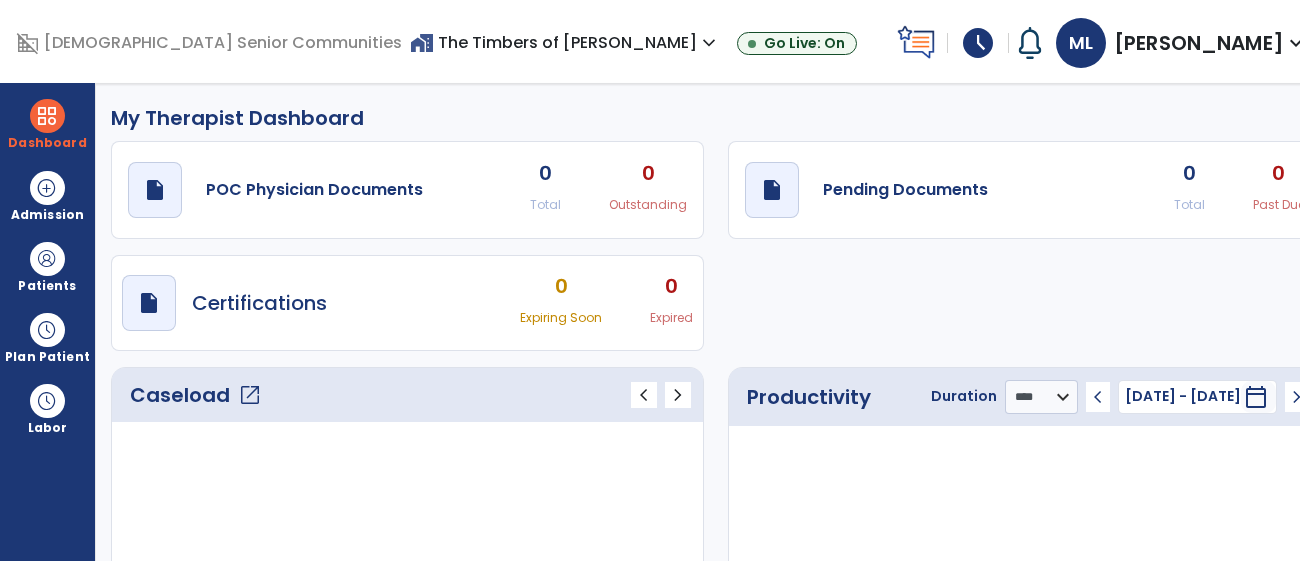 click on "draft   open_in_new  POC Physician Documents 0 Total 0 Outstanding  draft   open_in_new  Pending Documents 0 Total 0 Past Due  draft   open_in_new  Certifications 0 Expiring Soon 0 Expired" 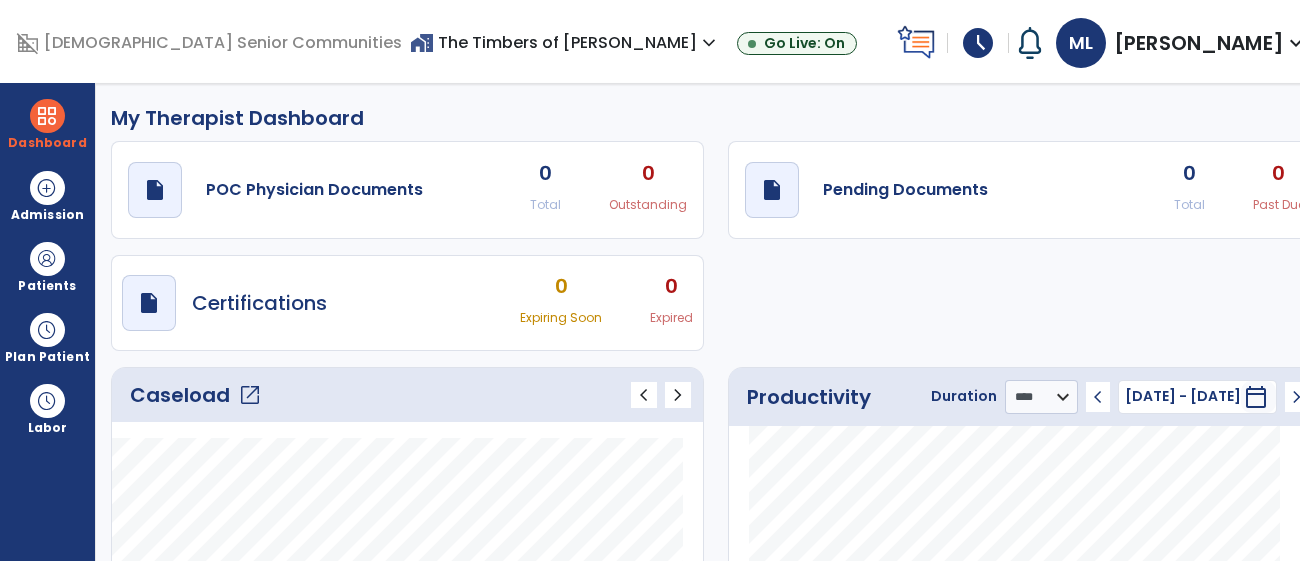 scroll, scrollTop: 79, scrollLeft: 0, axis: vertical 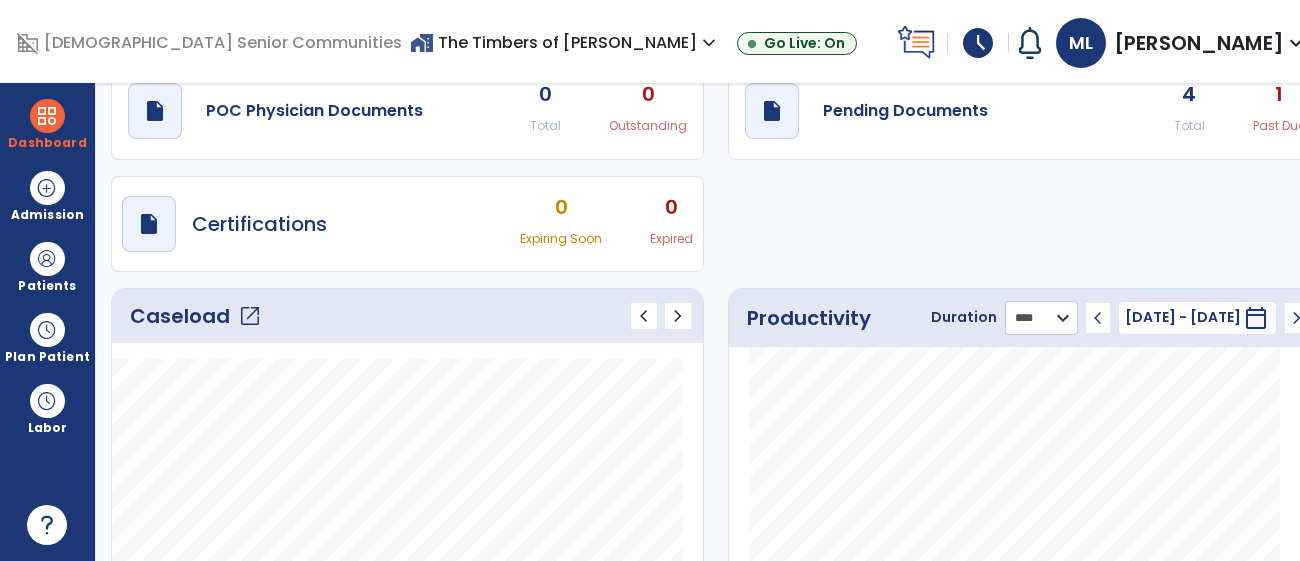 click on "******** **** ***" 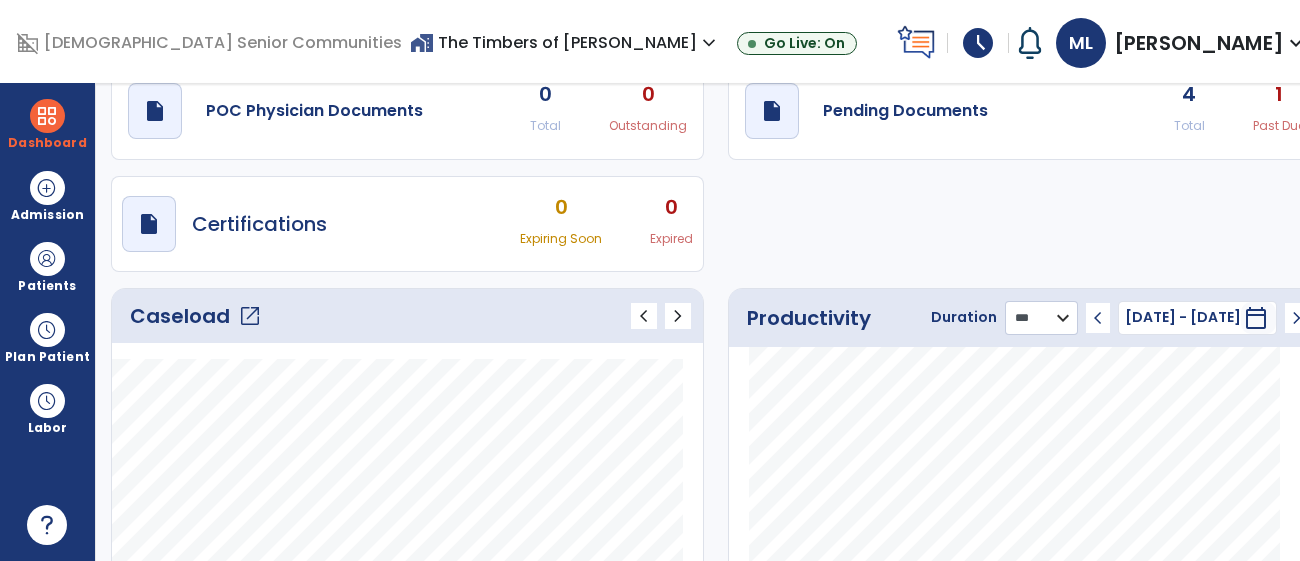 click on "******** **** ***" 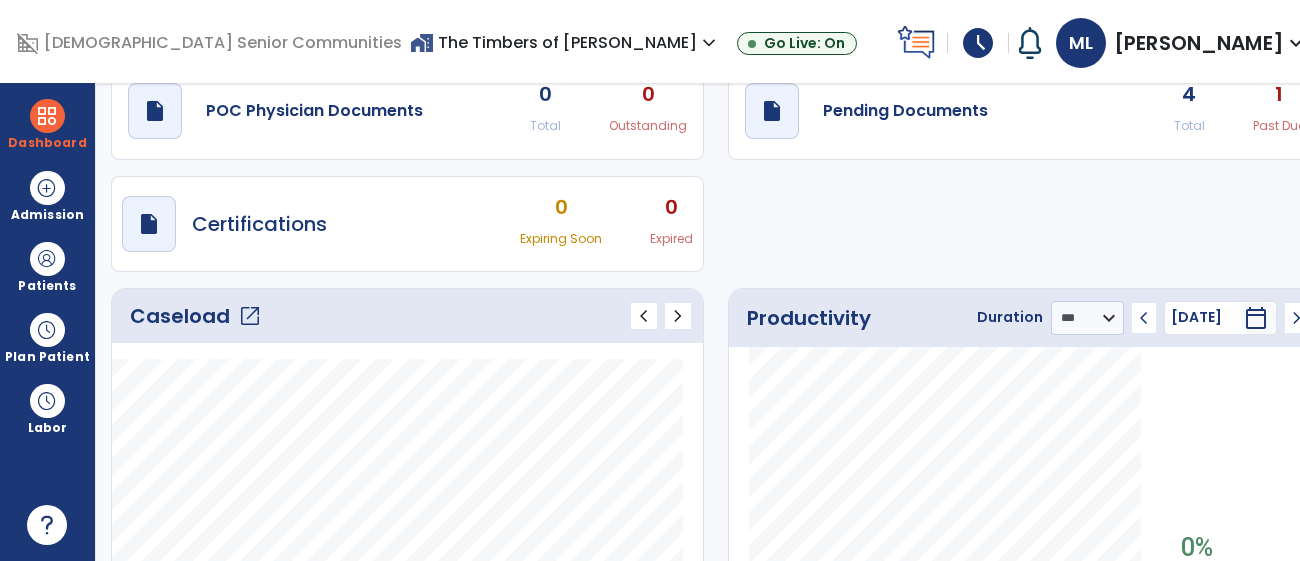click on "draft   open_in_new  POC Physician Documents 0 Total 0 Outstanding  draft   open_in_new  Pending Documents 4 Total 1 Past Due  draft   open_in_new  Certifications 0 Expiring Soon 0 Expired" 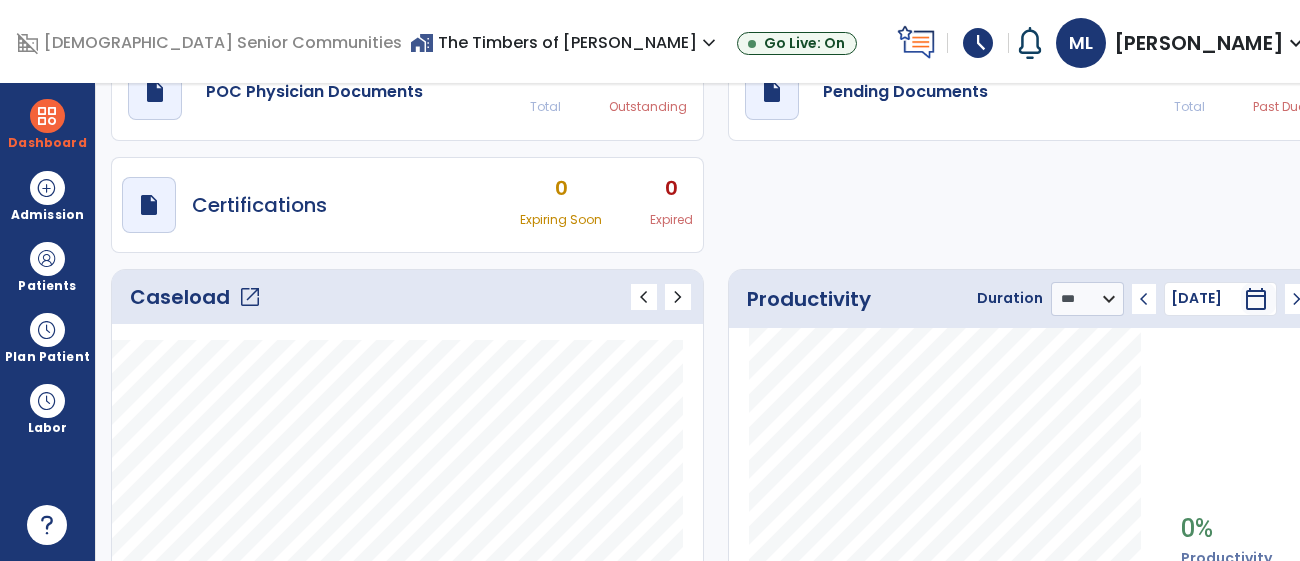 scroll, scrollTop: 0, scrollLeft: 0, axis: both 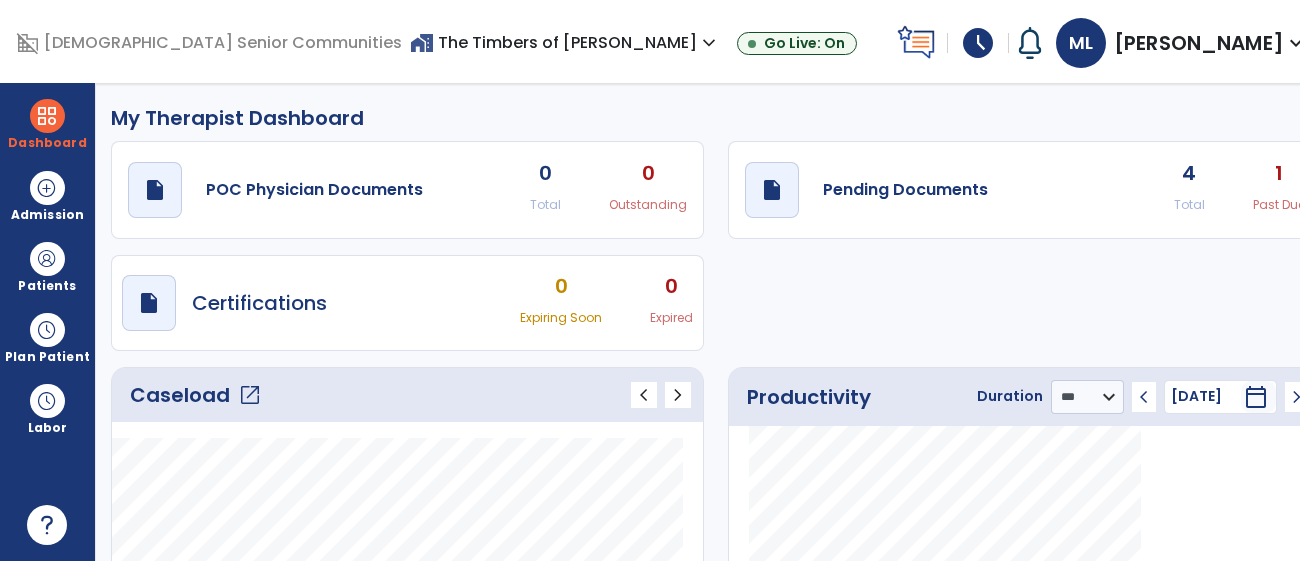 click at bounding box center (16, 41) 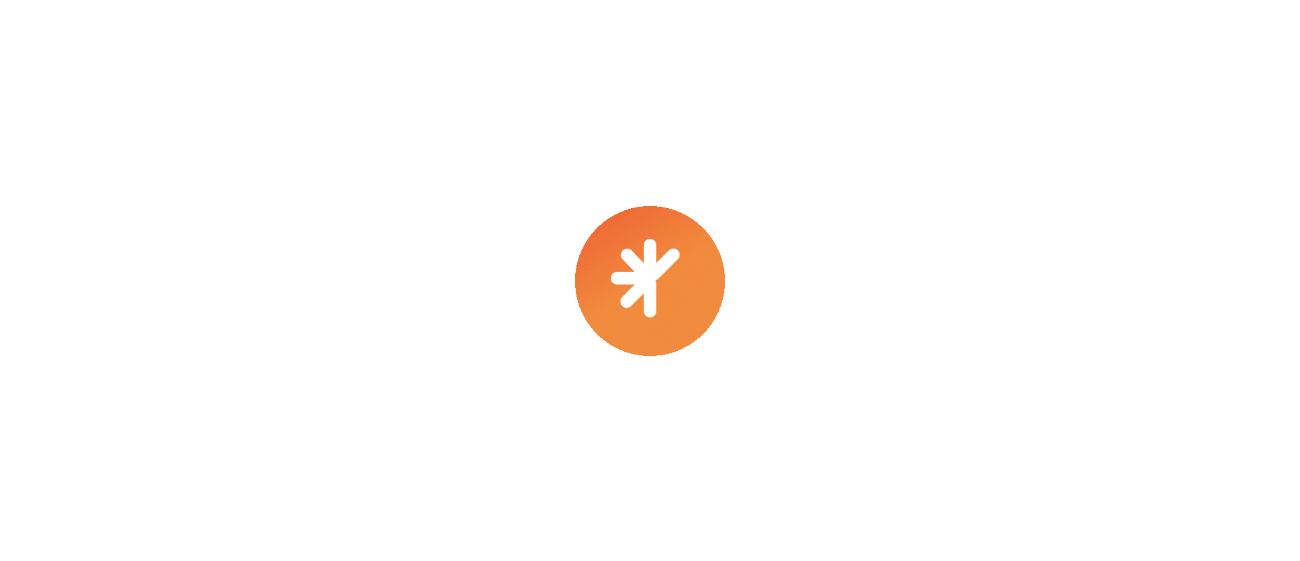 scroll, scrollTop: 0, scrollLeft: 0, axis: both 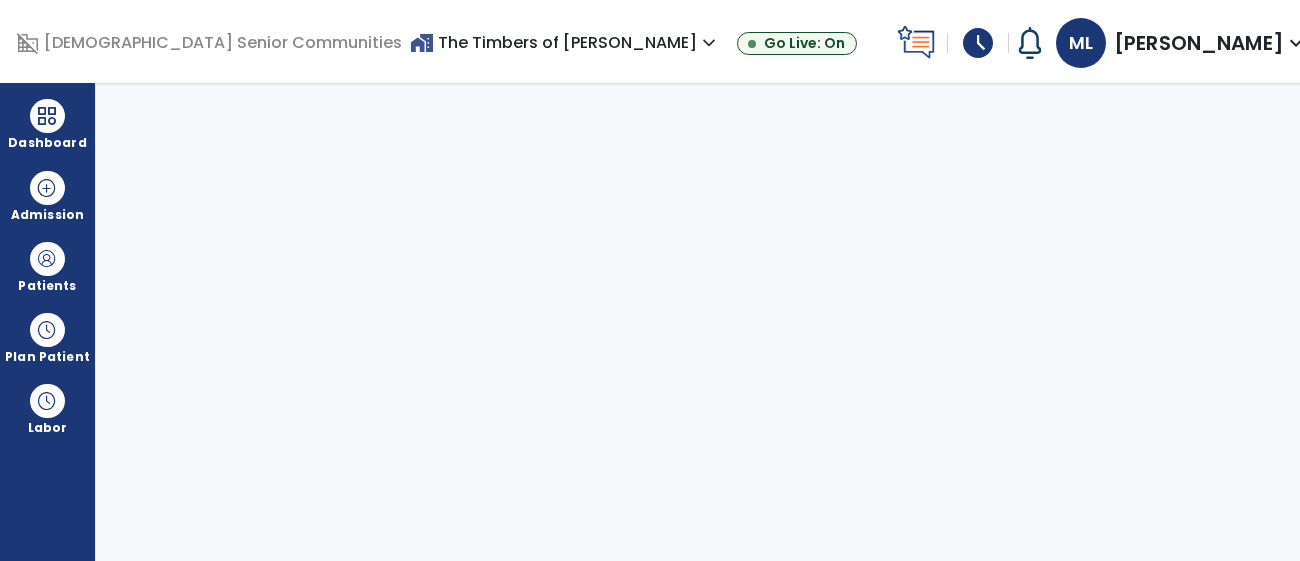 select on "****" 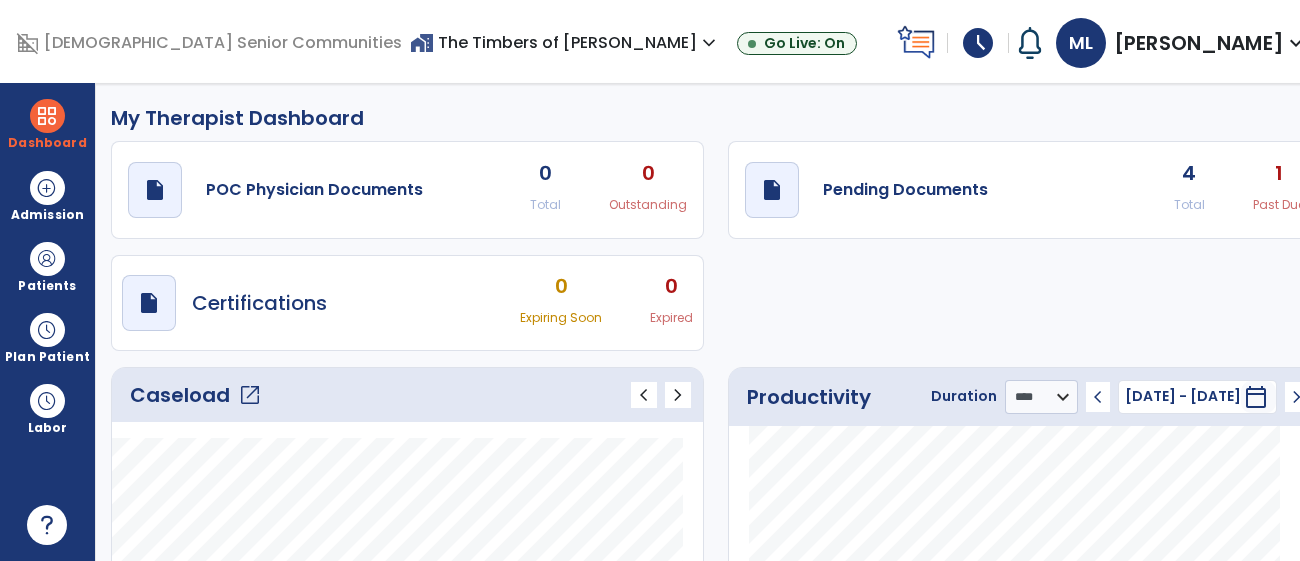 click on "Total" 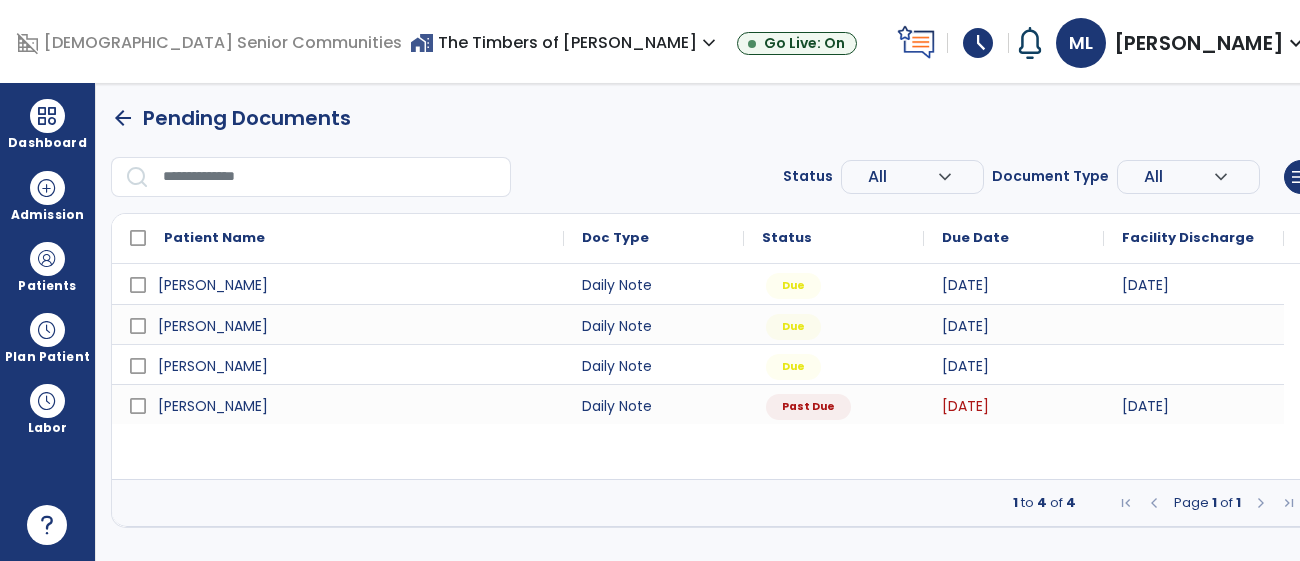 click at bounding box center (16, 41) 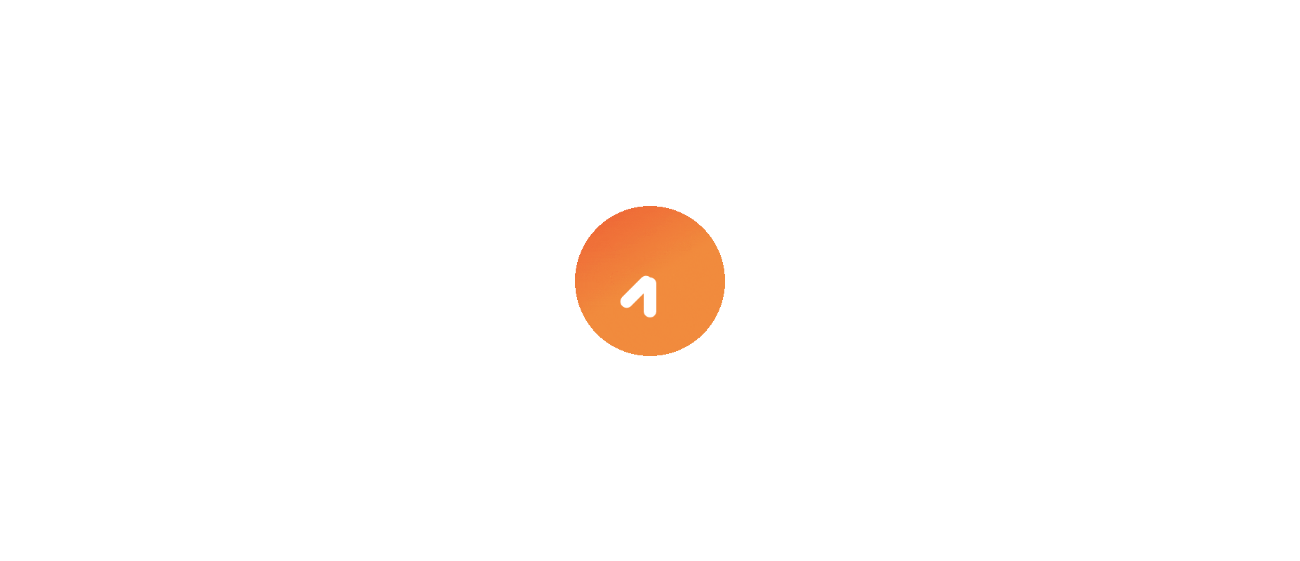scroll, scrollTop: 0, scrollLeft: 0, axis: both 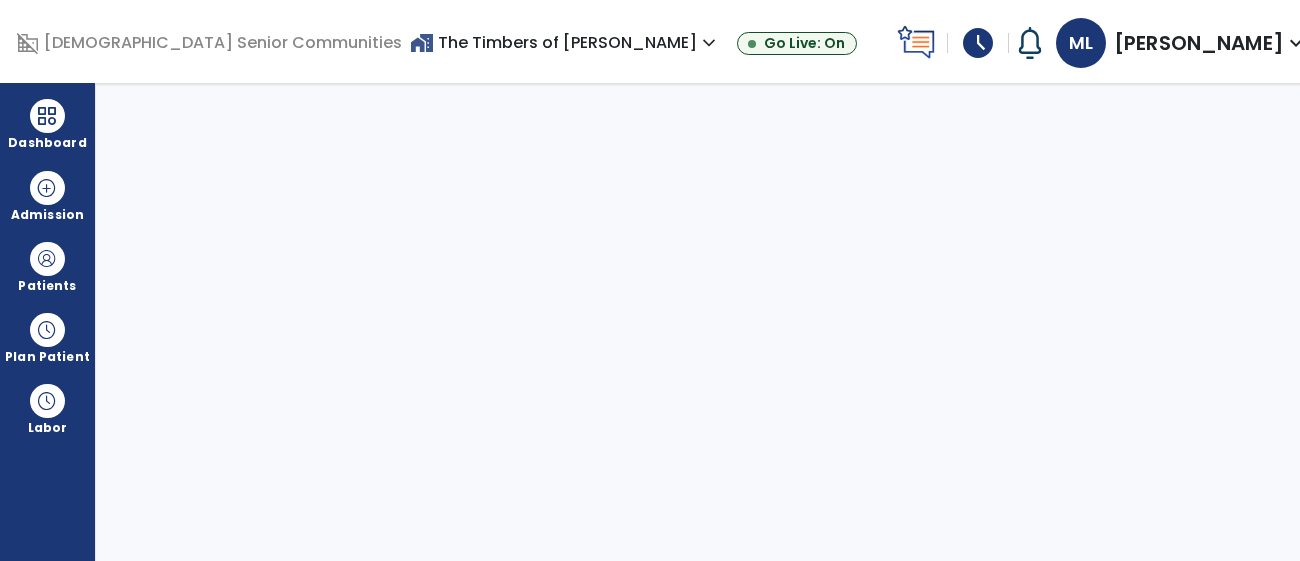 select on "****" 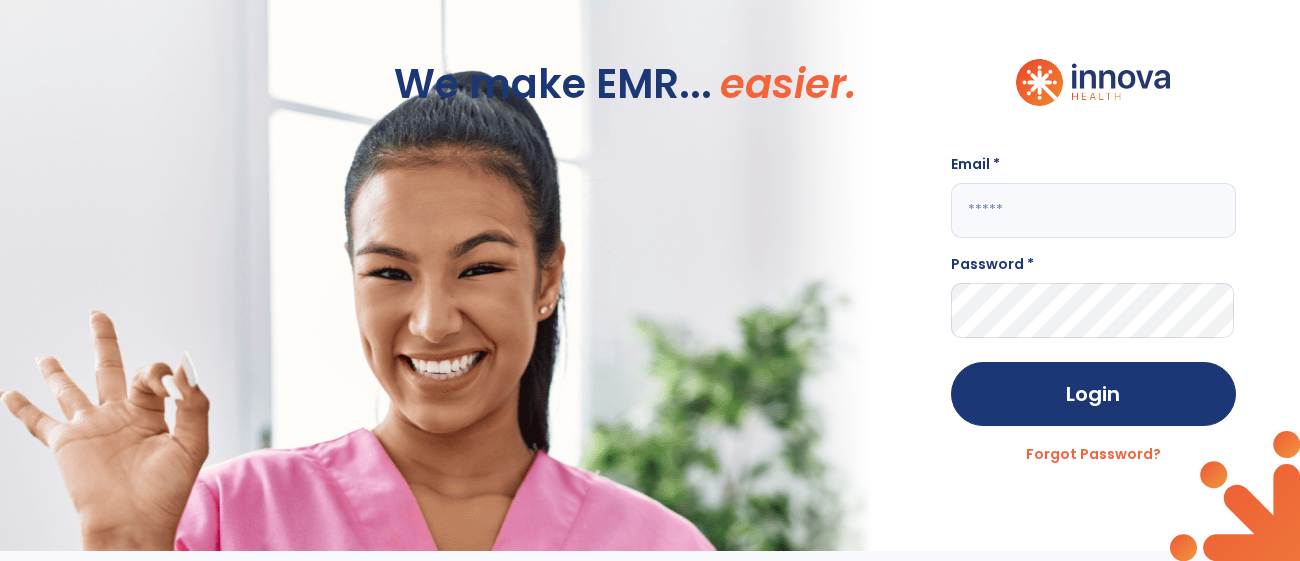 click 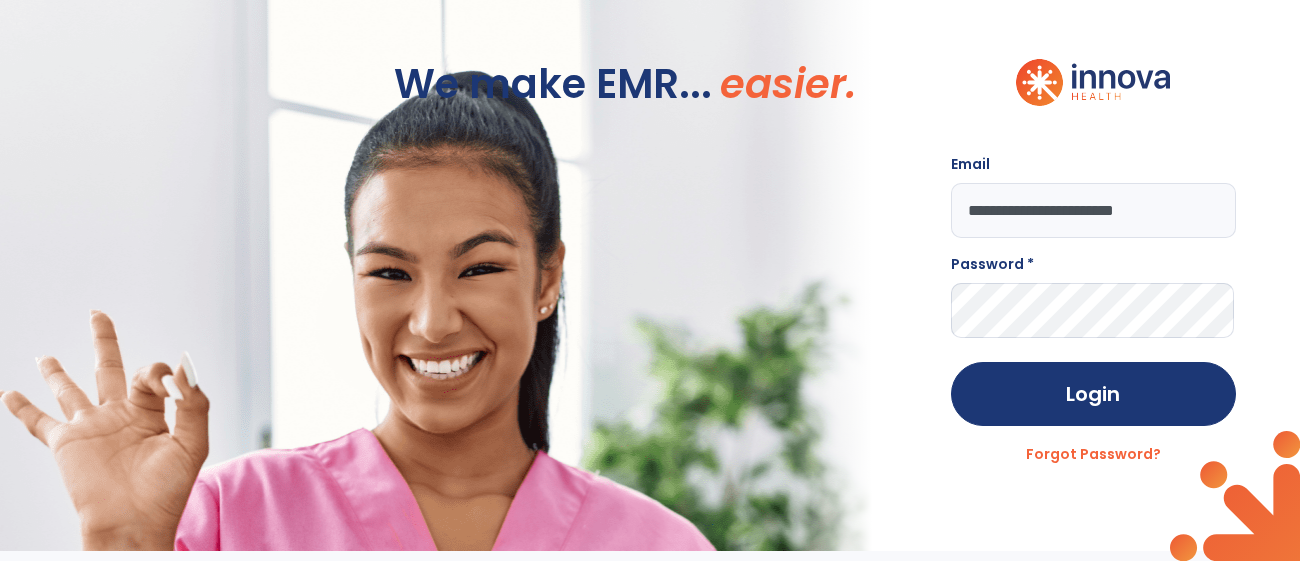 type on "**********" 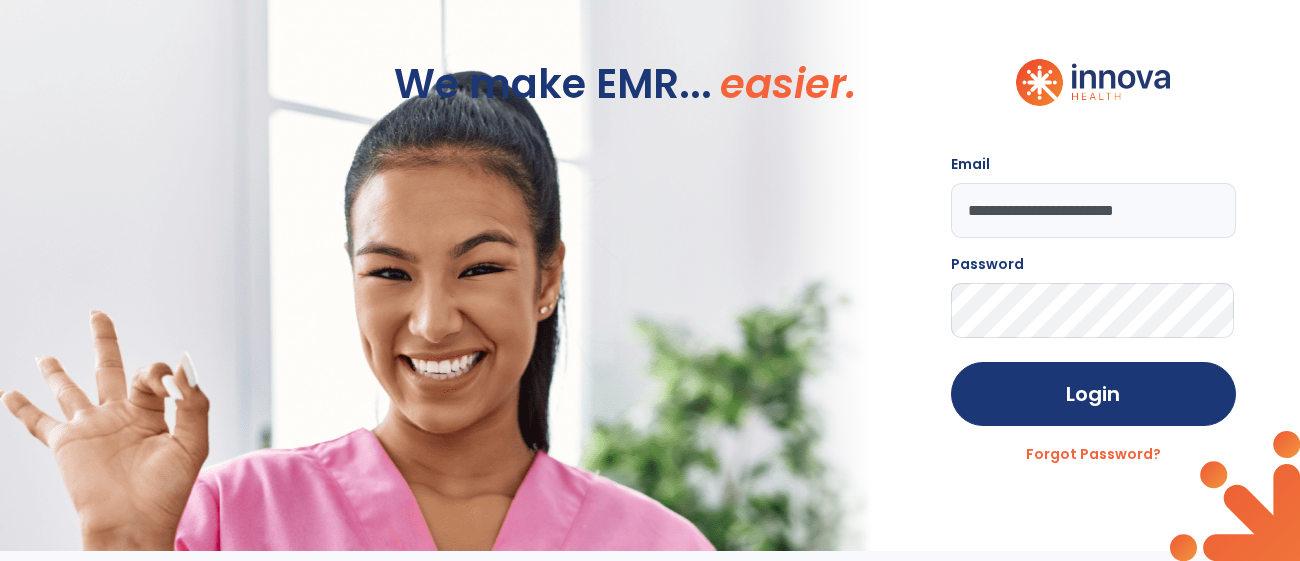 click on "Login" 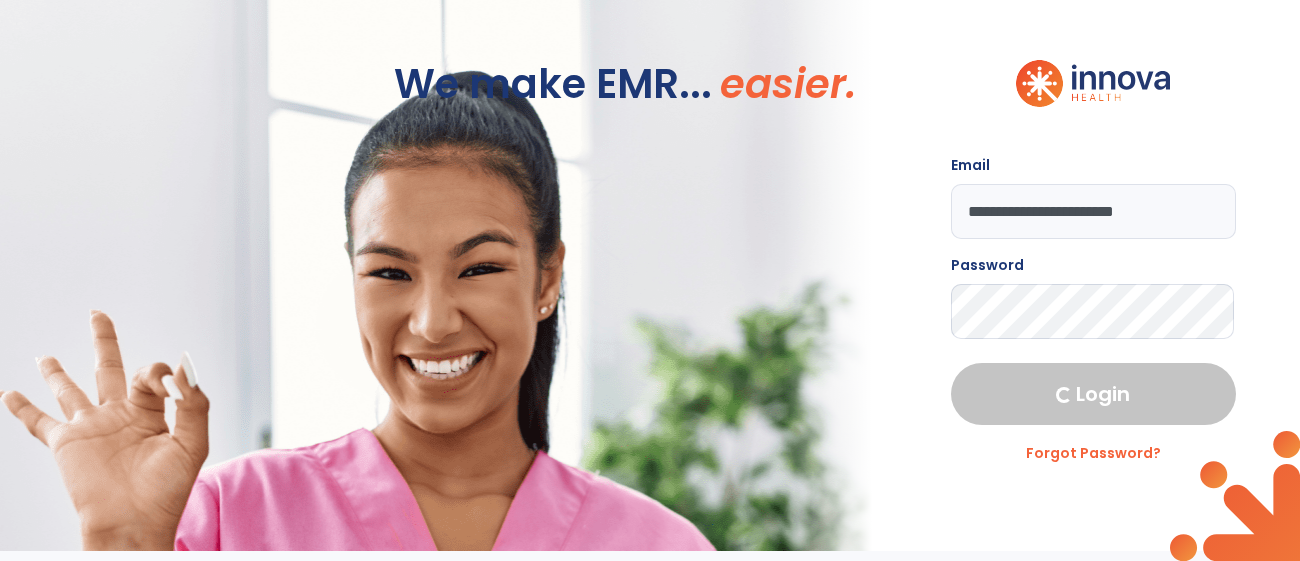 select on "****" 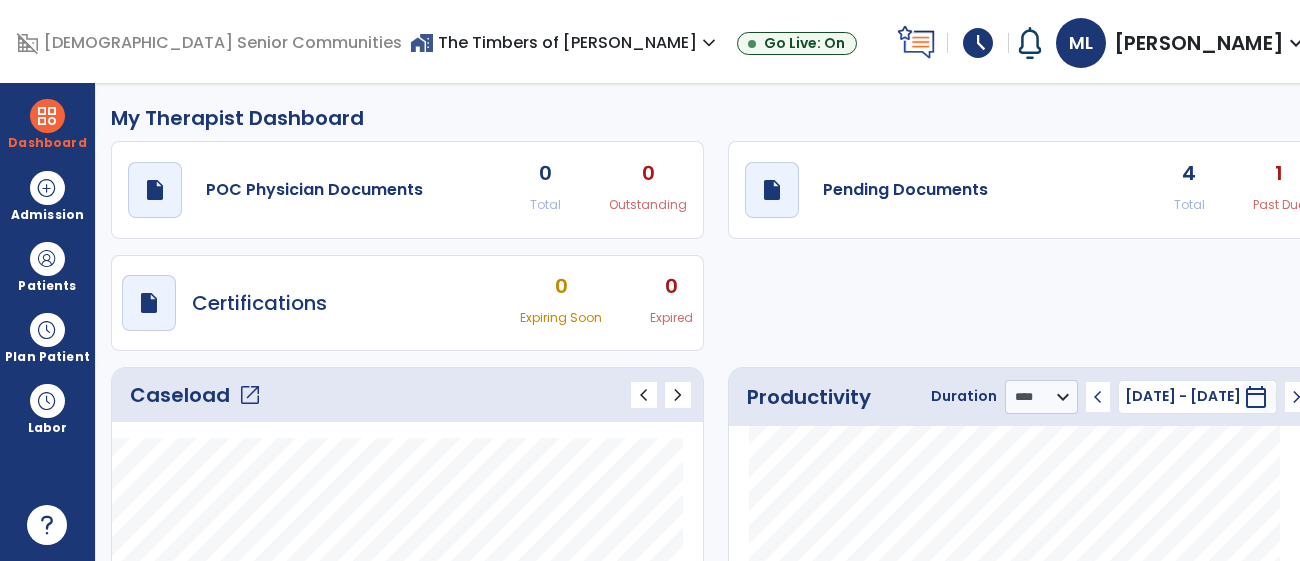 click on "4 Total" 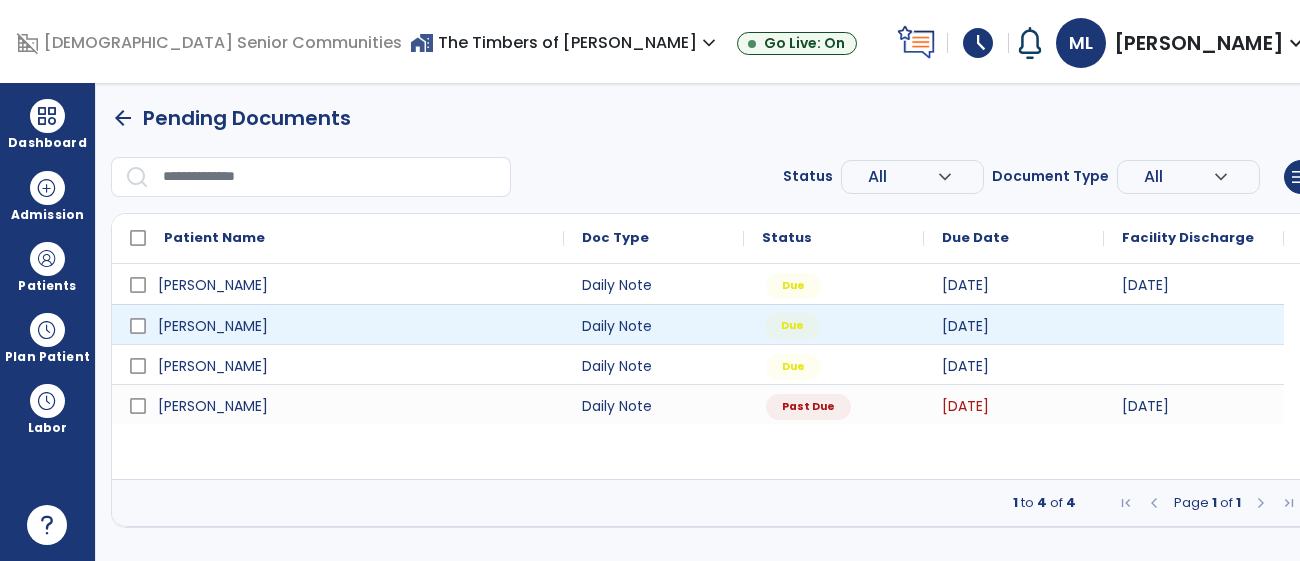 click on "Due" at bounding box center (834, 324) 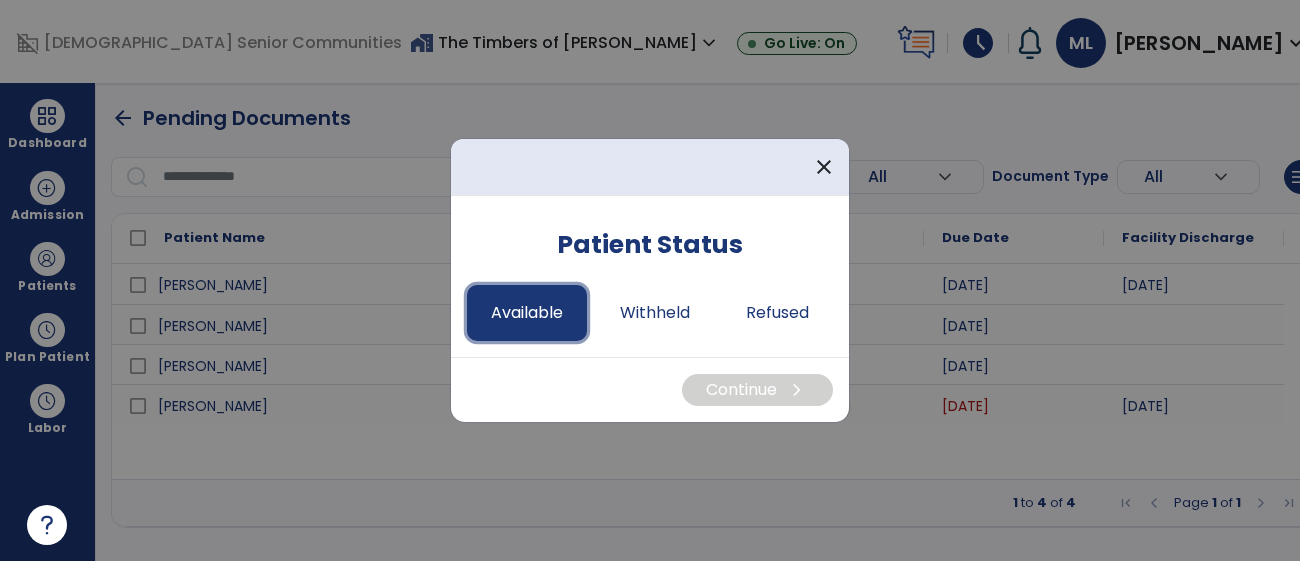 click on "Available" at bounding box center (527, 313) 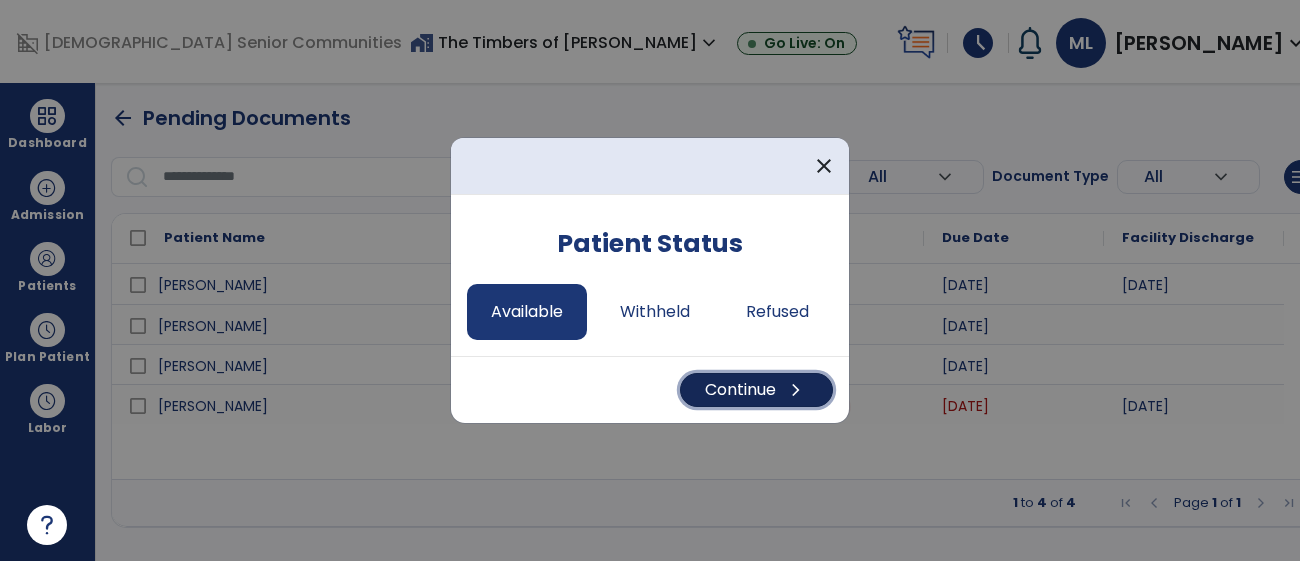 click on "Continue   chevron_right" at bounding box center [756, 390] 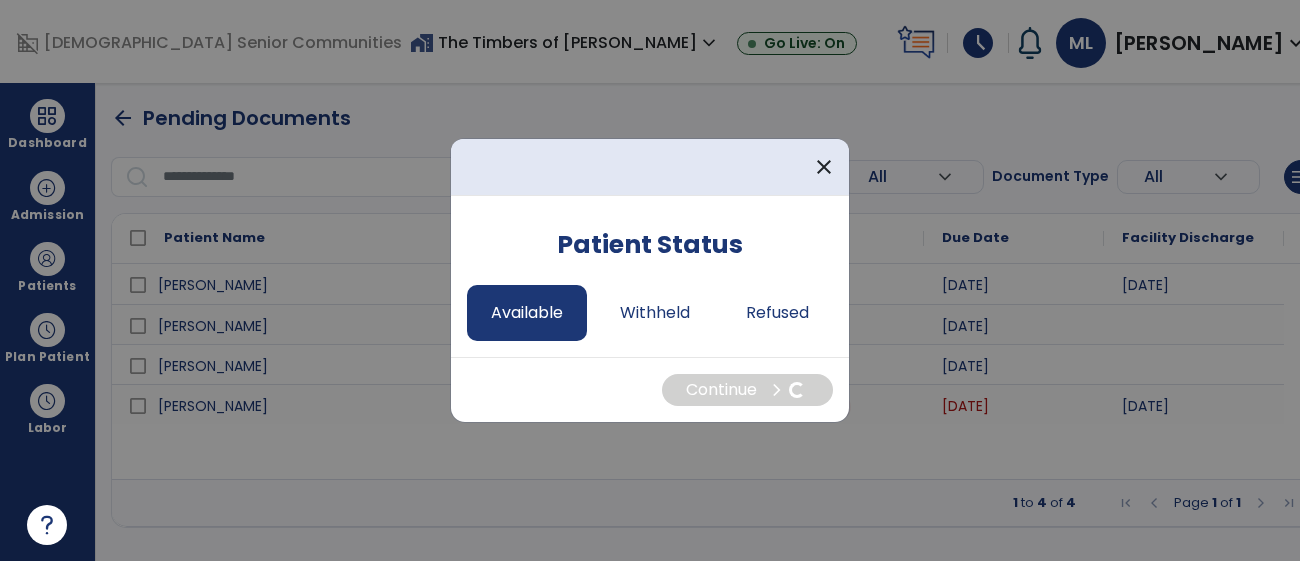 select on "*" 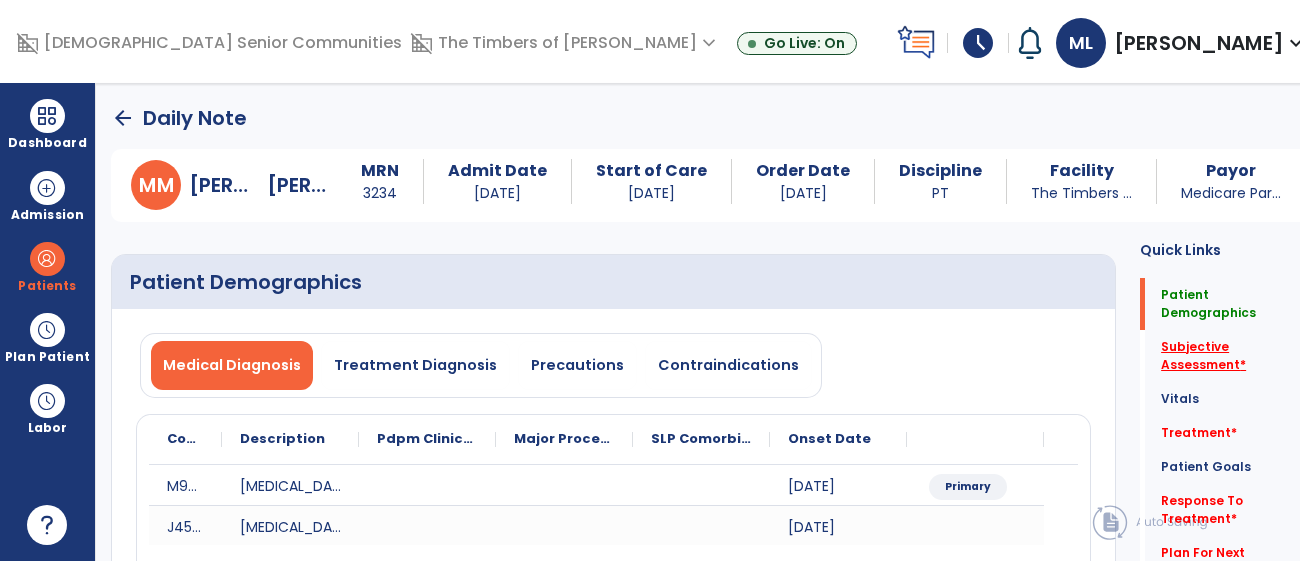 click on "Subjective Assessment   *" 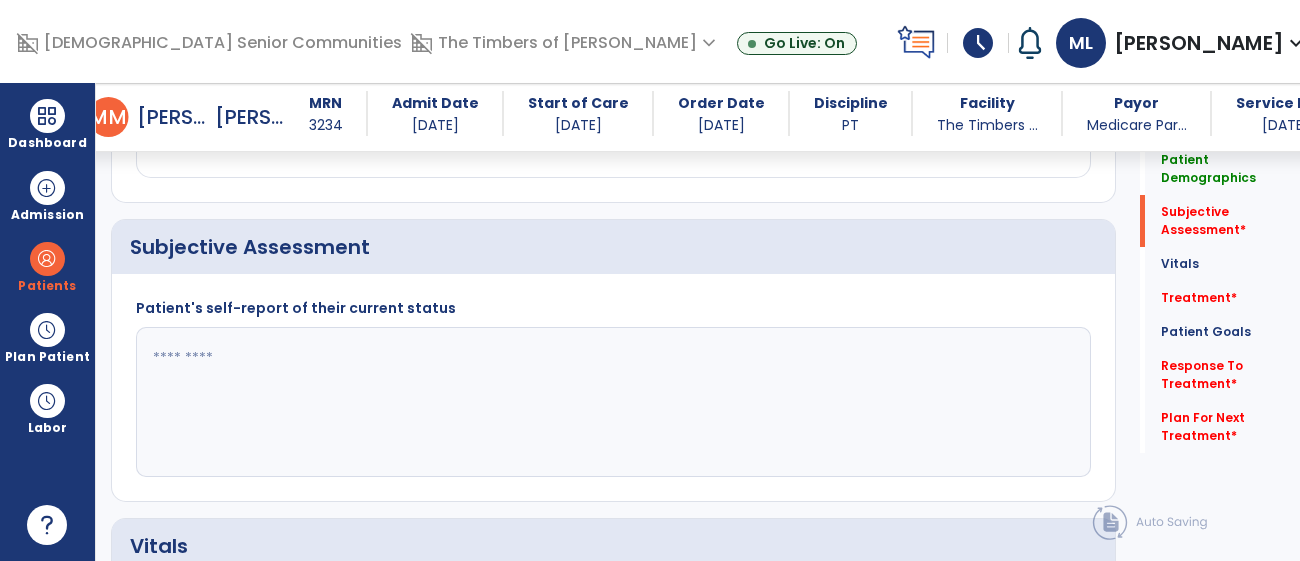 scroll, scrollTop: 475, scrollLeft: 0, axis: vertical 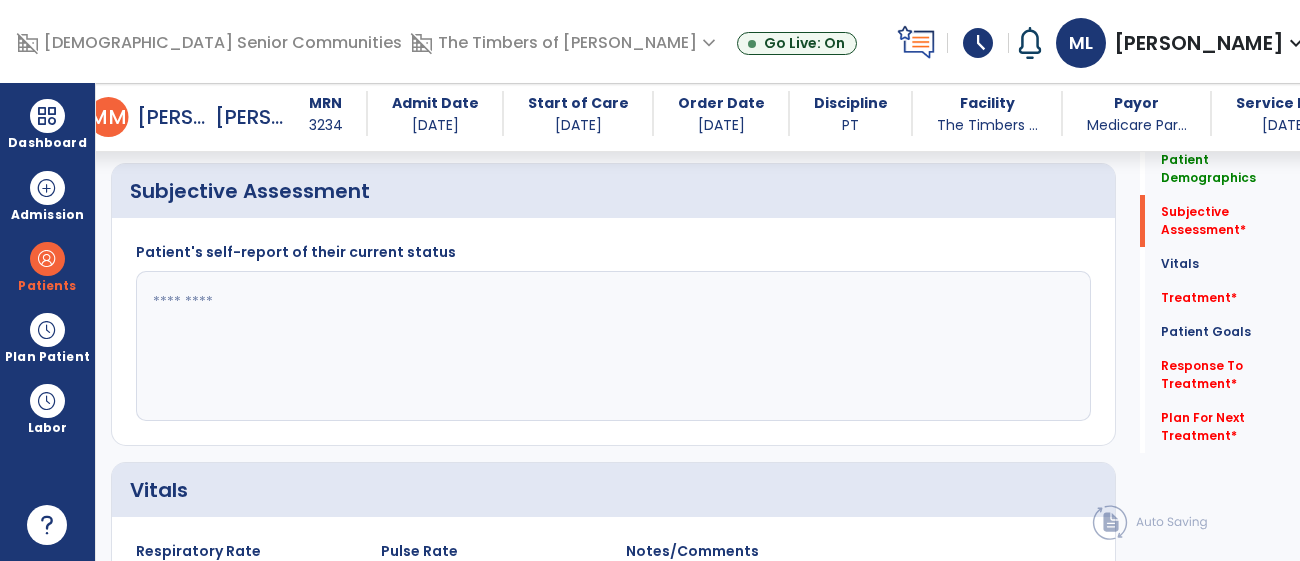 click 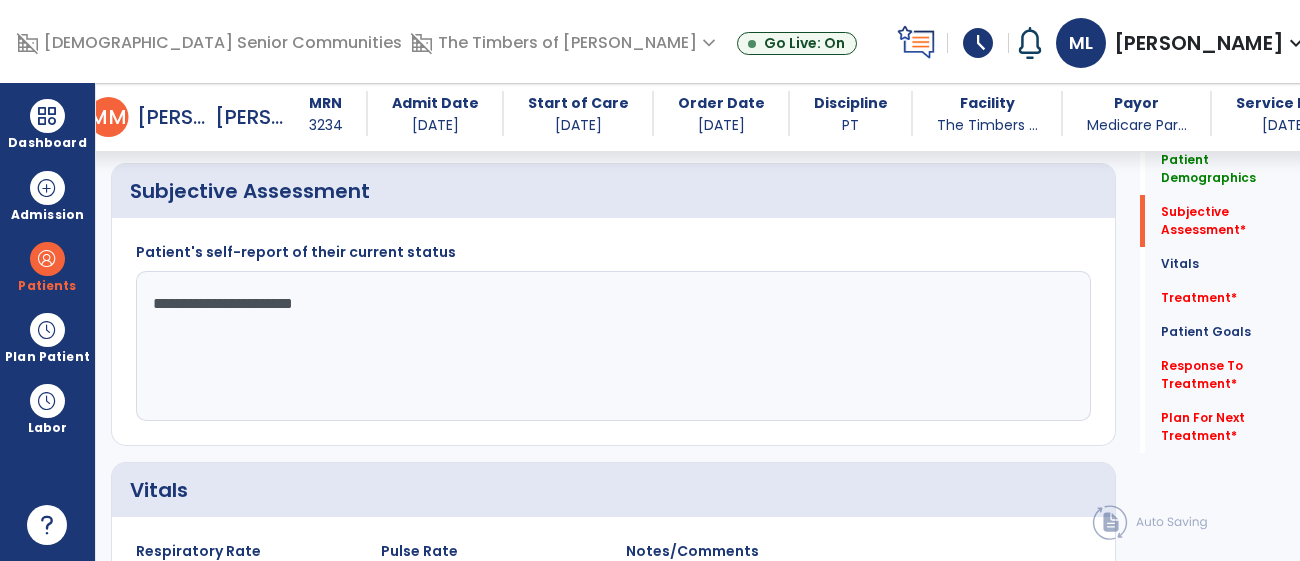 type on "**********" 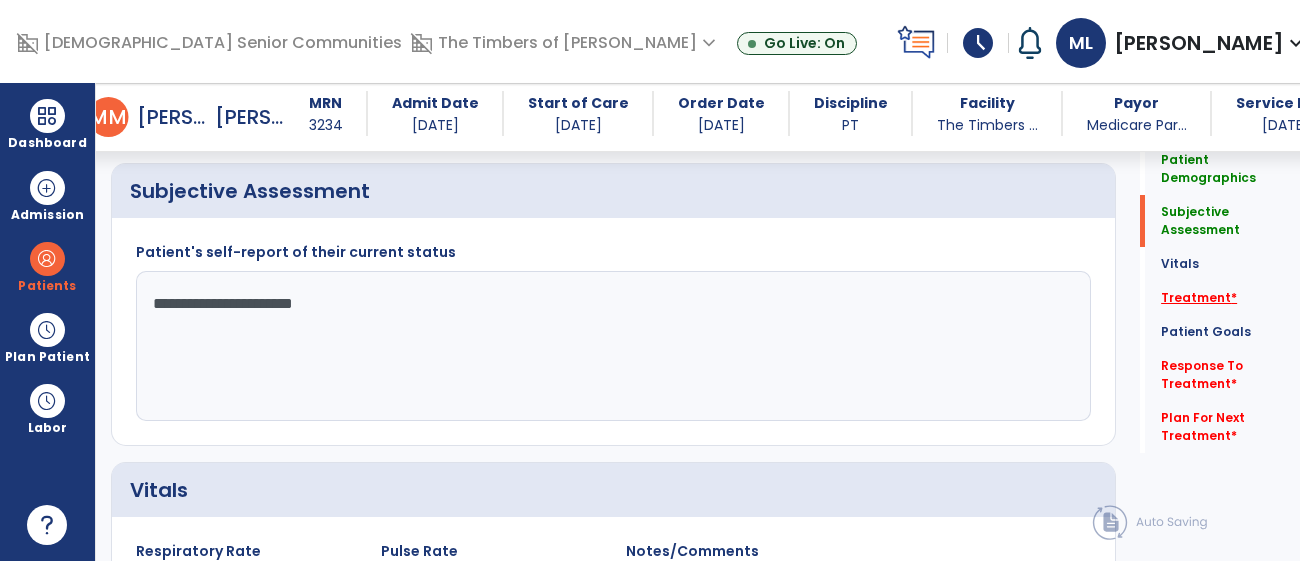 click on "Treatment   *" 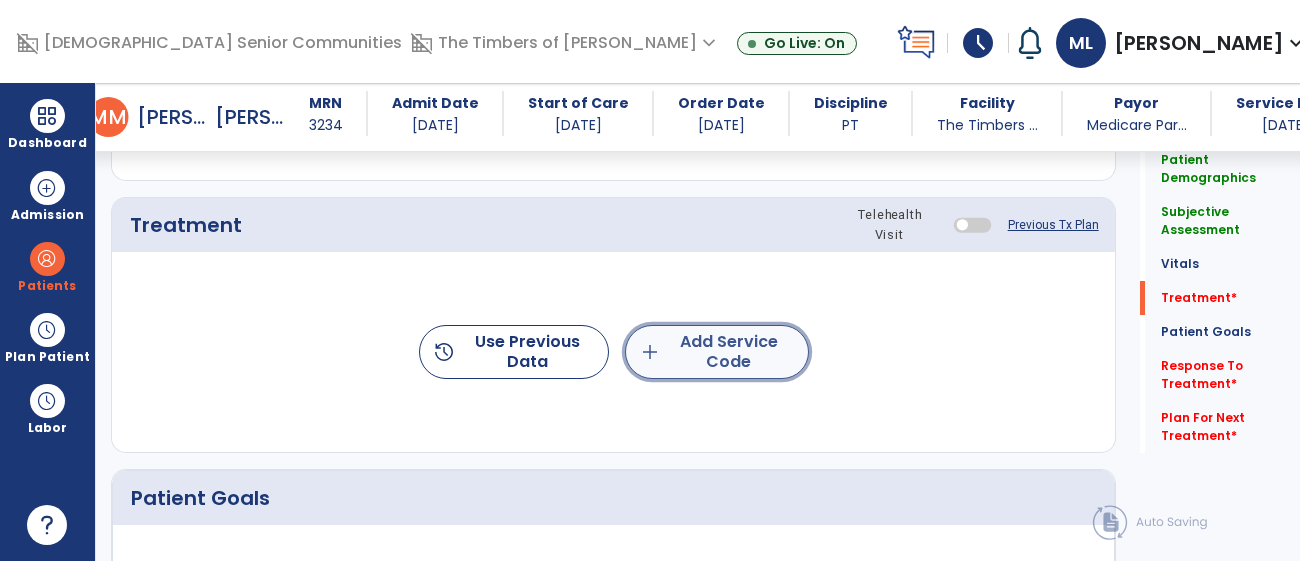 click on "add  Add Service Code" 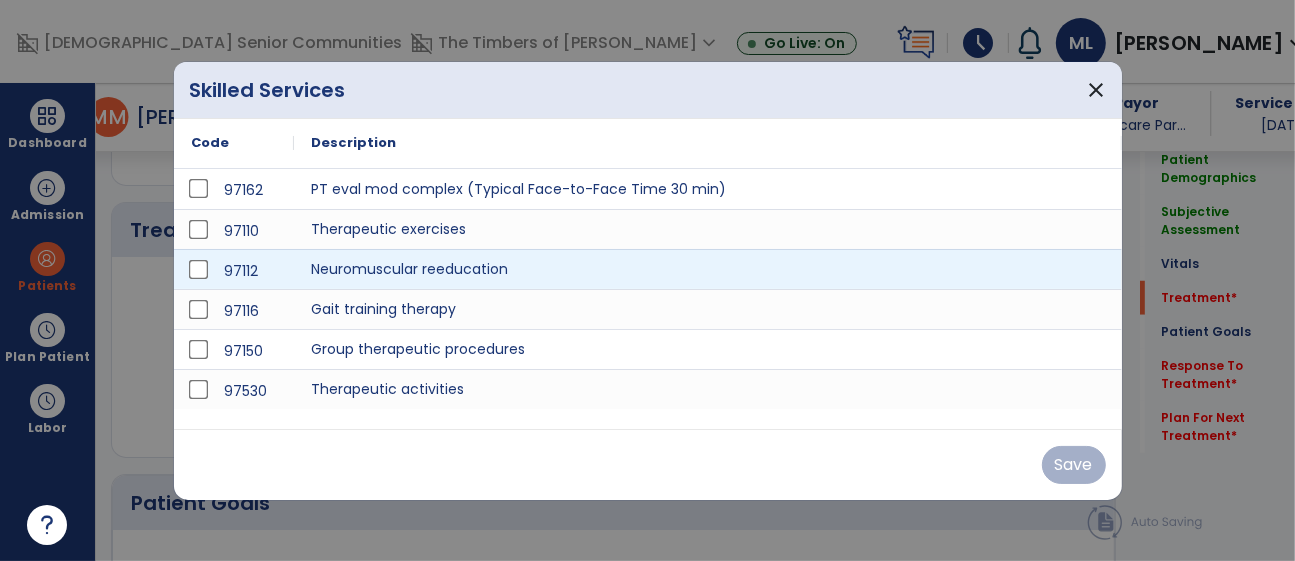 scroll, scrollTop: 1162, scrollLeft: 0, axis: vertical 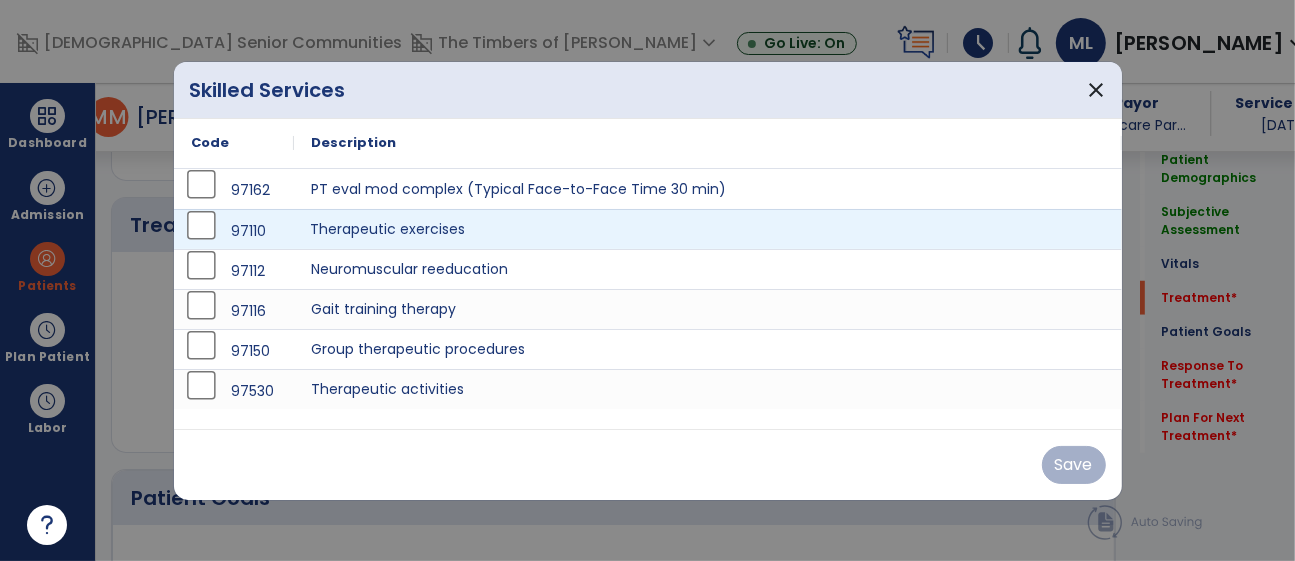 click on "Therapeutic exercises" at bounding box center [708, 229] 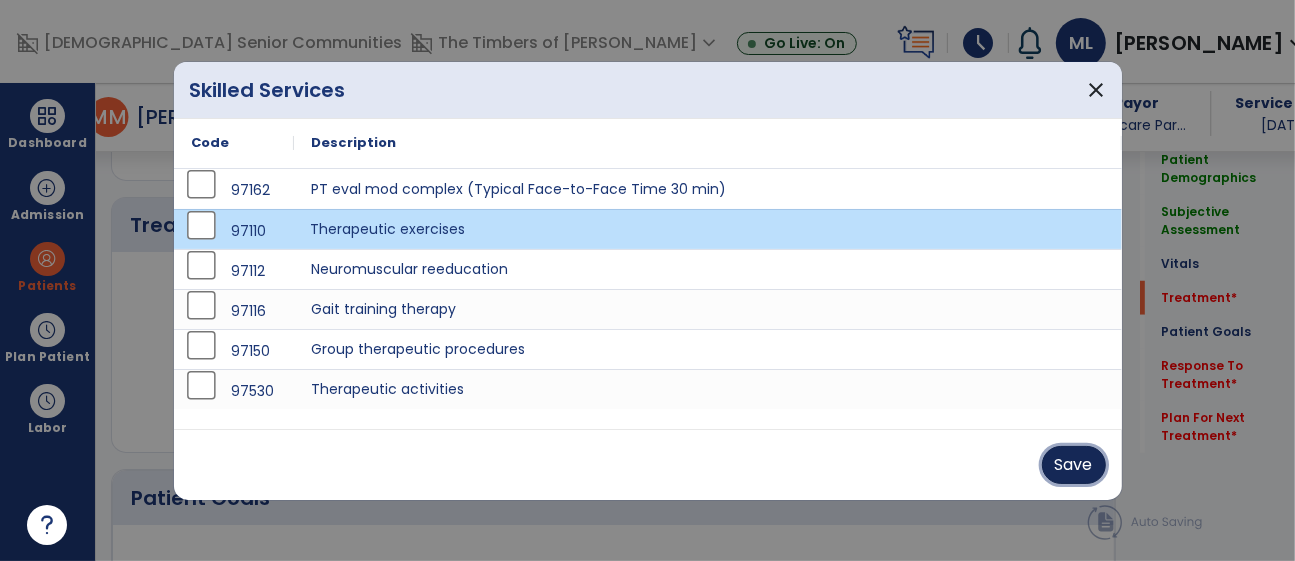 click on "Save" at bounding box center (1074, 465) 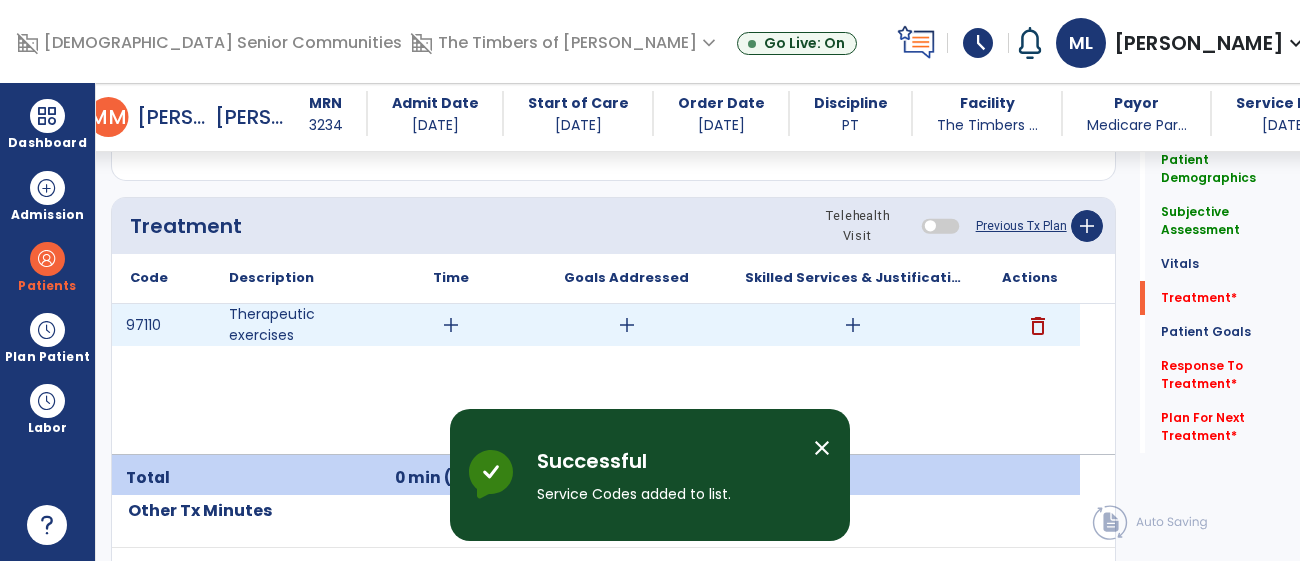 click on "add" at bounding box center [451, 325] 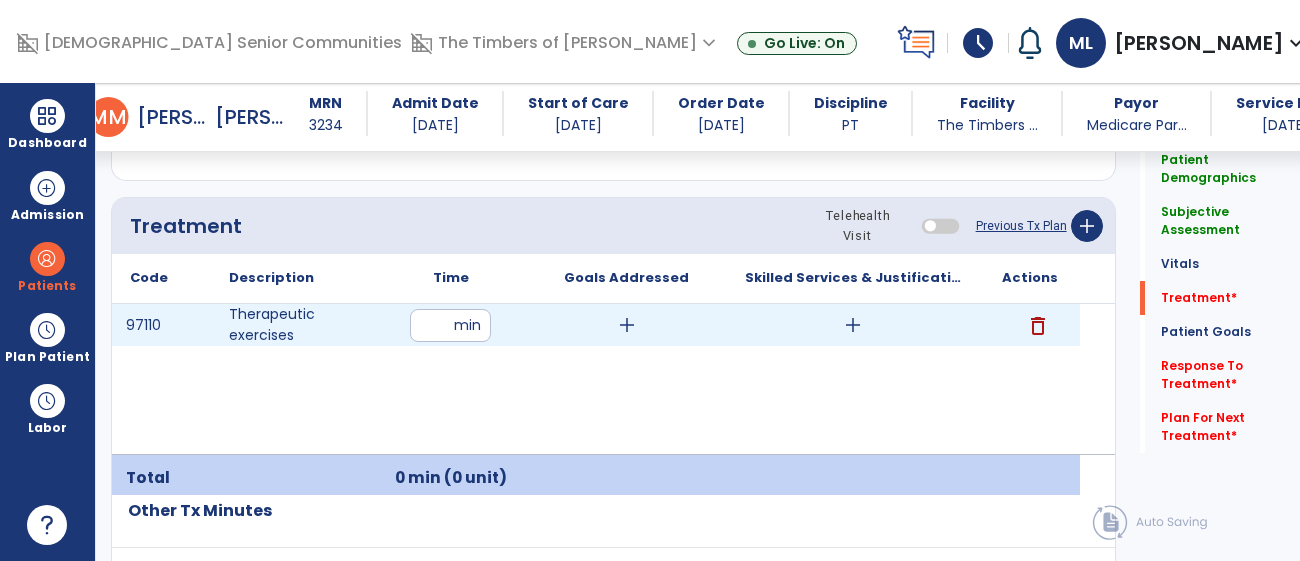 type on "**" 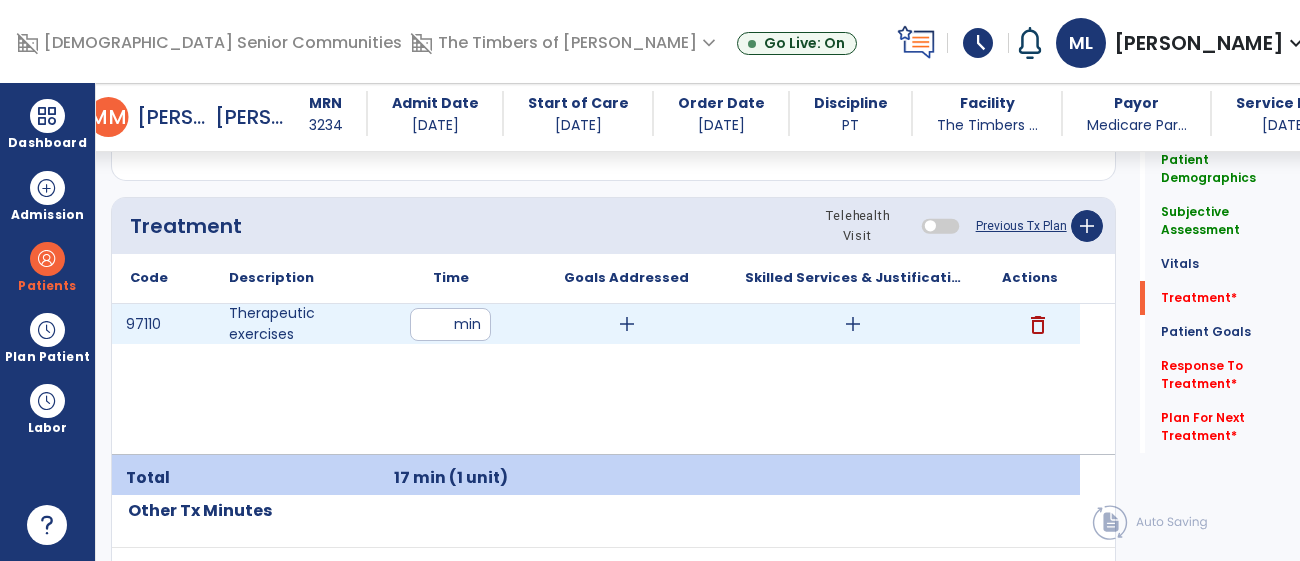 click on "add" at bounding box center (853, 324) 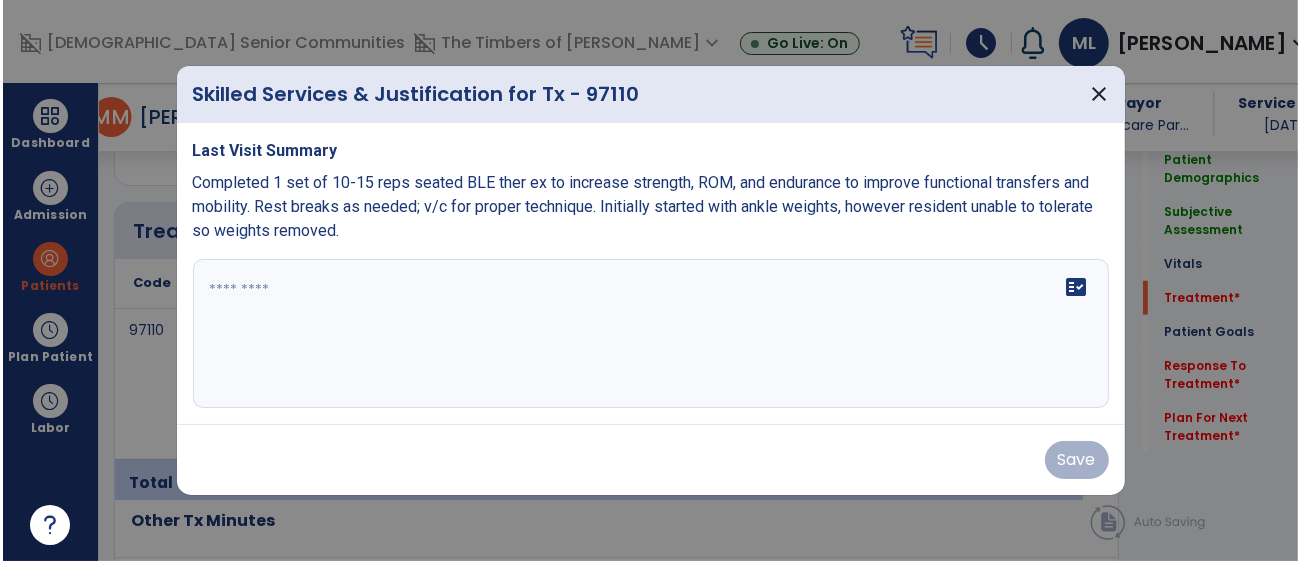 scroll, scrollTop: 1162, scrollLeft: 0, axis: vertical 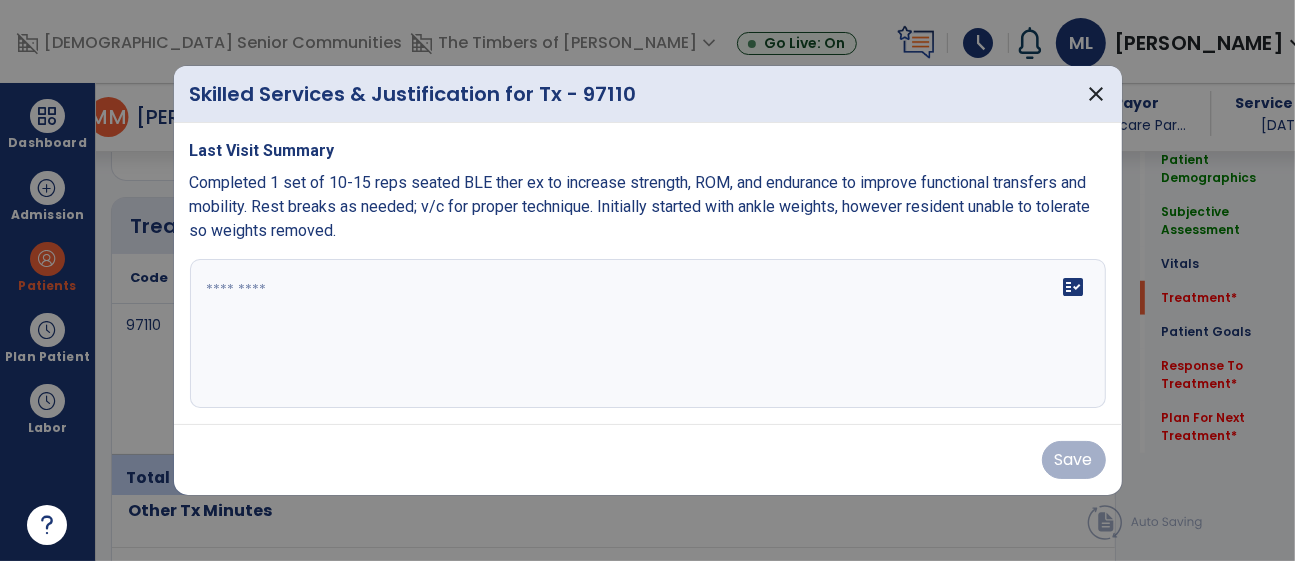 click at bounding box center [648, 334] 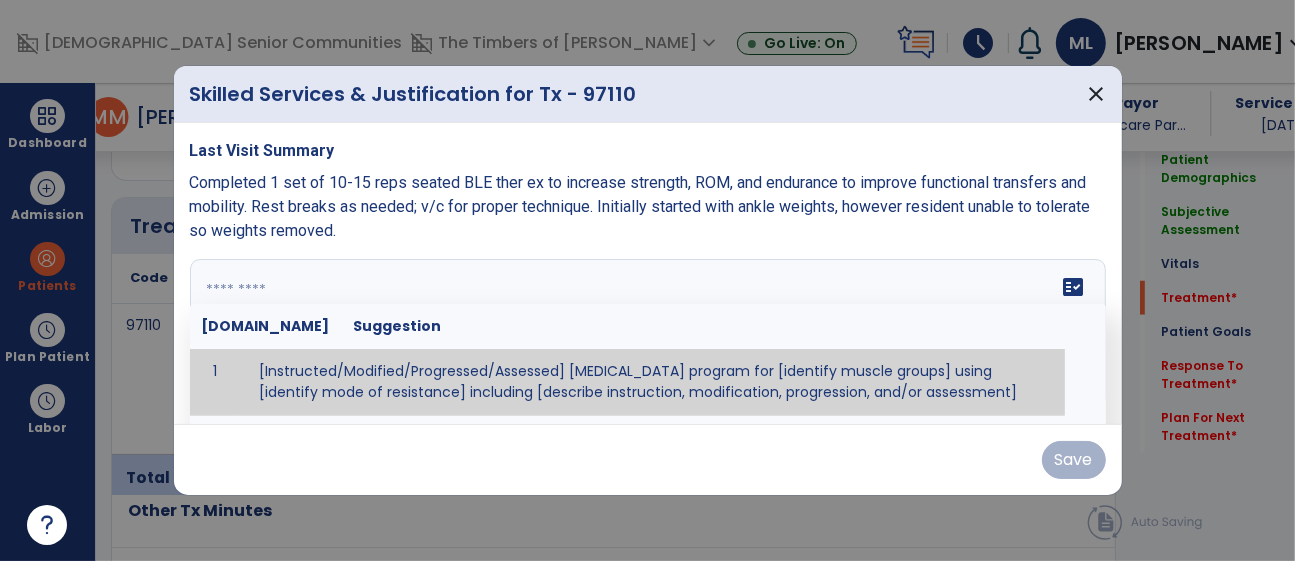 paste on "**********" 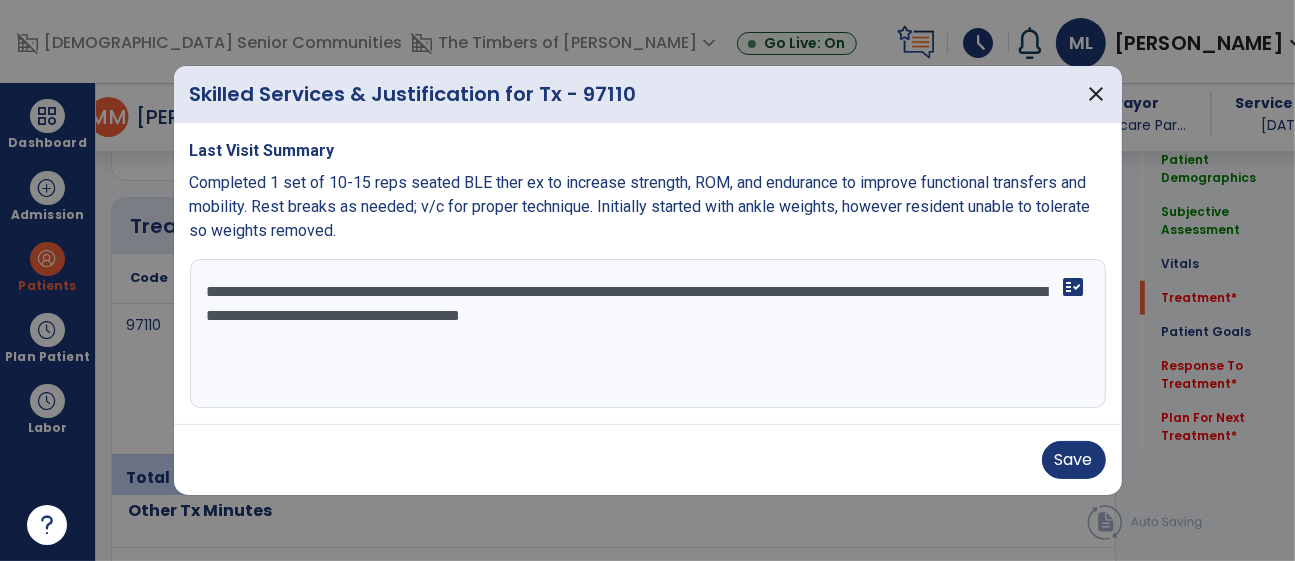 click on "**********" at bounding box center [648, 334] 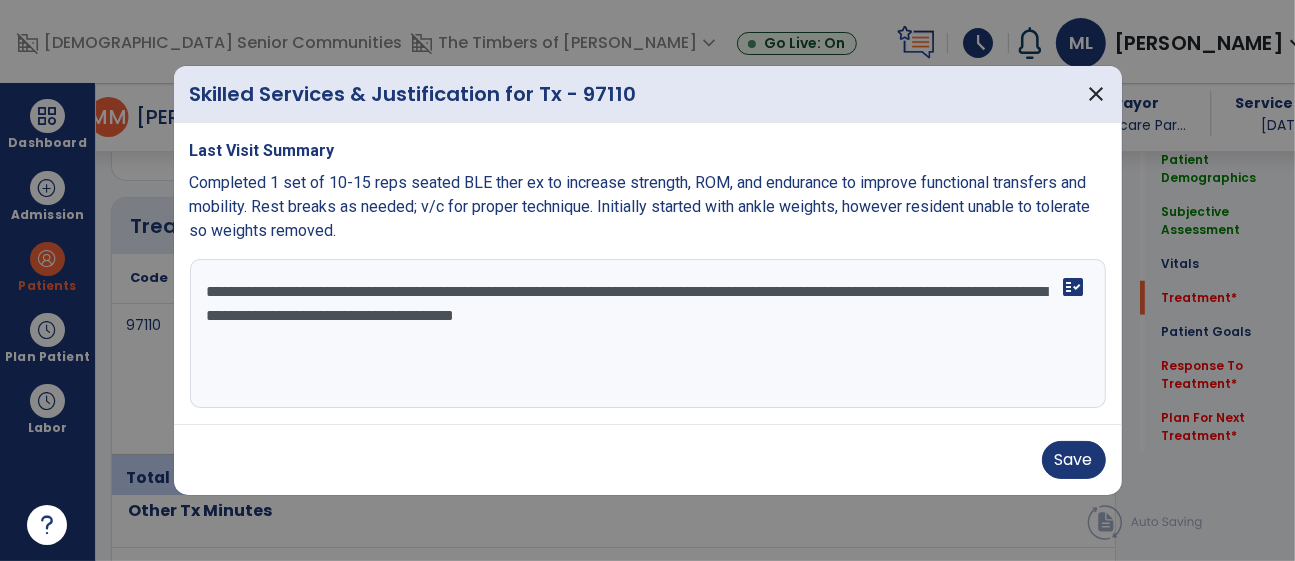 click on "**********" at bounding box center (648, 334) 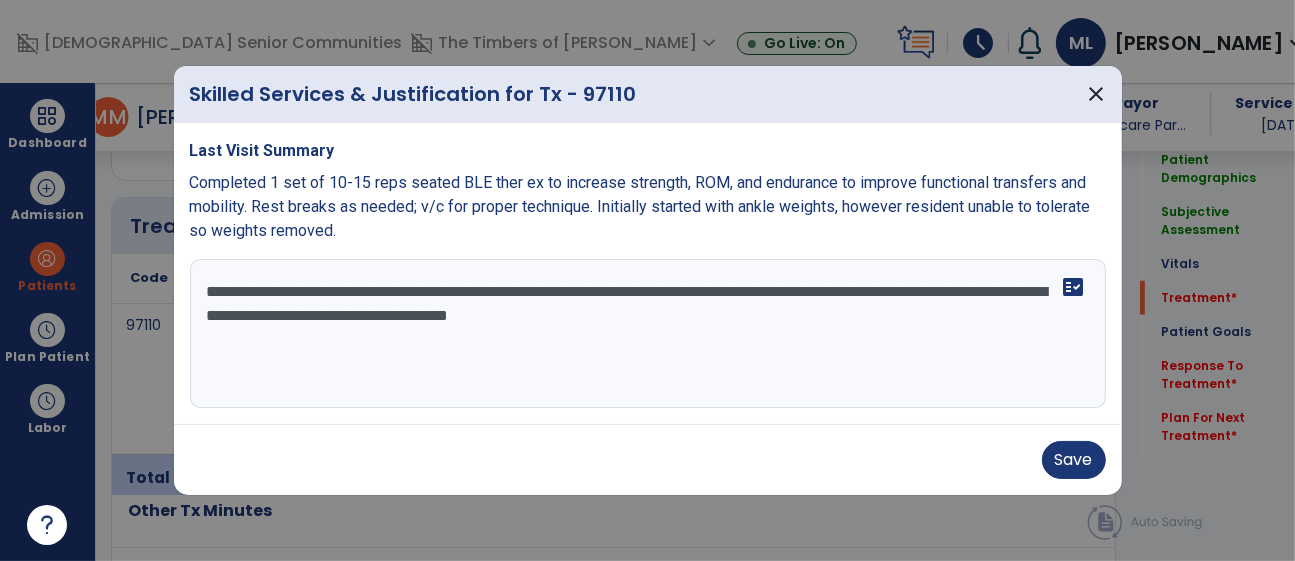 type on "**********" 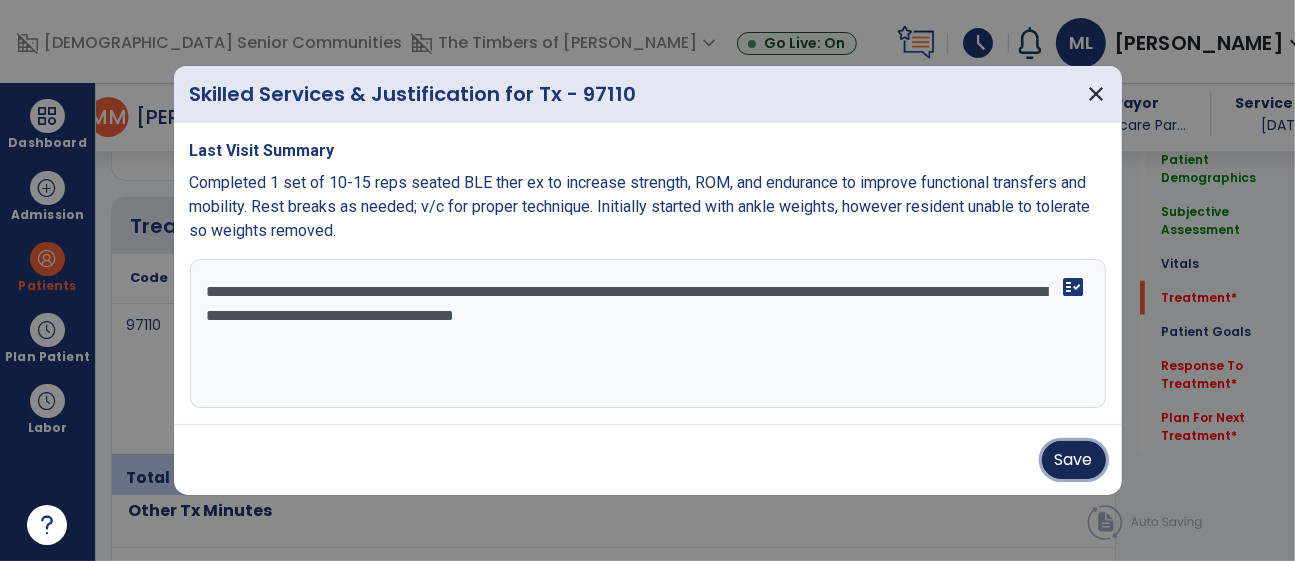 click on "Save" at bounding box center (1074, 460) 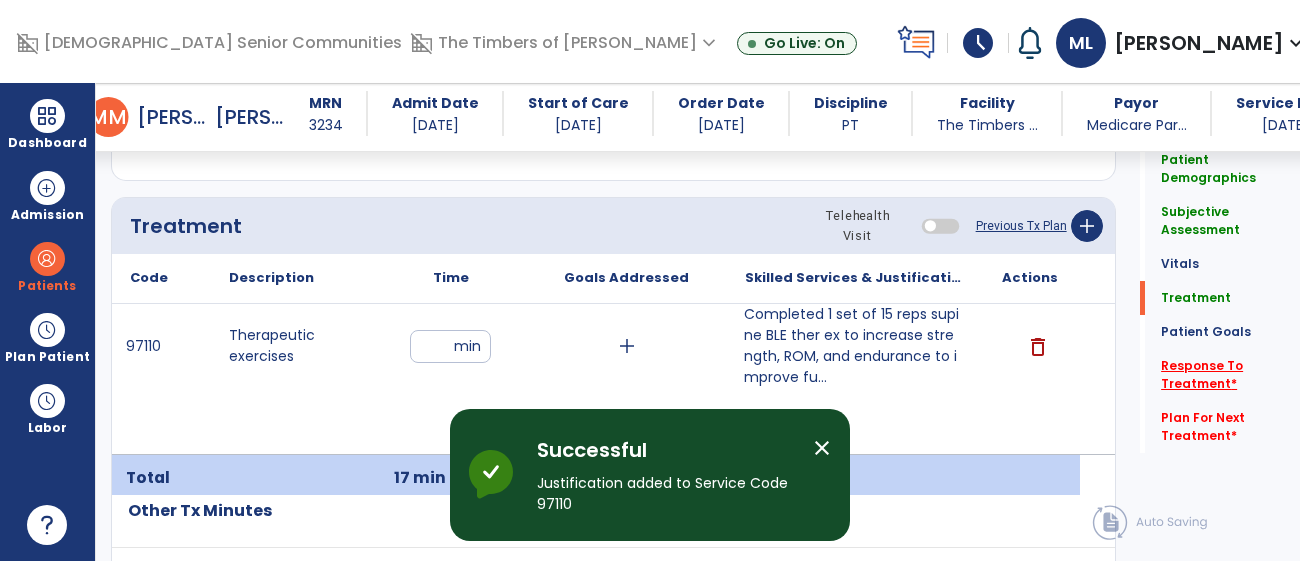 click on "Response To Treatment   *" 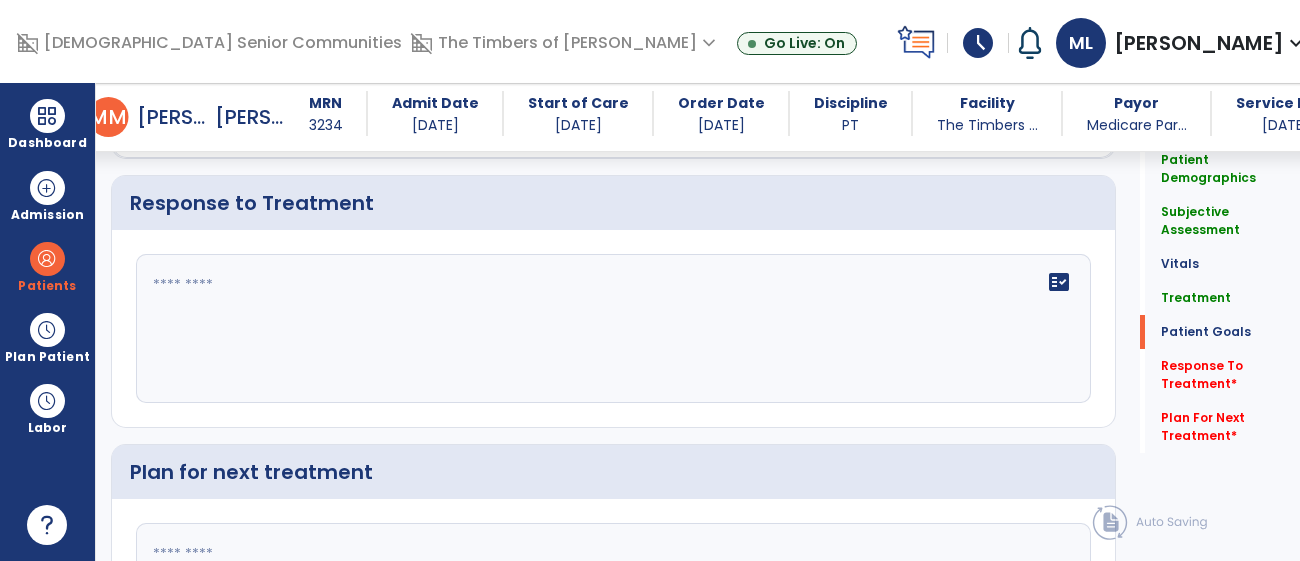 scroll, scrollTop: 2958, scrollLeft: 0, axis: vertical 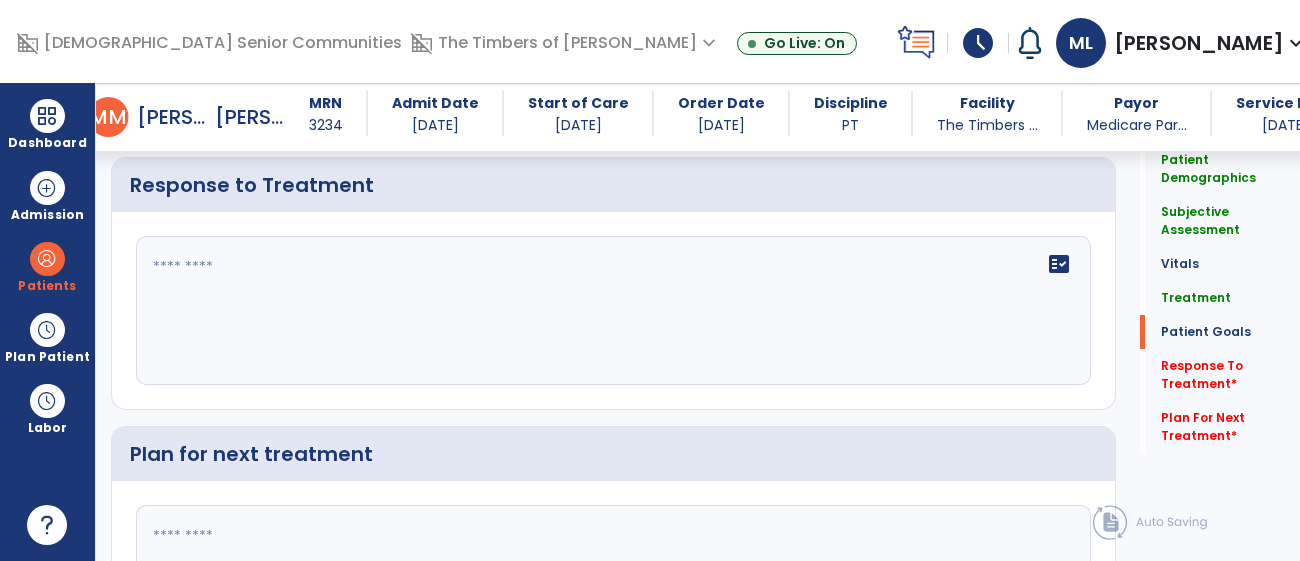 click on "fact_check" 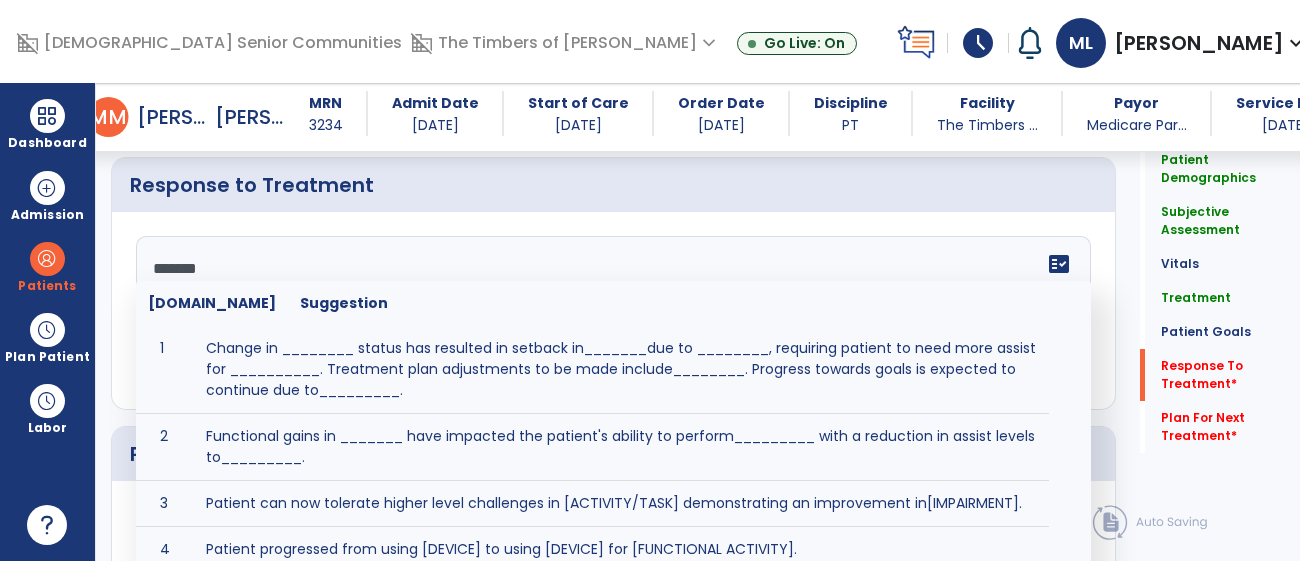 type on "********" 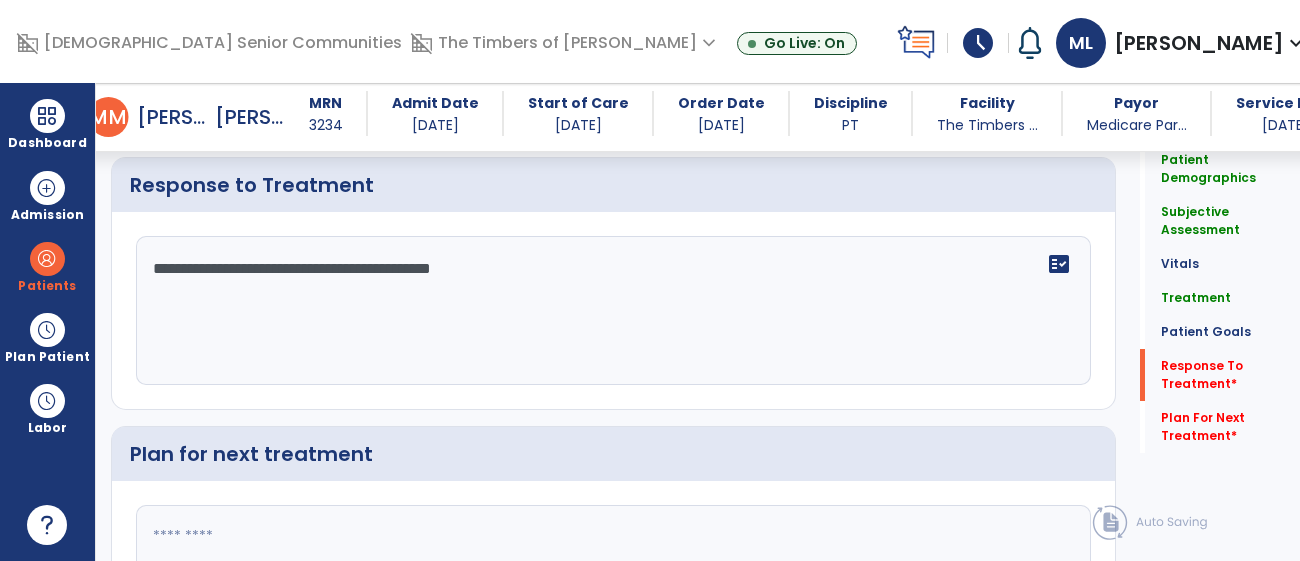 type on "**********" 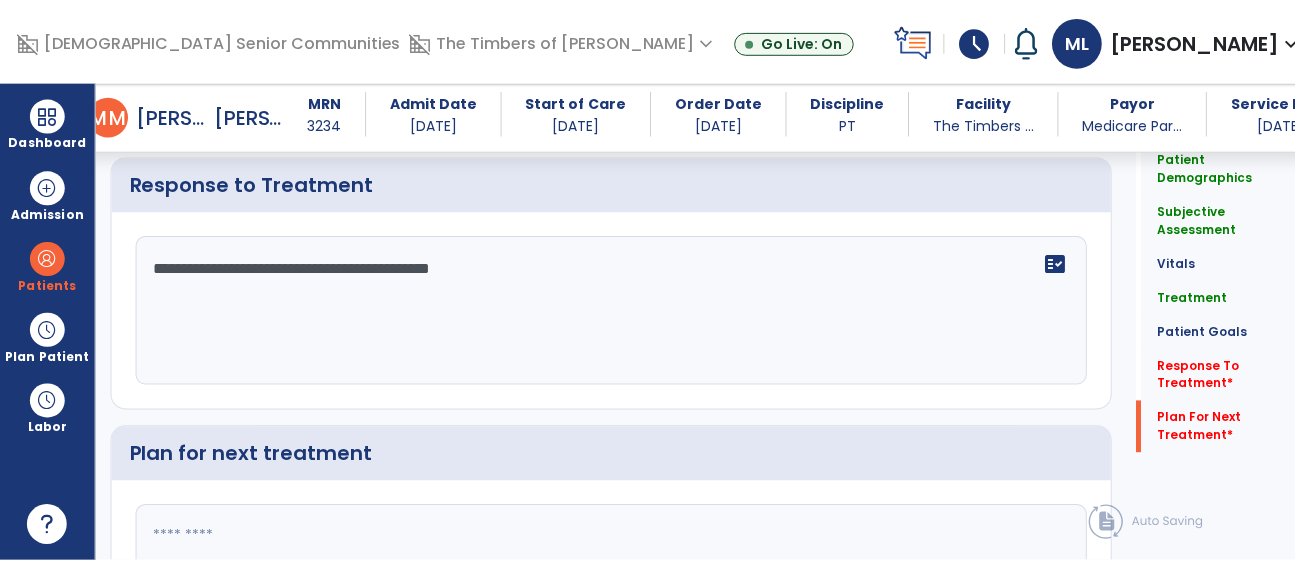 scroll, scrollTop: 3181, scrollLeft: 0, axis: vertical 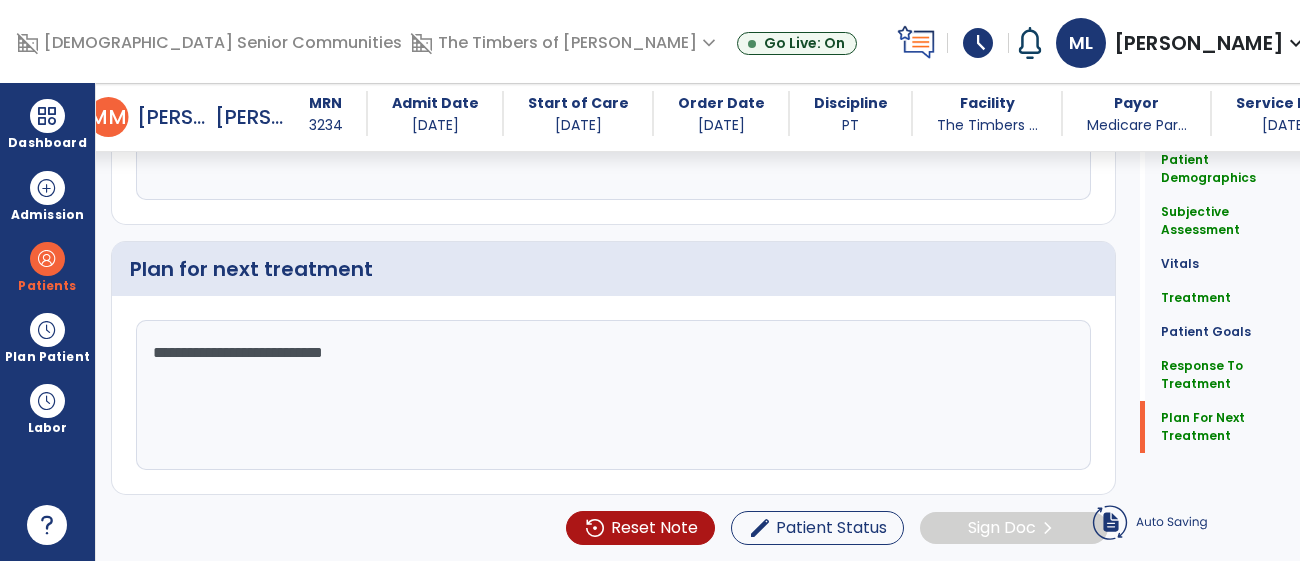 click on "**********" 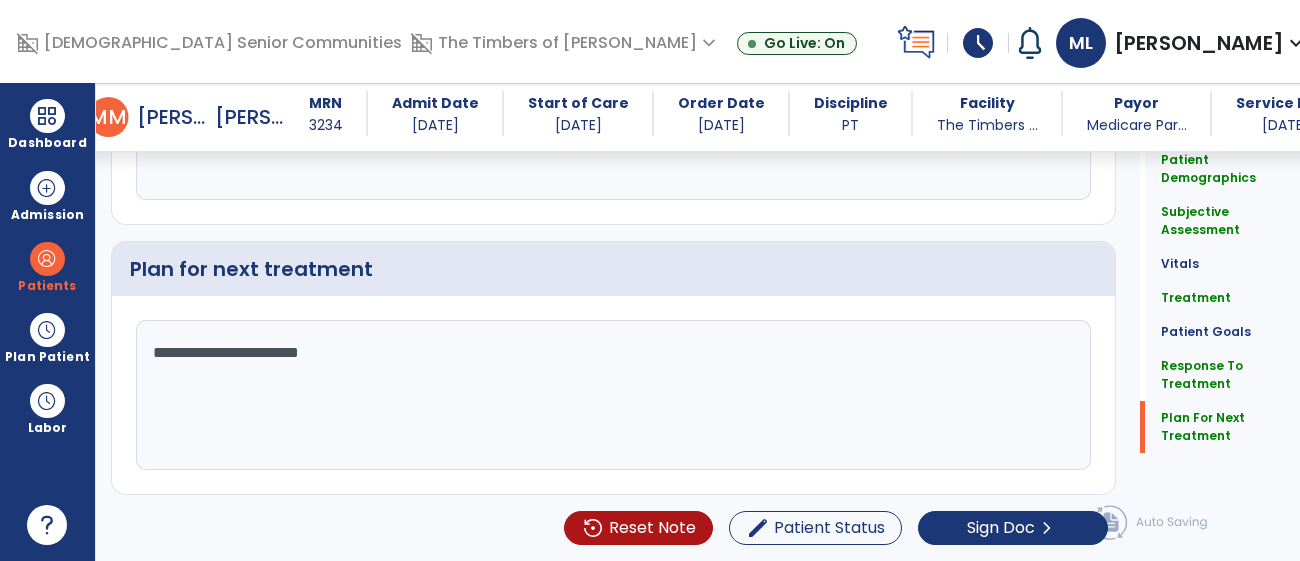 click on "**********" 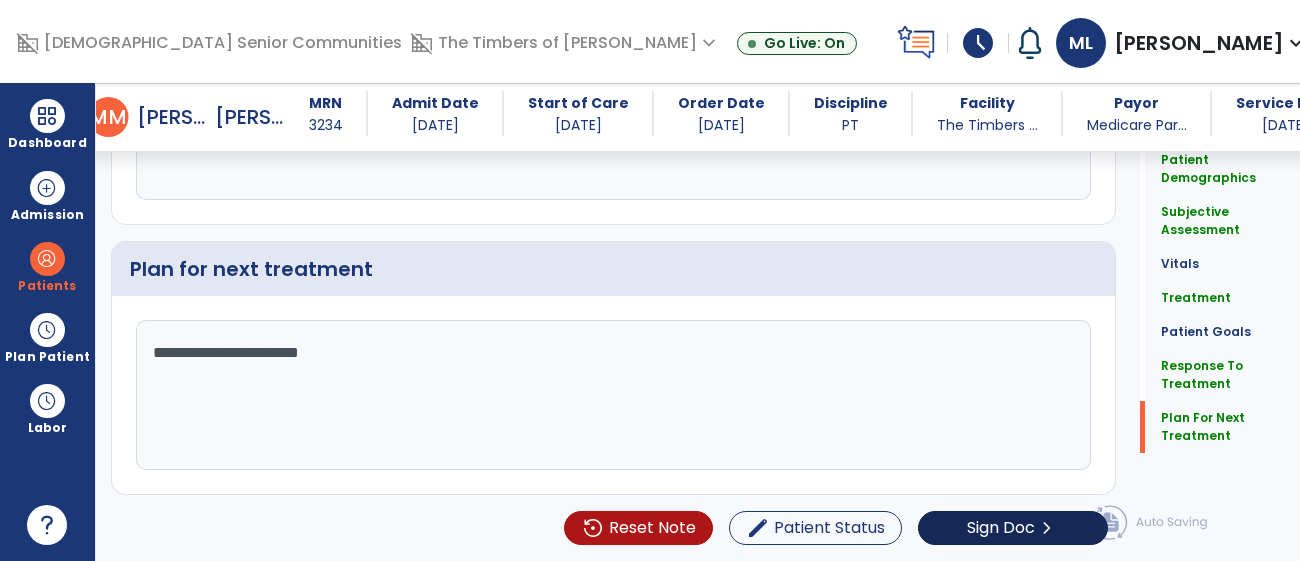 type on "**********" 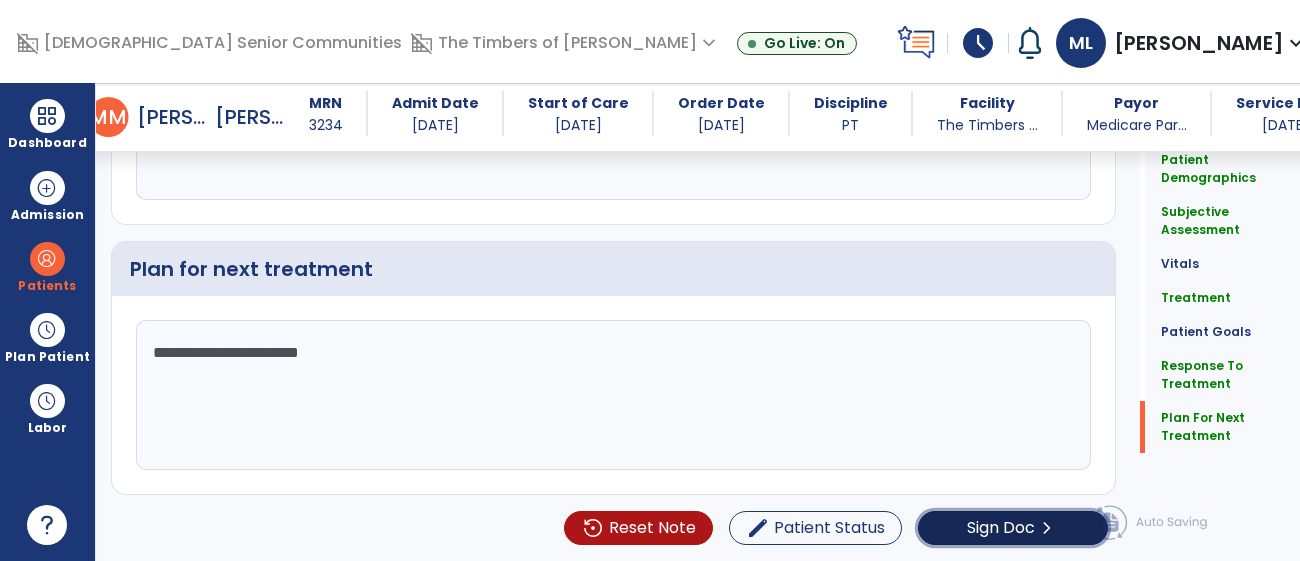click on "Sign Doc" 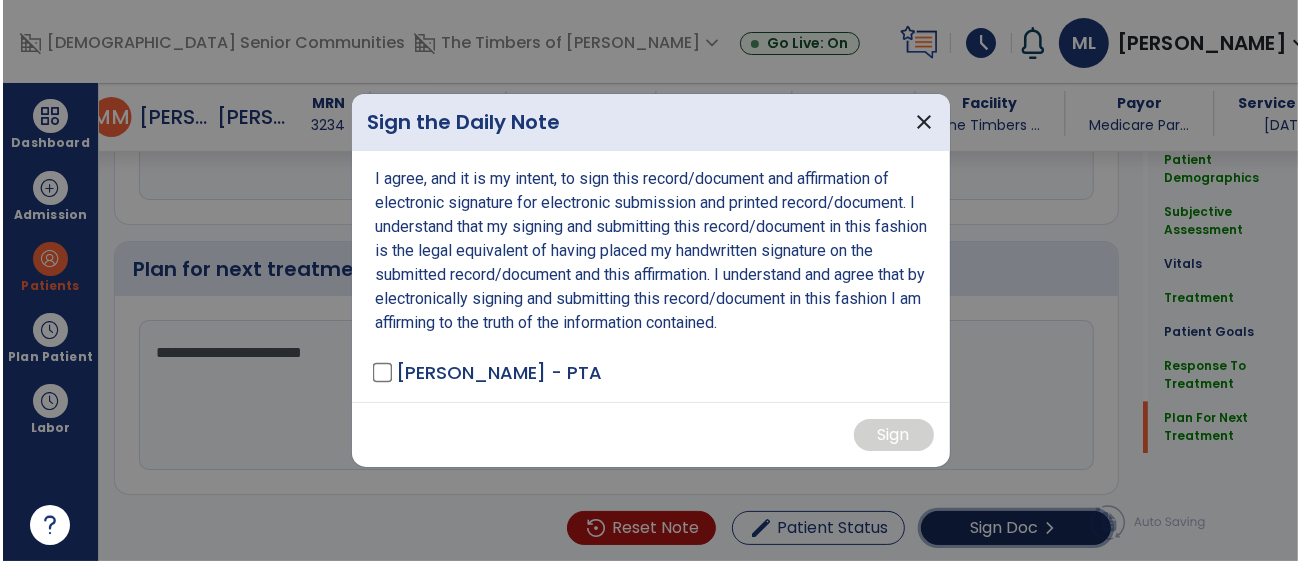 scroll, scrollTop: 3181, scrollLeft: 0, axis: vertical 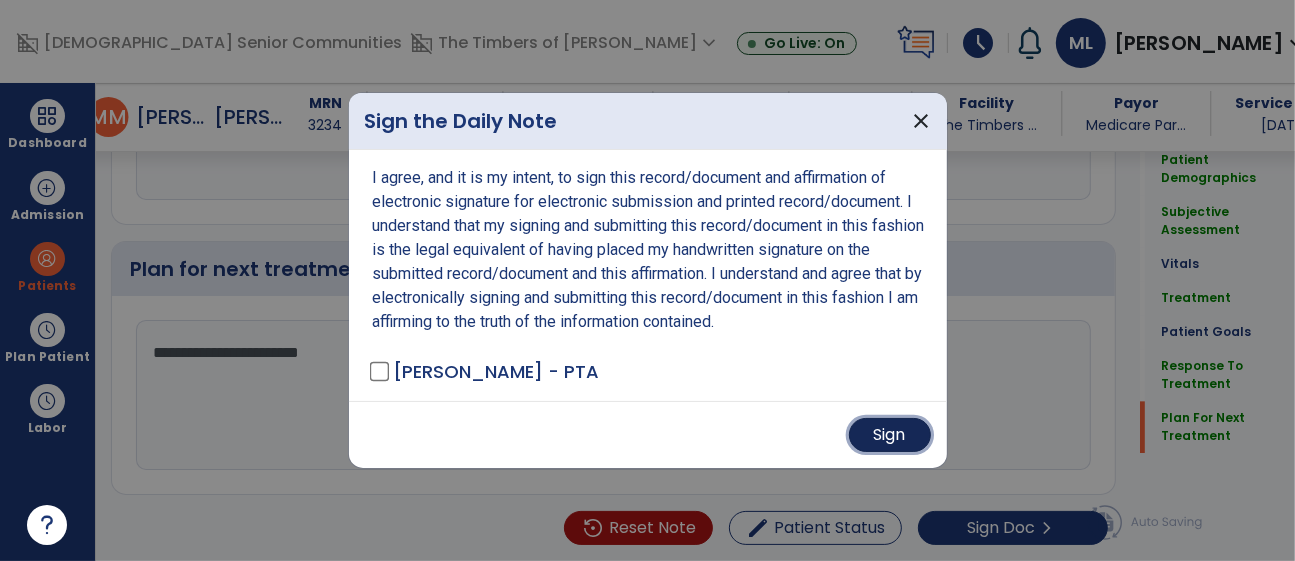 click on "Sign" at bounding box center (890, 435) 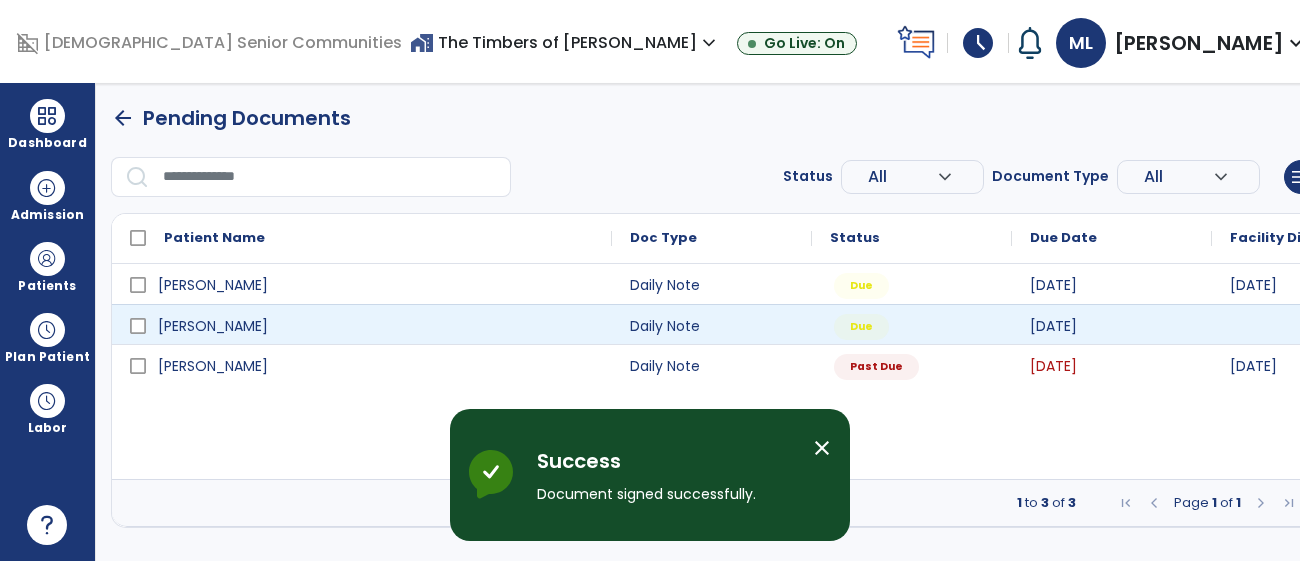 scroll, scrollTop: 0, scrollLeft: 0, axis: both 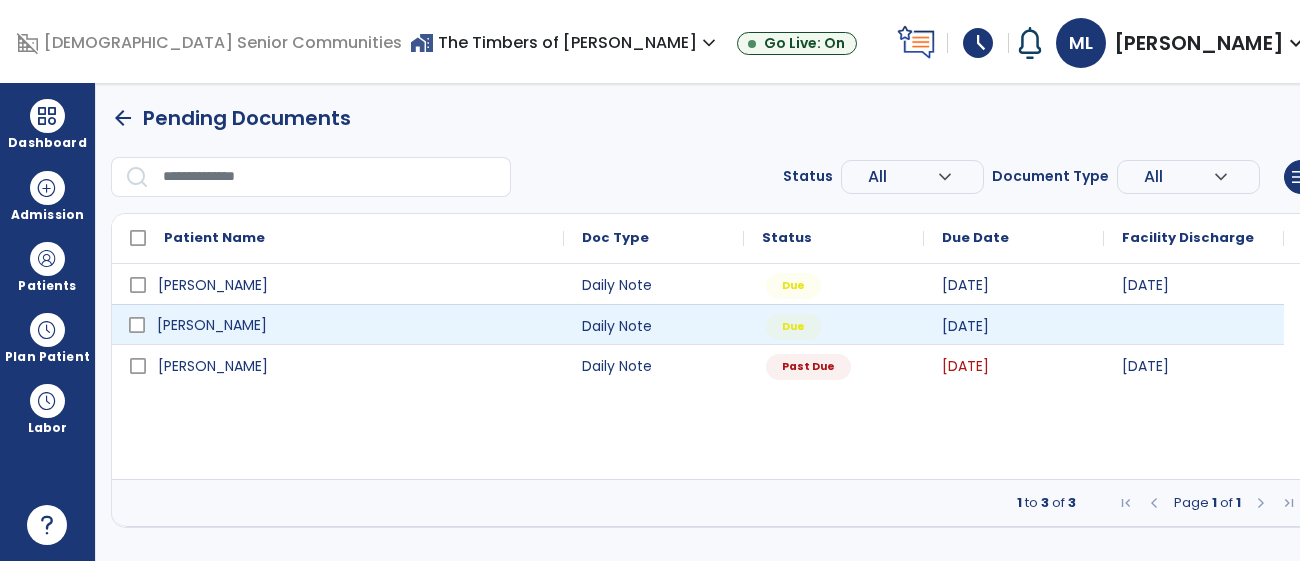 click on "Kissel, Diana" at bounding box center (338, 324) 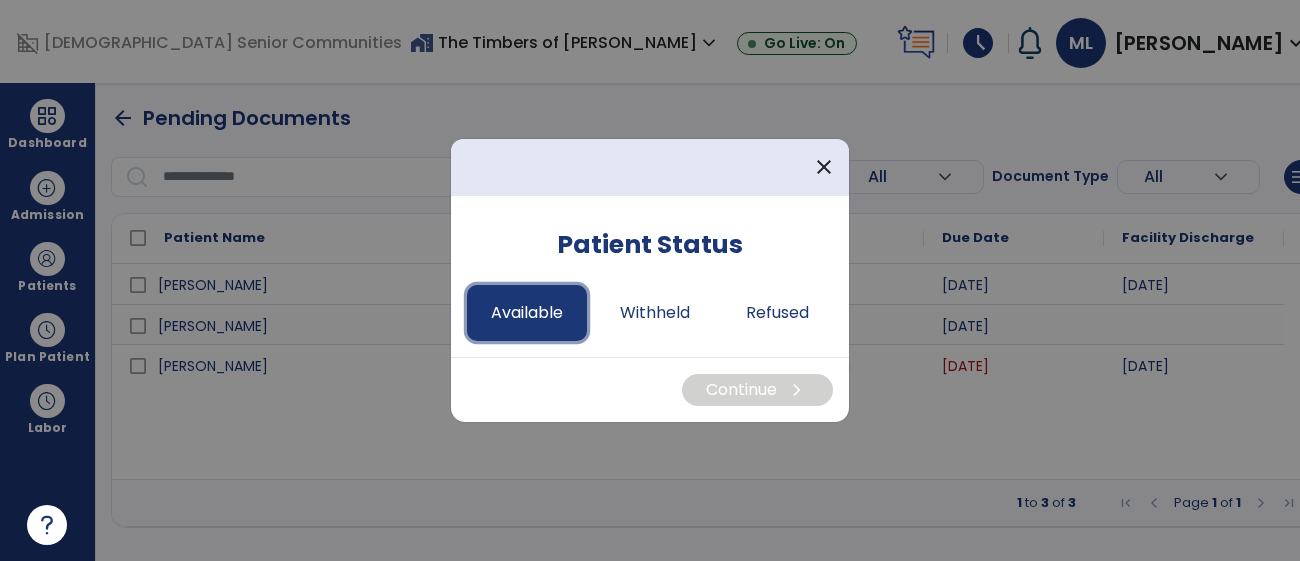 click on "Available" at bounding box center [527, 313] 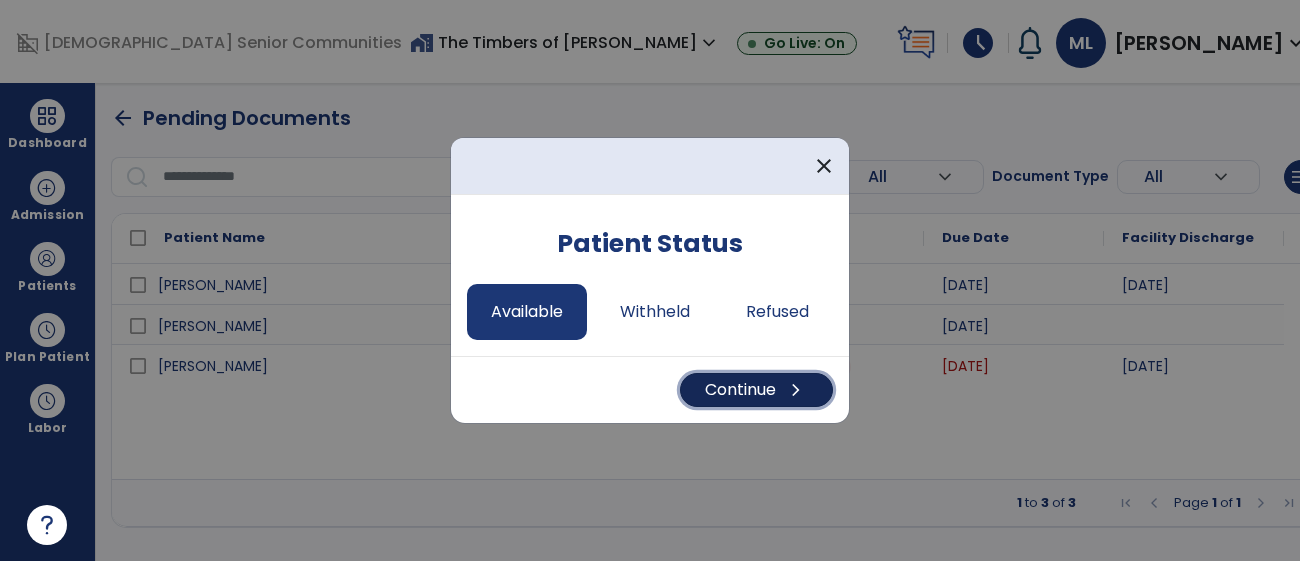 click on "Continue   chevron_right" at bounding box center (756, 390) 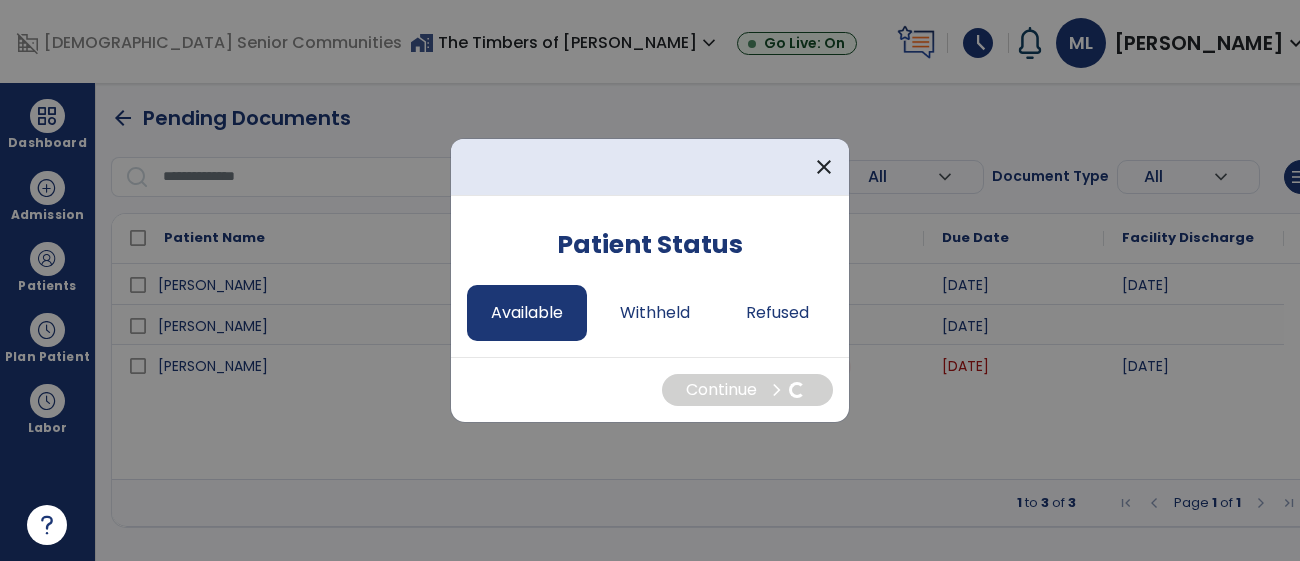 select on "*" 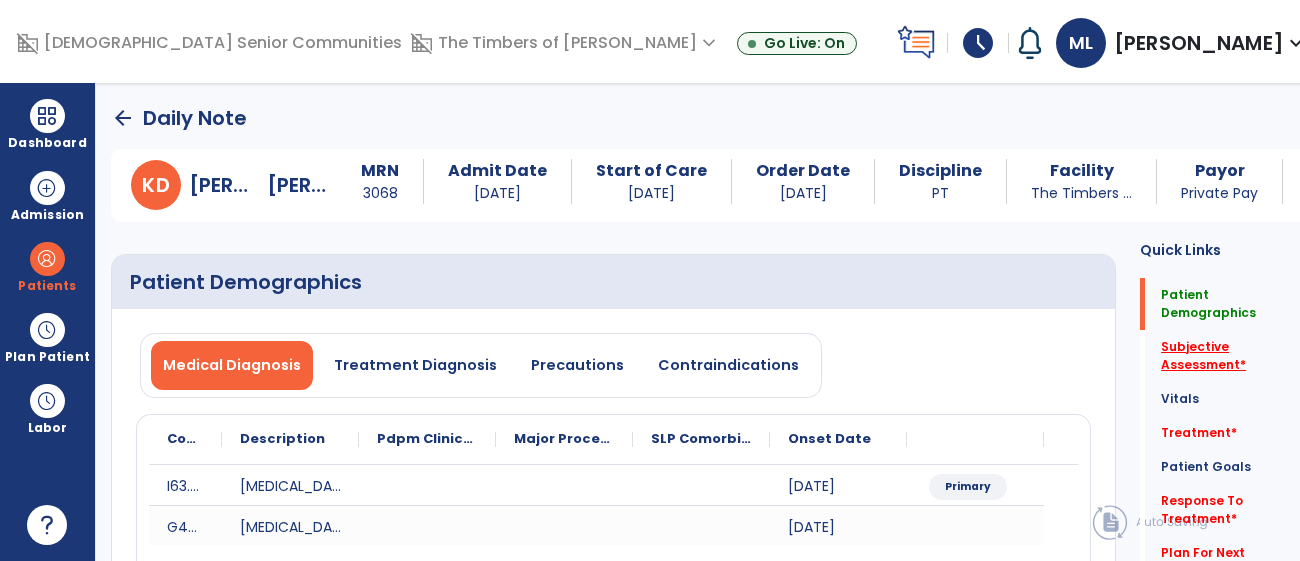 click on "Subjective Assessment   *" 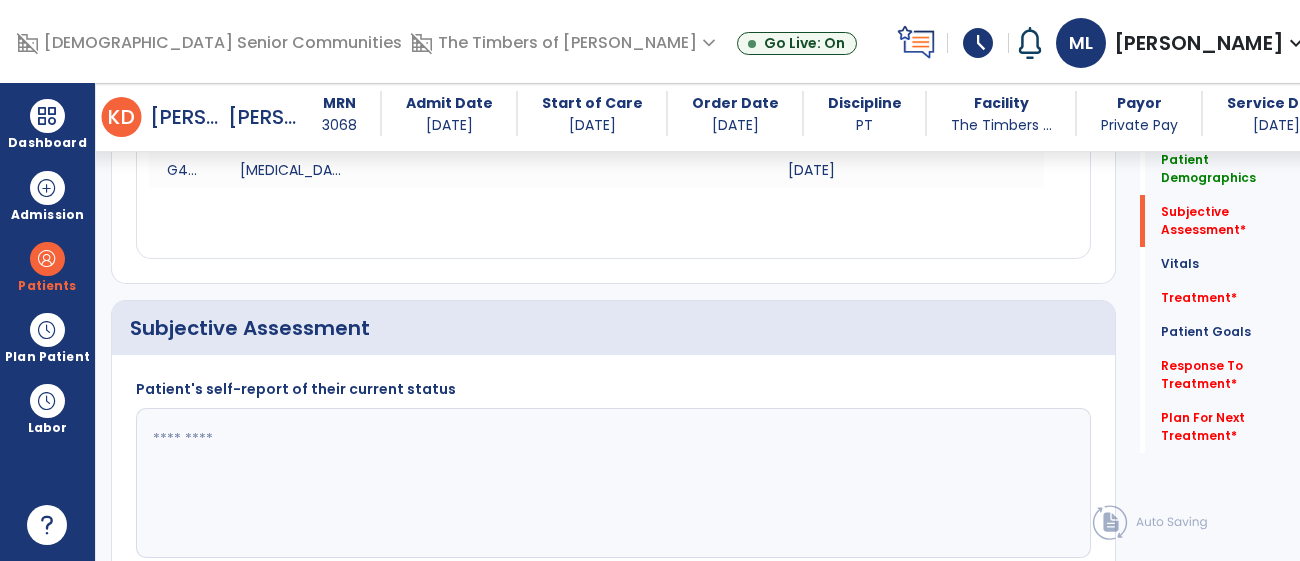 scroll, scrollTop: 475, scrollLeft: 0, axis: vertical 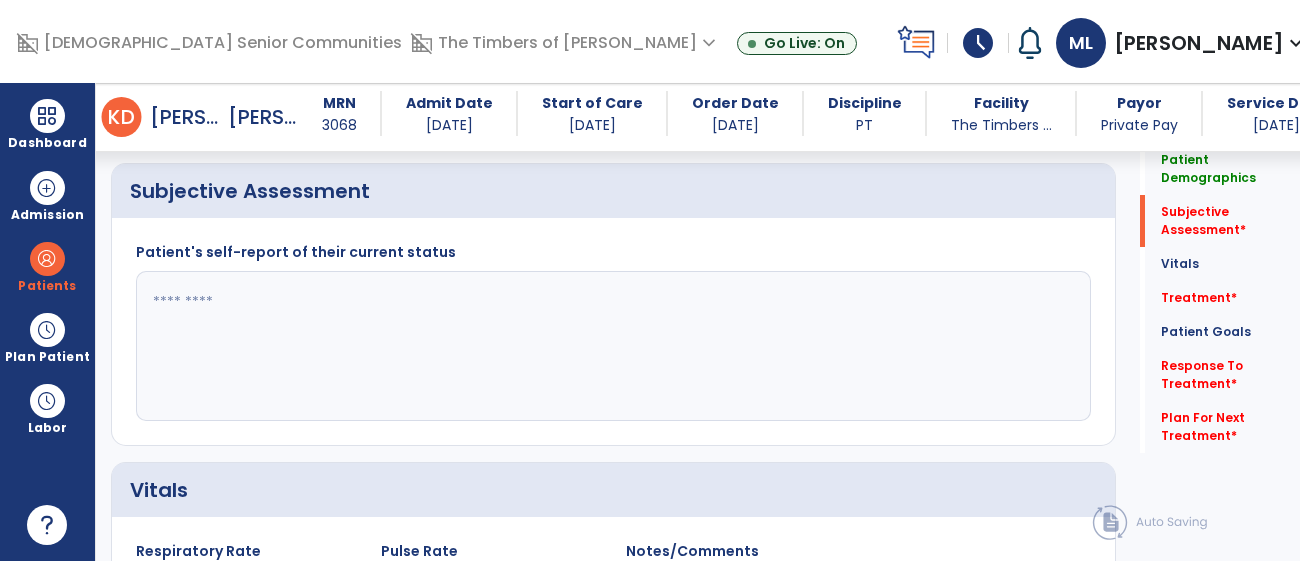 click 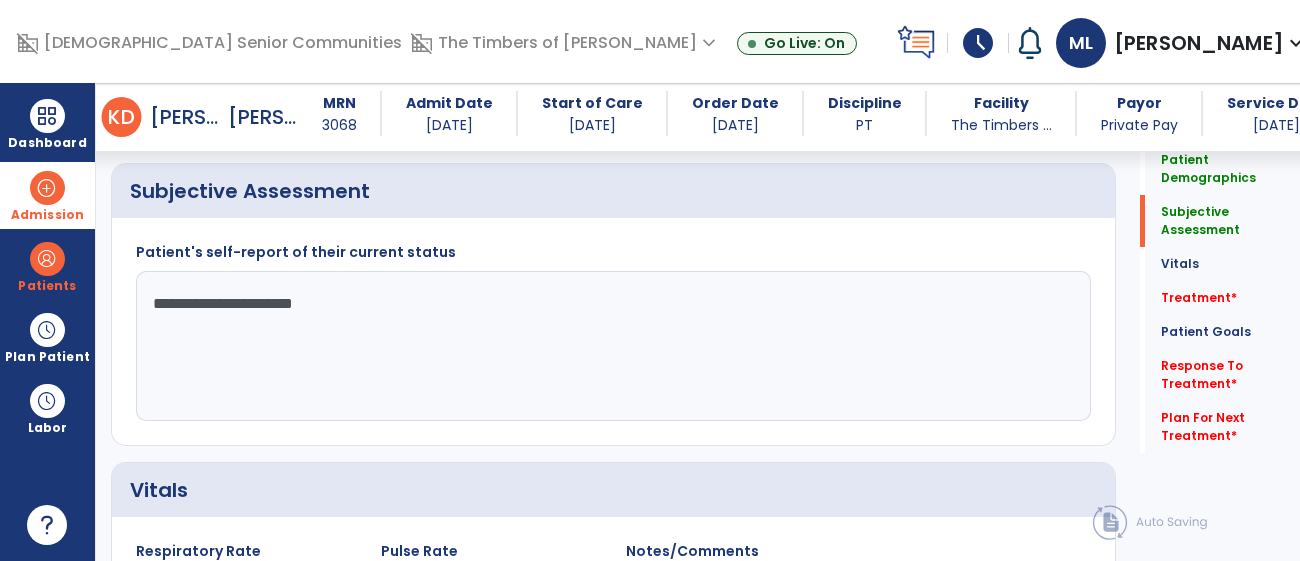 drag, startPoint x: 404, startPoint y: 311, endPoint x: 0, endPoint y: 219, distance: 414.34286 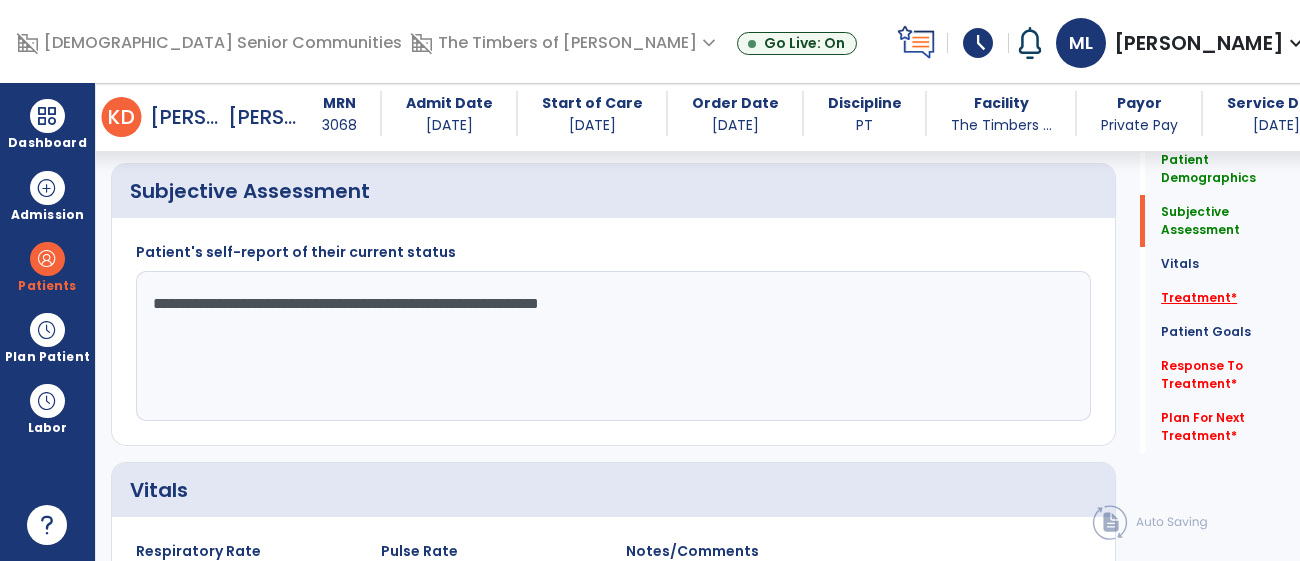 type on "**********" 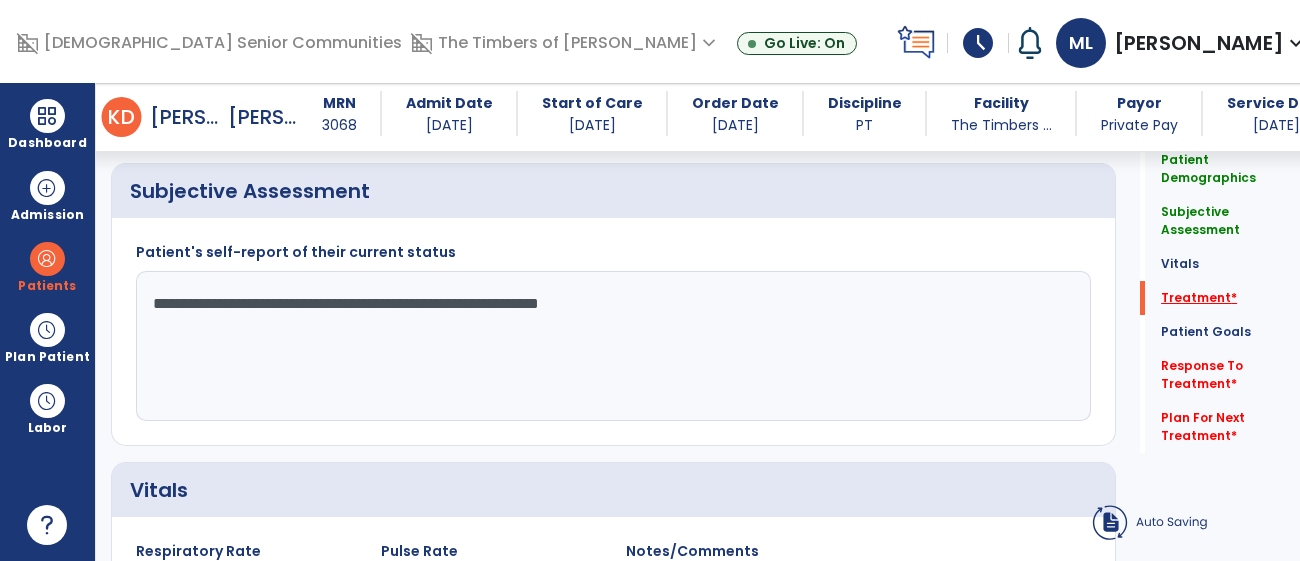 click on "Treatment   *" 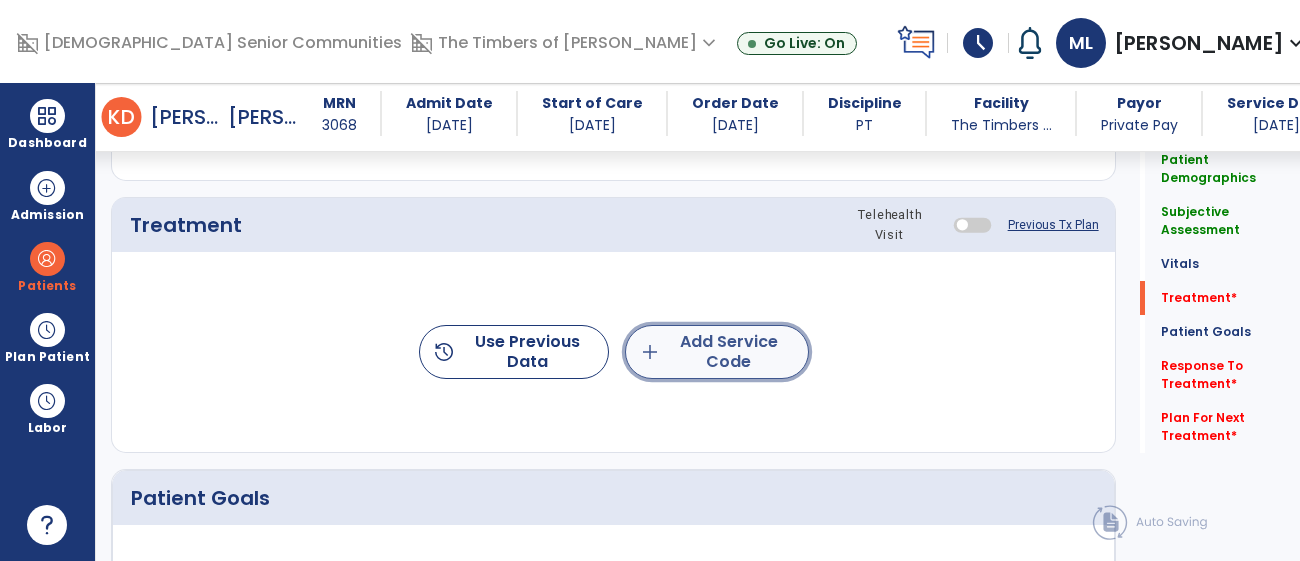 click on "add  Add Service Code" 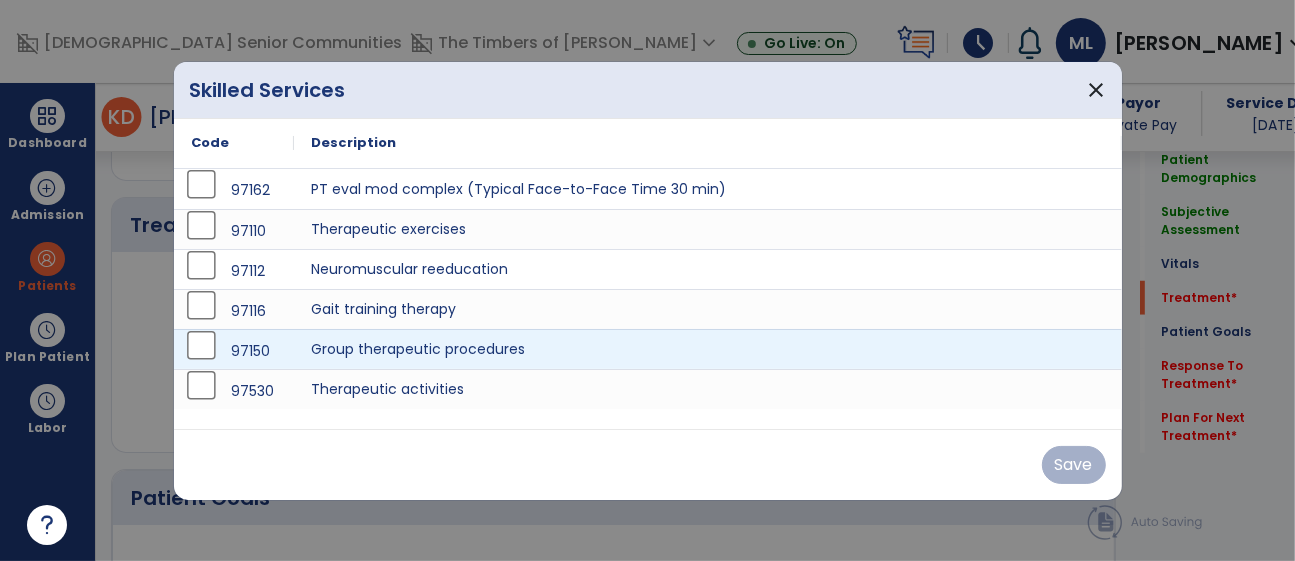 scroll, scrollTop: 1162, scrollLeft: 0, axis: vertical 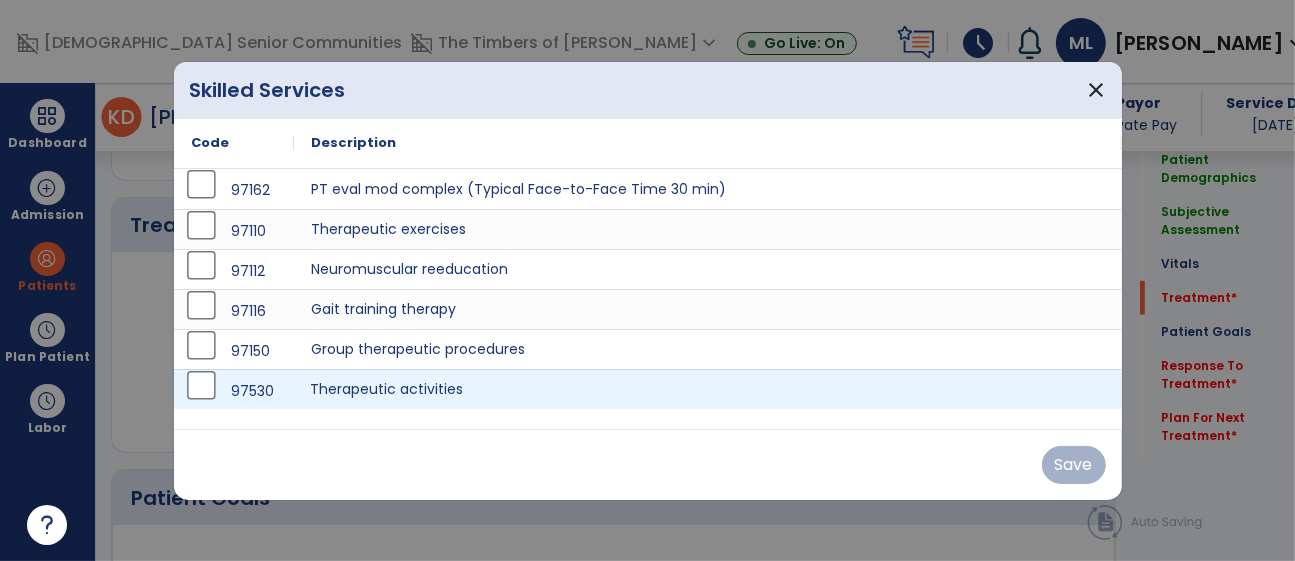 click on "Therapeutic activities" at bounding box center (708, 389) 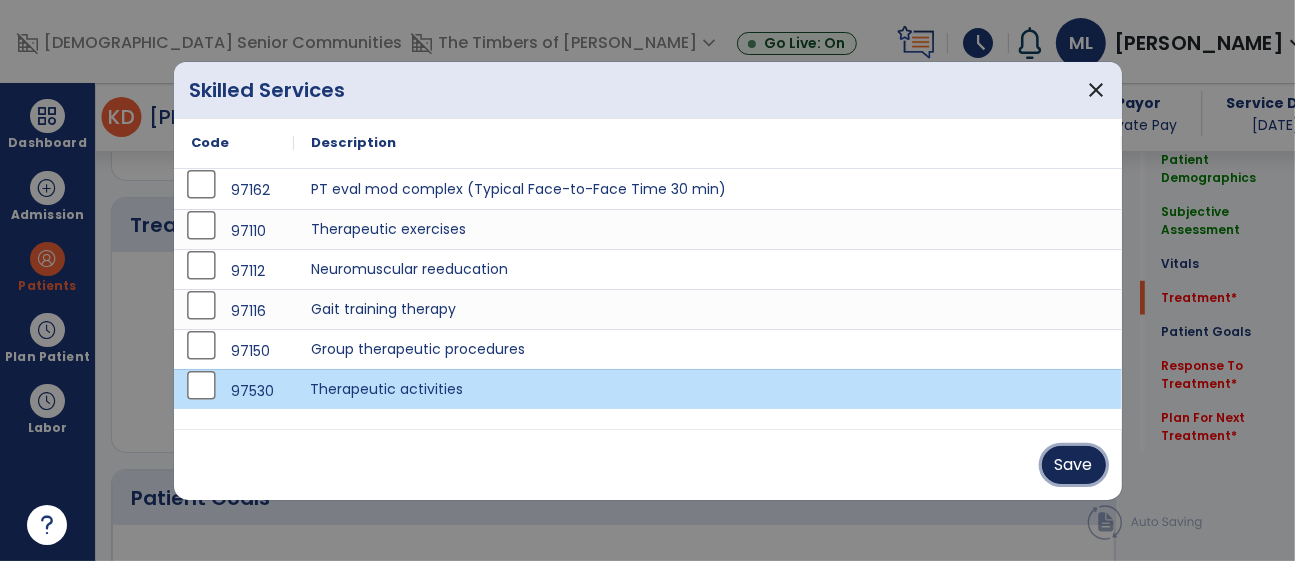 click on "Save" at bounding box center (1074, 465) 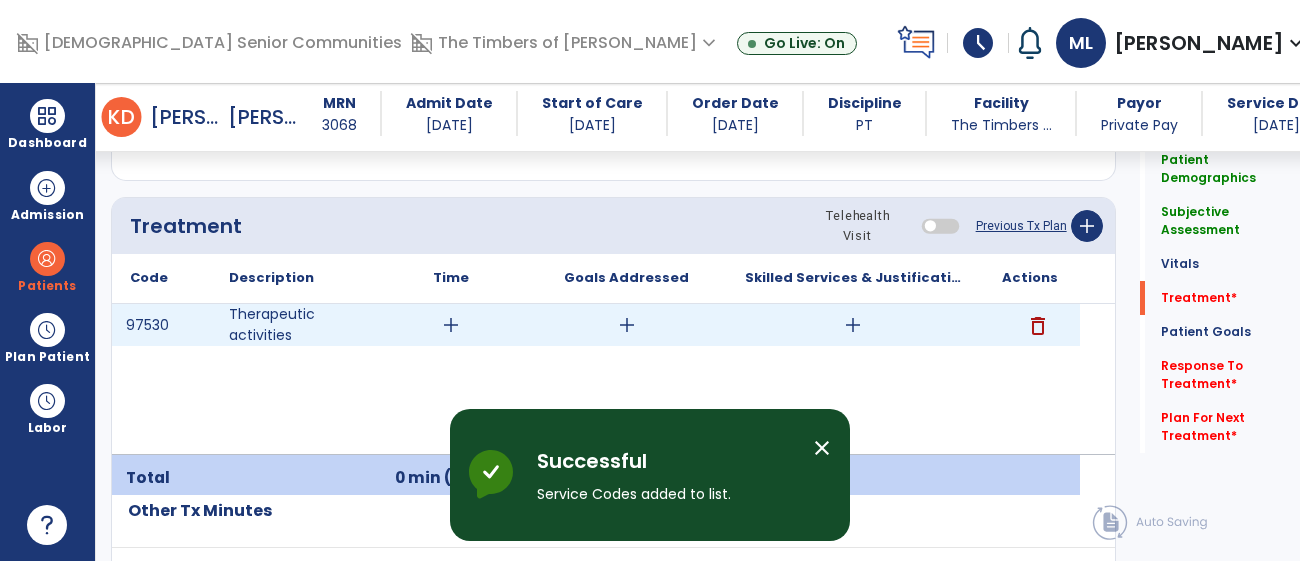 click on "add" at bounding box center (451, 325) 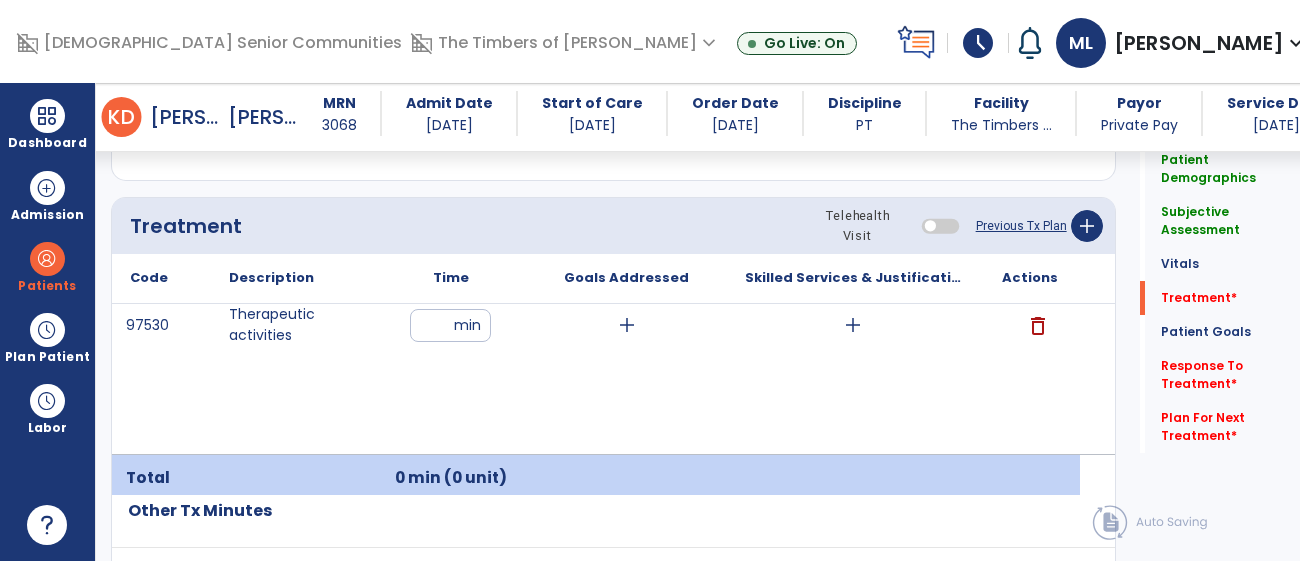 type on "**" 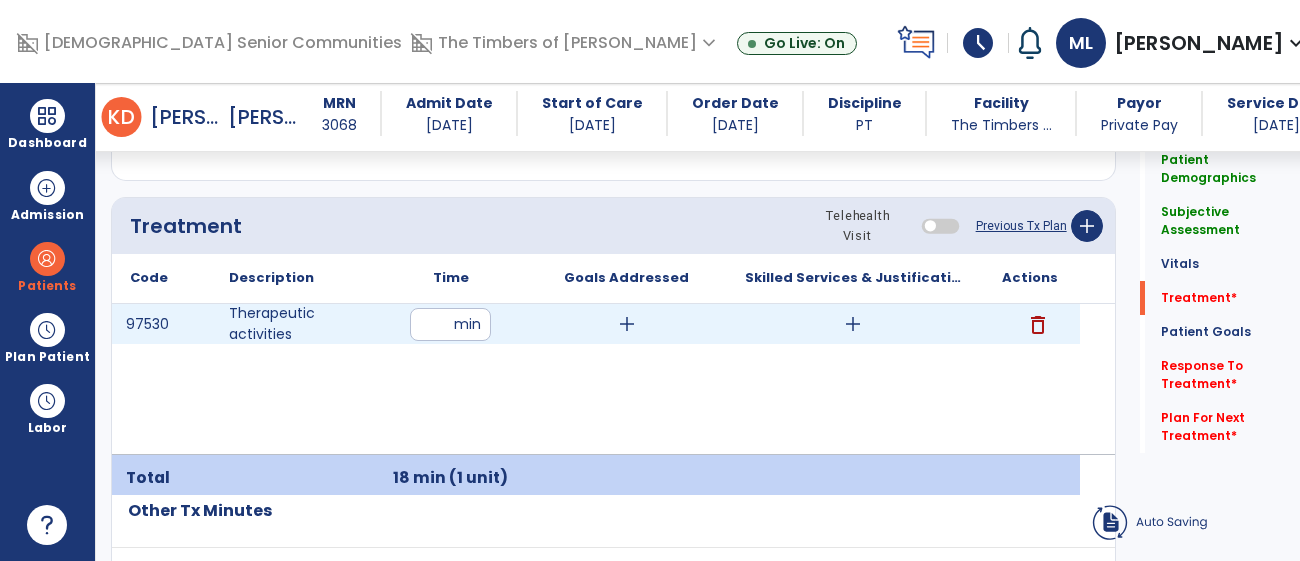 click on "add" at bounding box center [853, 324] 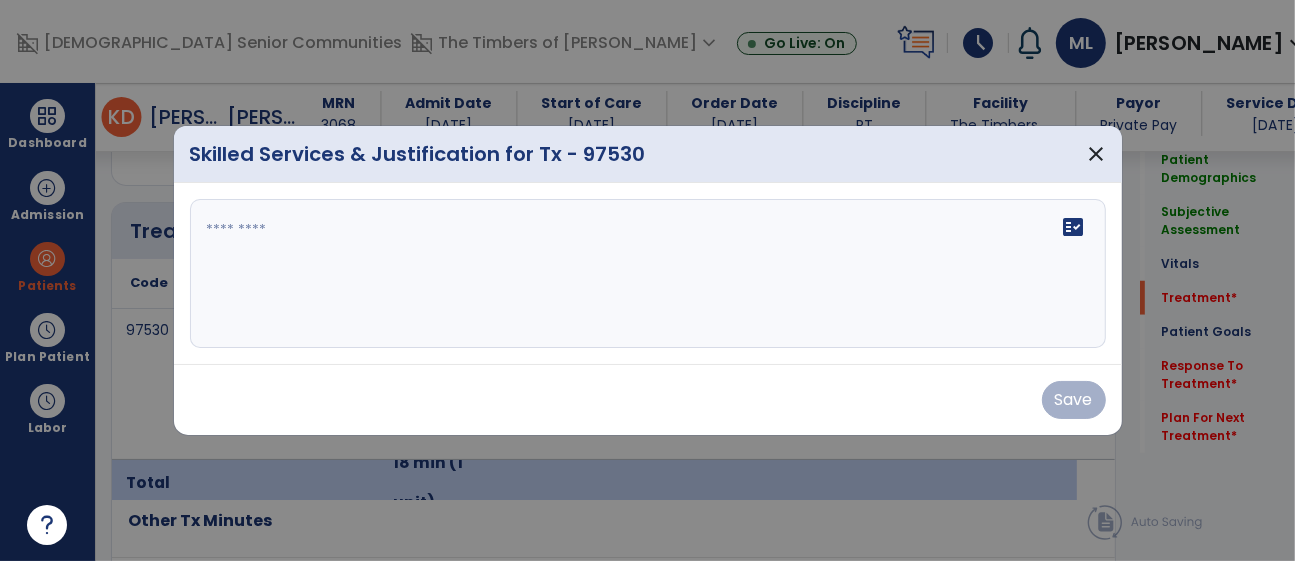 click on "fact_check" at bounding box center (648, 274) 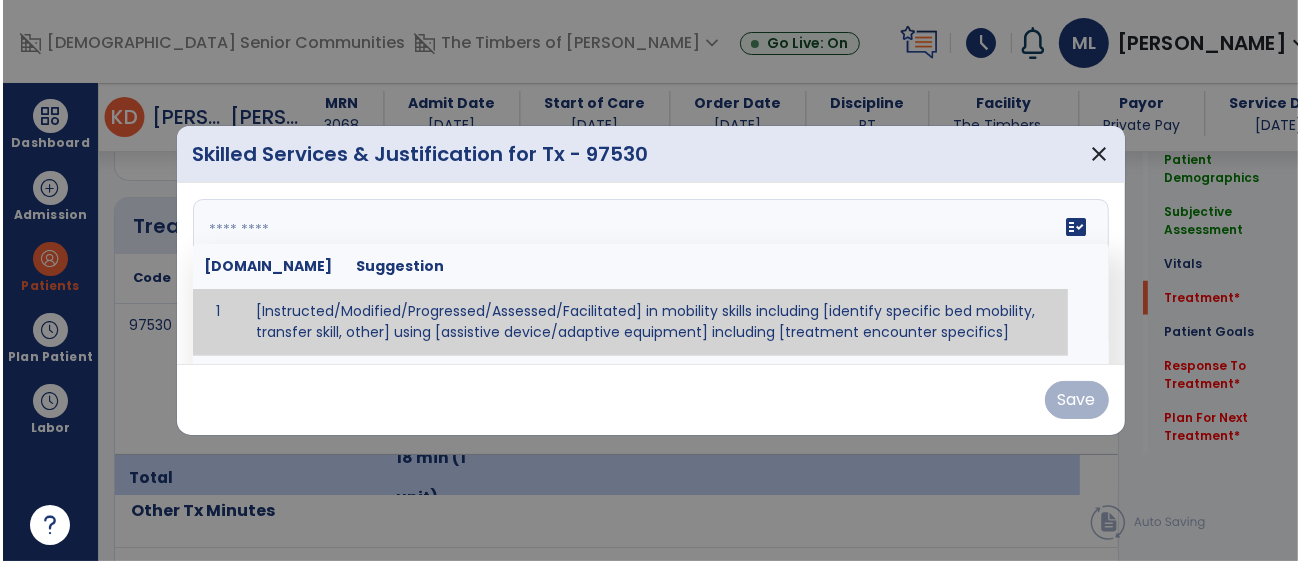 scroll, scrollTop: 1162, scrollLeft: 0, axis: vertical 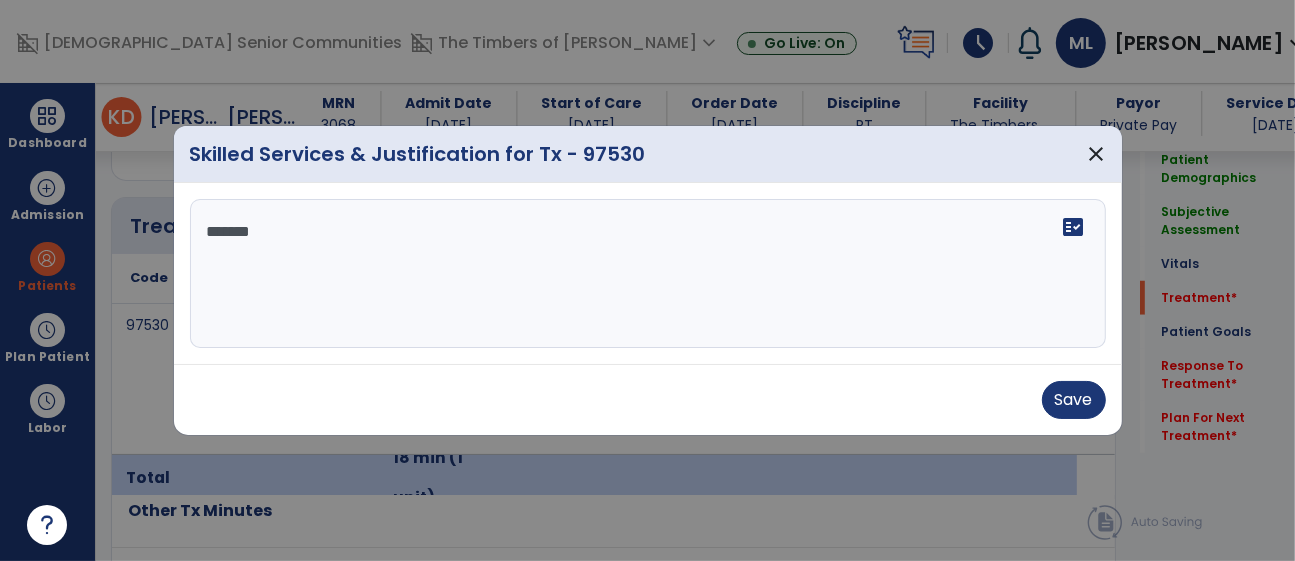type on "********" 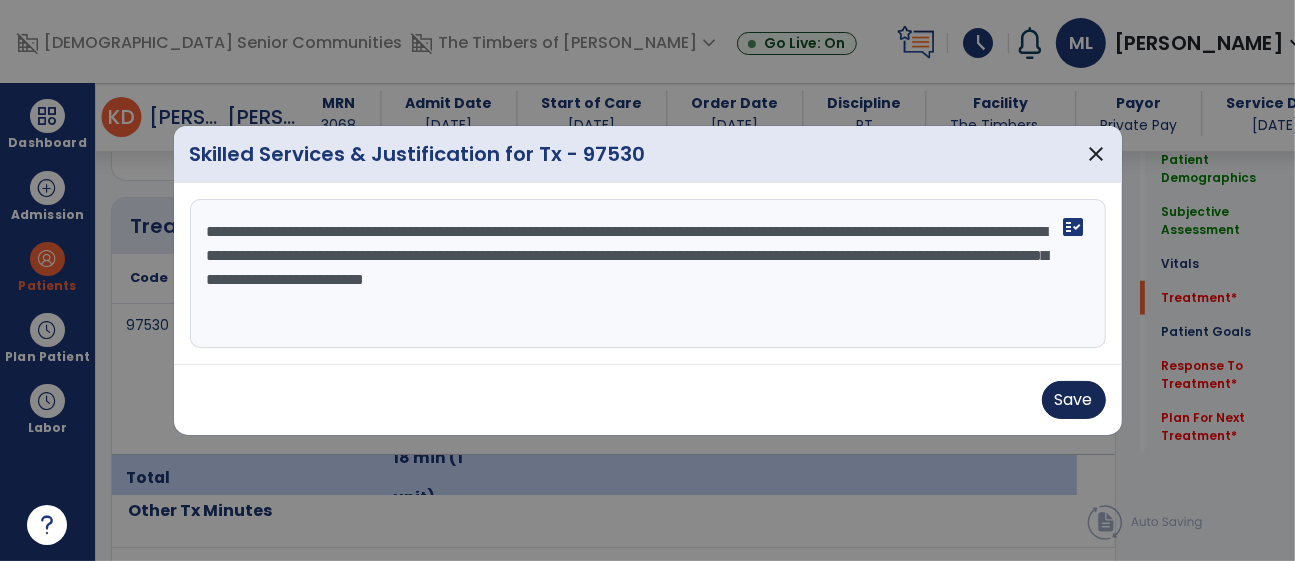type on "**********" 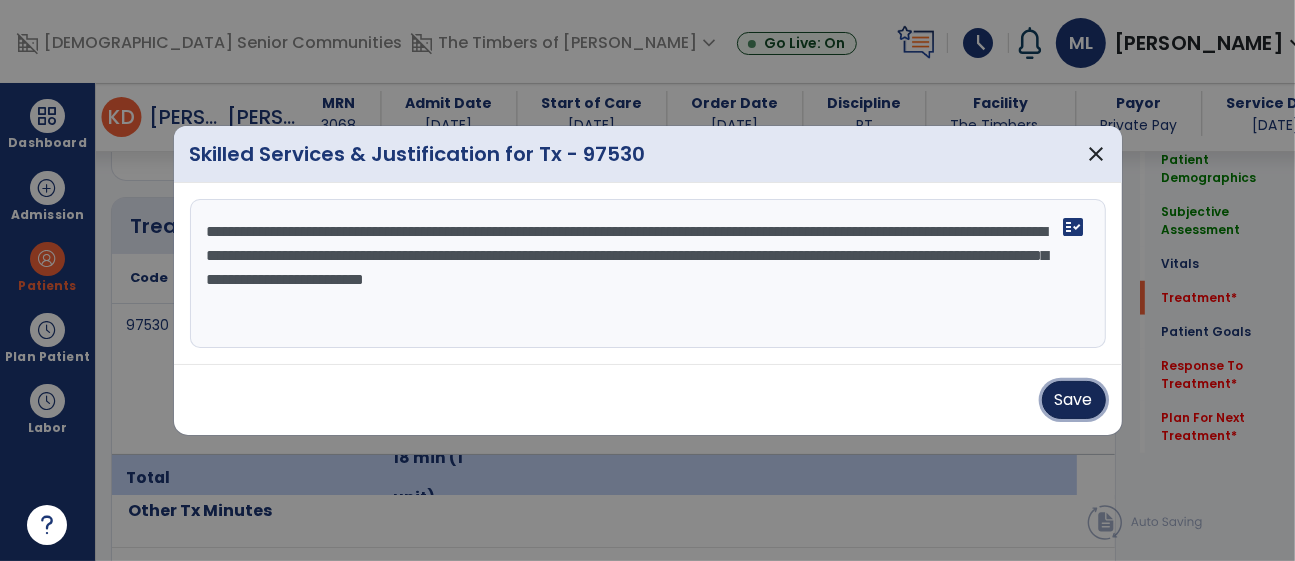 click on "Save" at bounding box center (1074, 400) 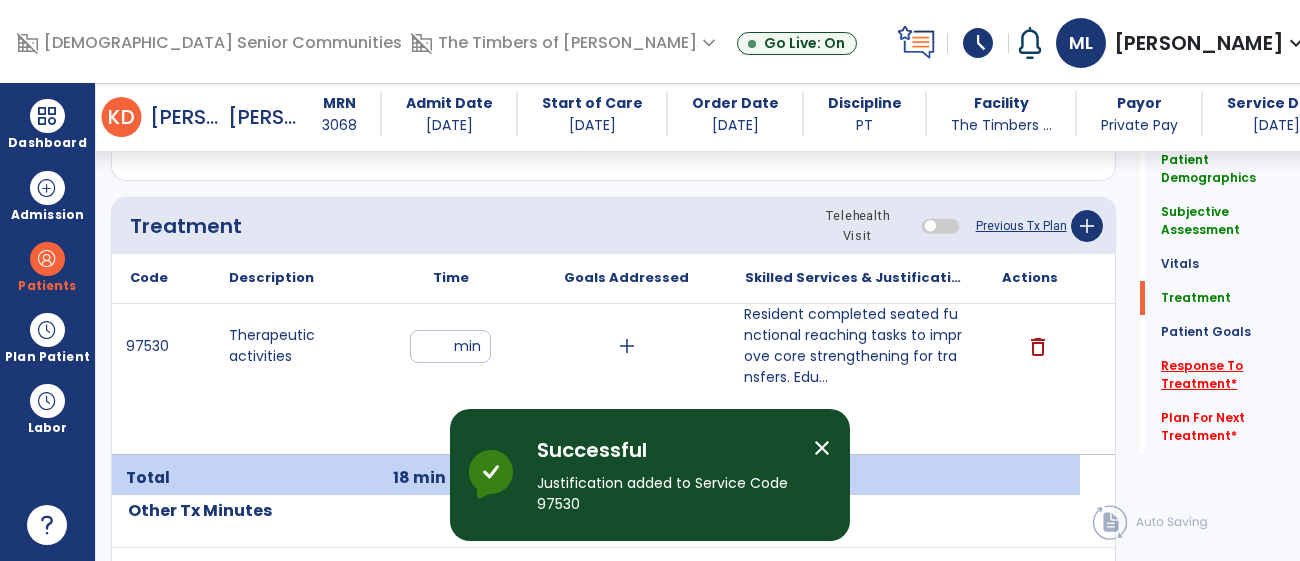 click on "Response To Treatment   *" 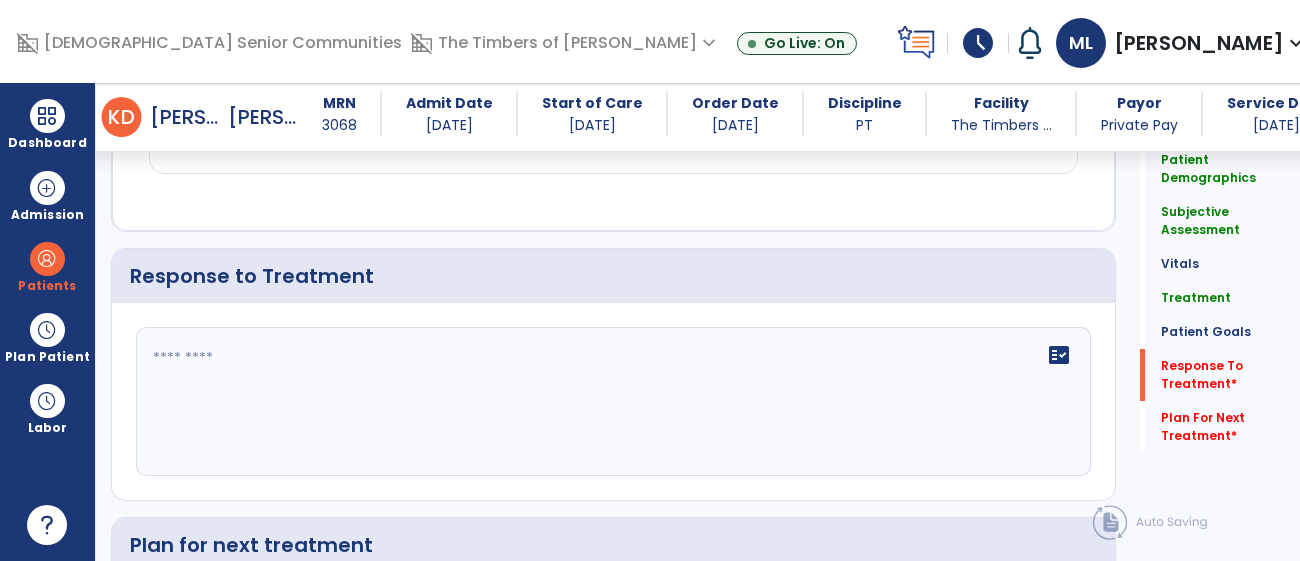 scroll, scrollTop: 2541, scrollLeft: 0, axis: vertical 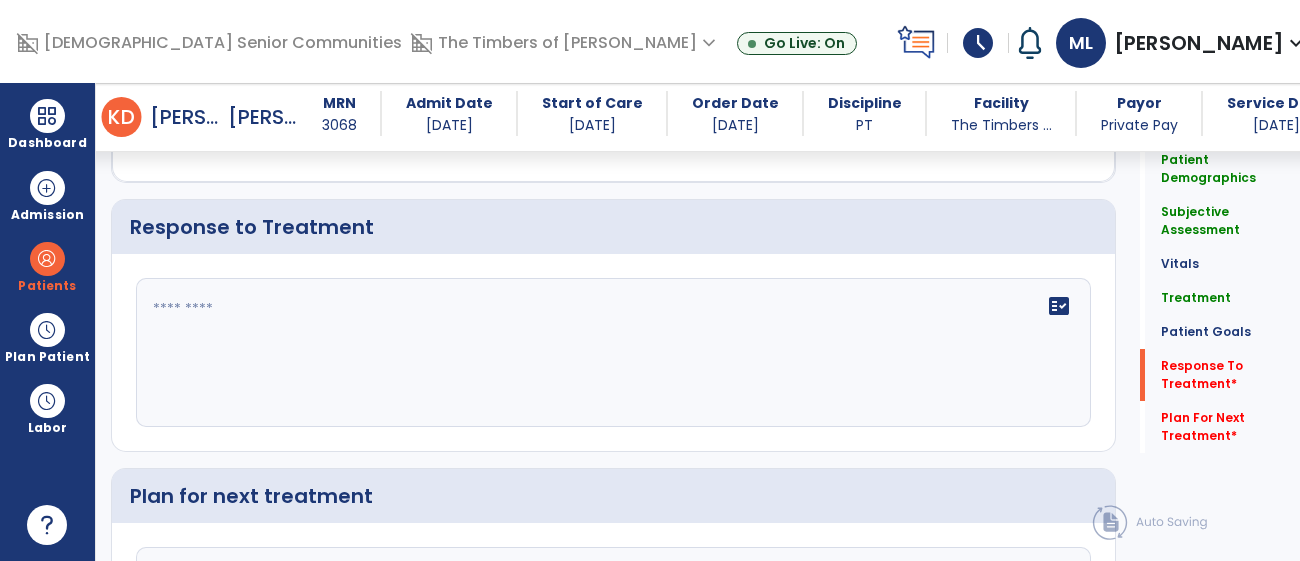 click on "fact_check" 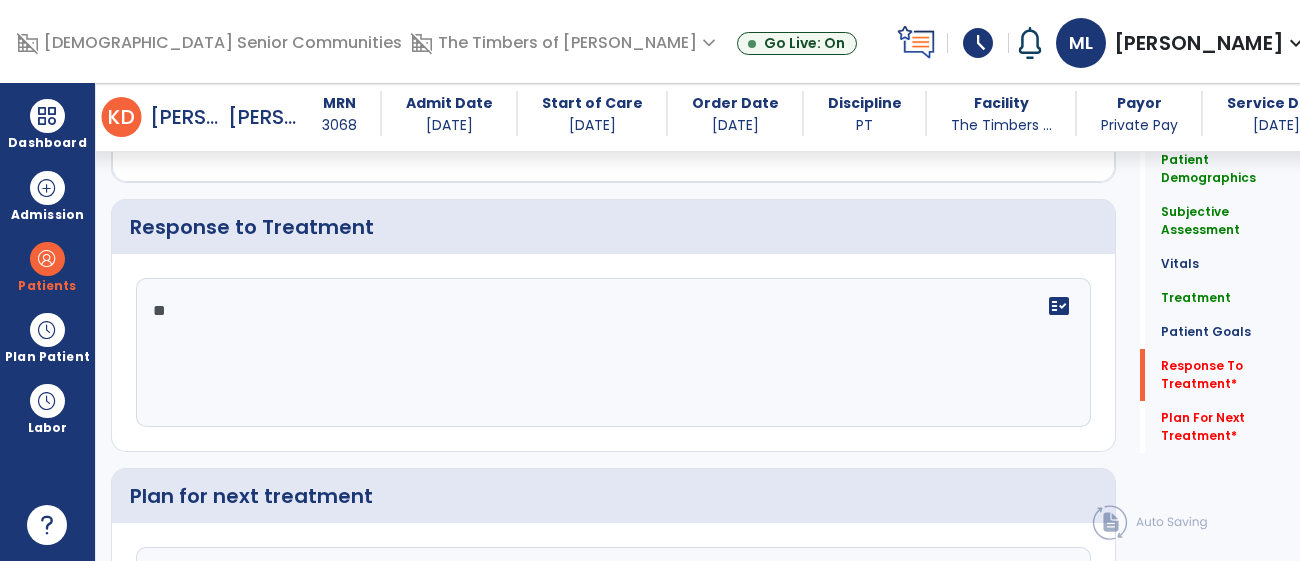 type on "*" 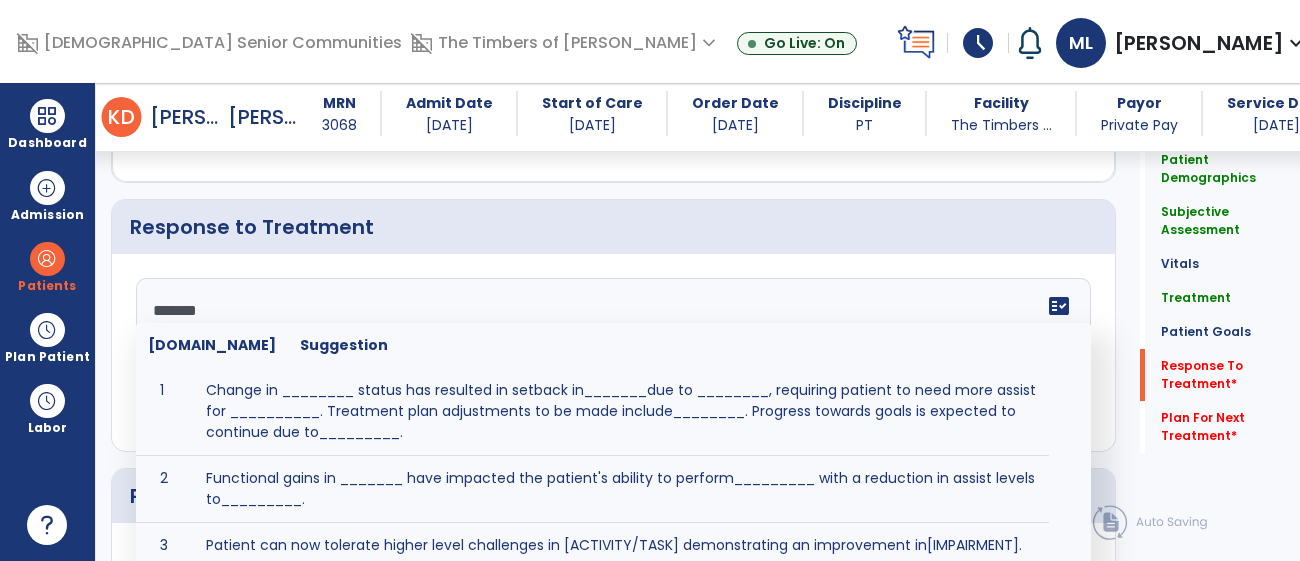 type on "********" 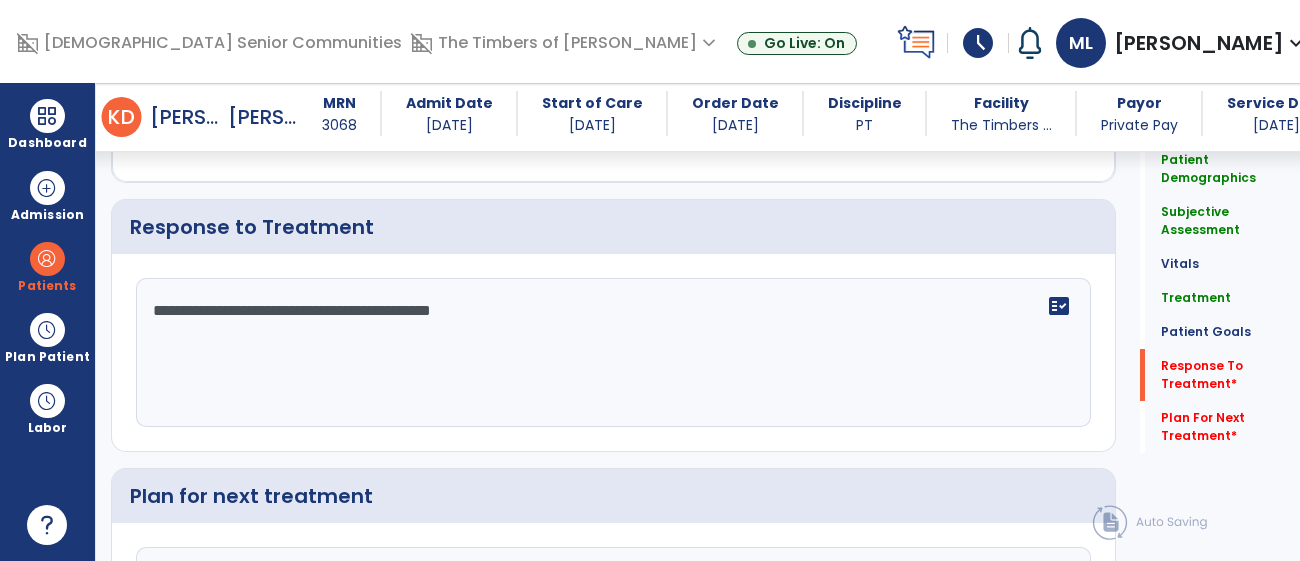 type on "**********" 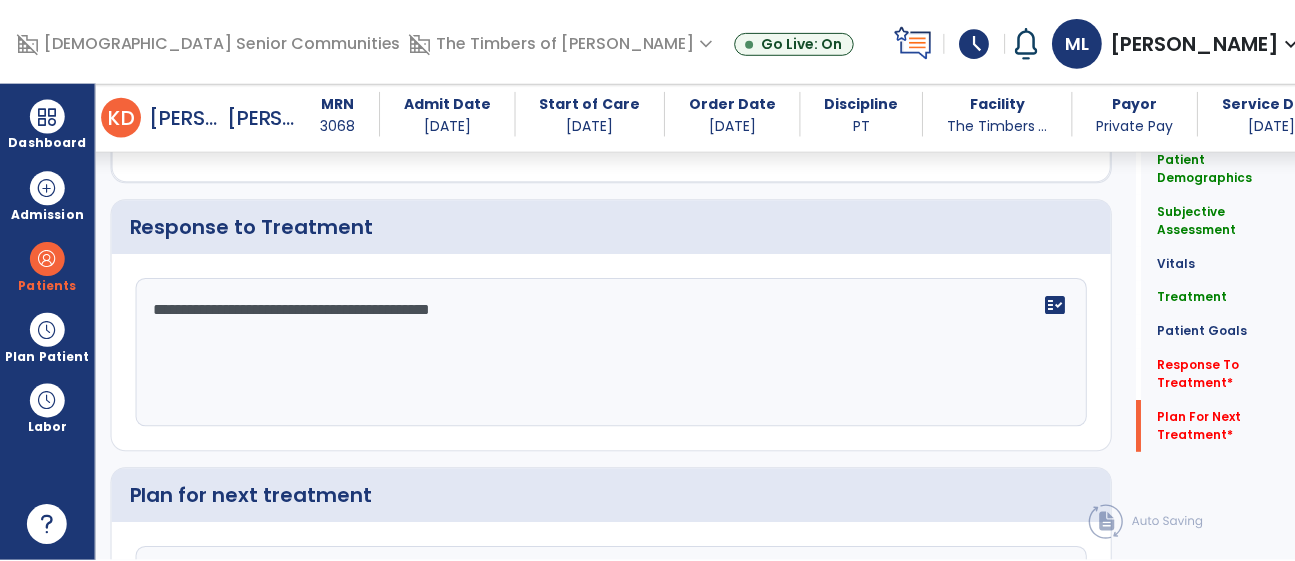 scroll, scrollTop: 2764, scrollLeft: 0, axis: vertical 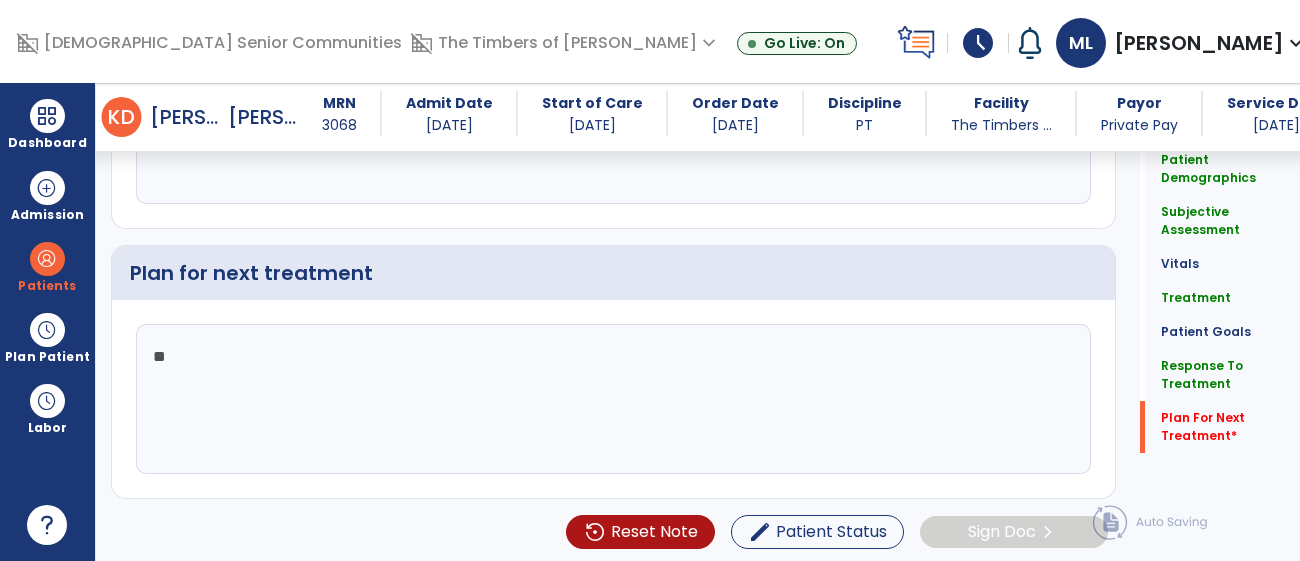type on "*" 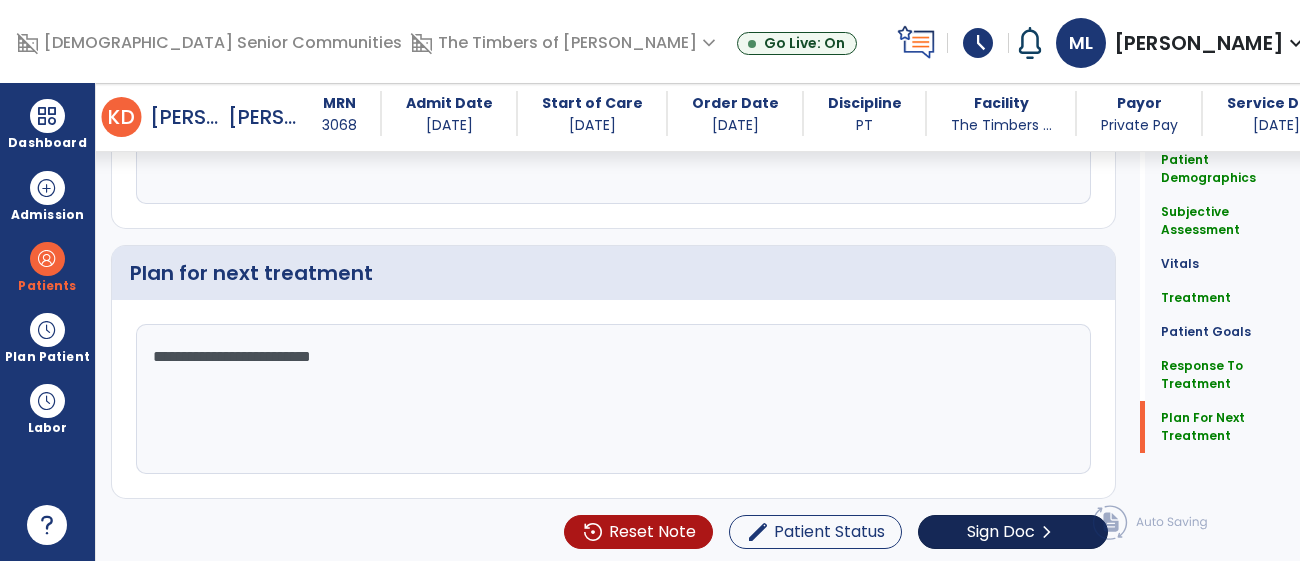 type on "**********" 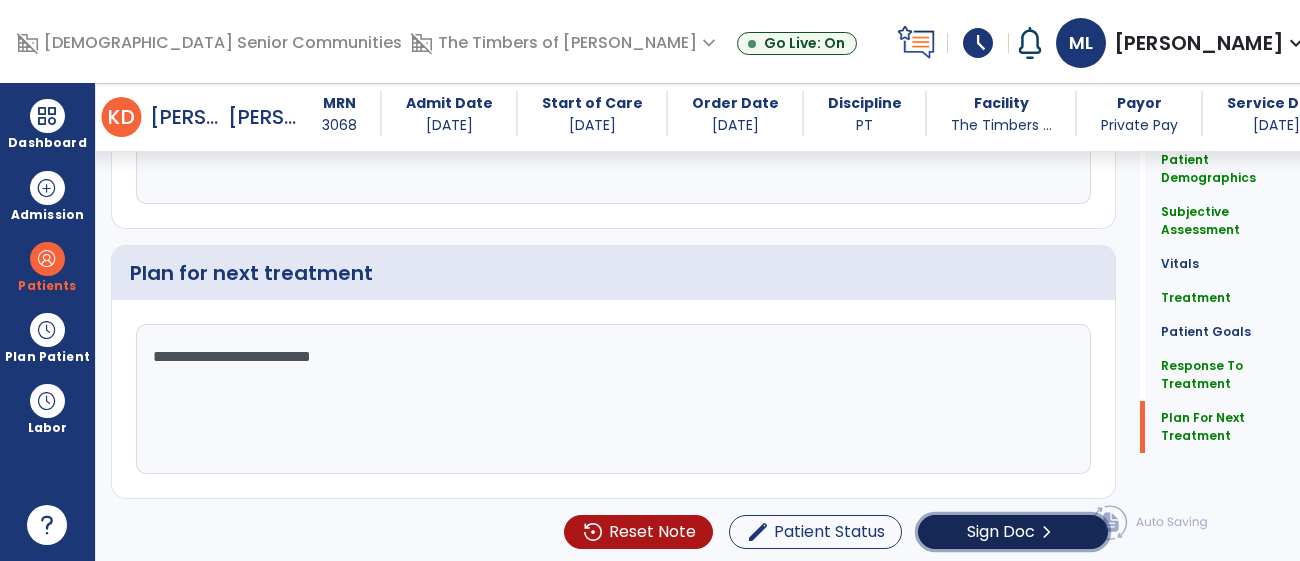 click on "Sign Doc" 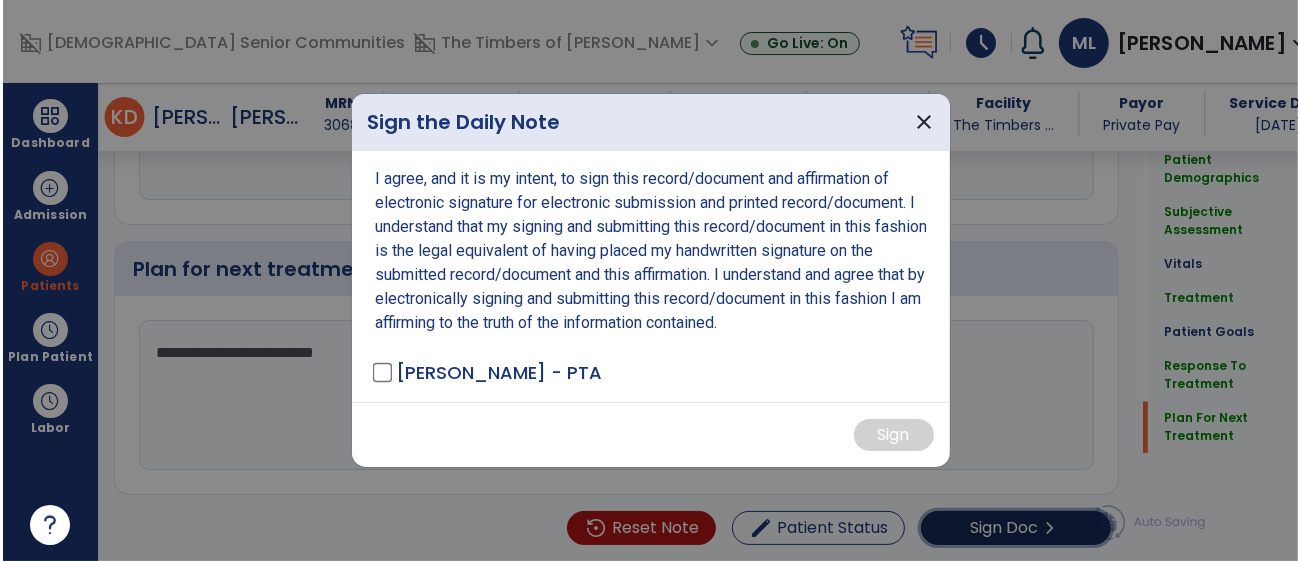 scroll, scrollTop: 2764, scrollLeft: 0, axis: vertical 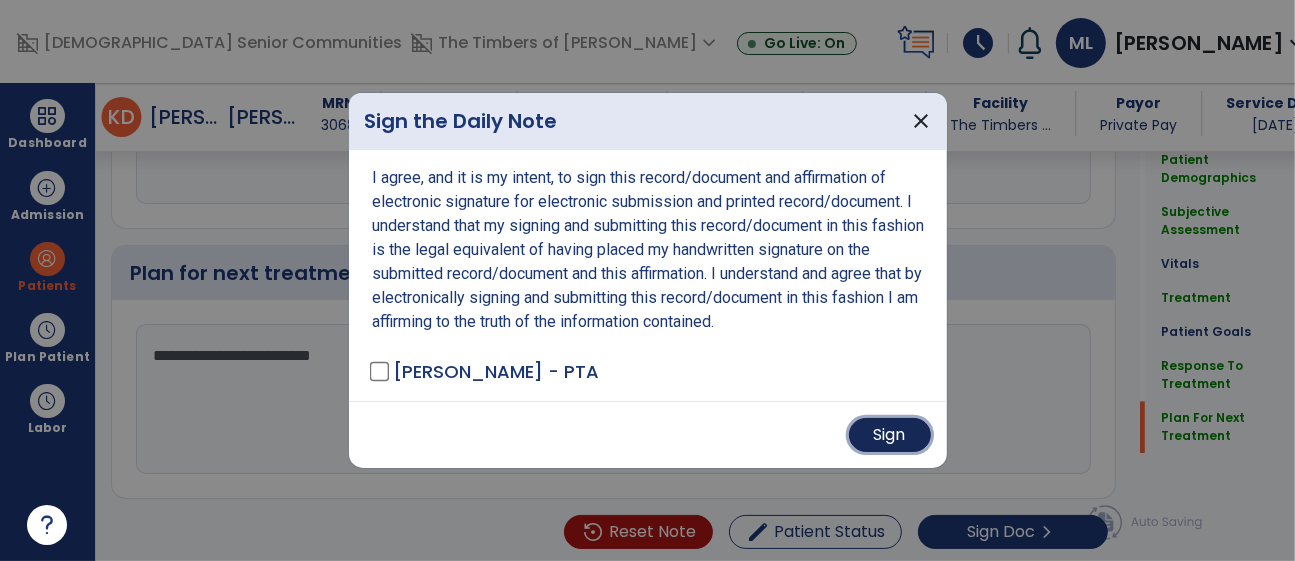 click on "Sign" at bounding box center (890, 435) 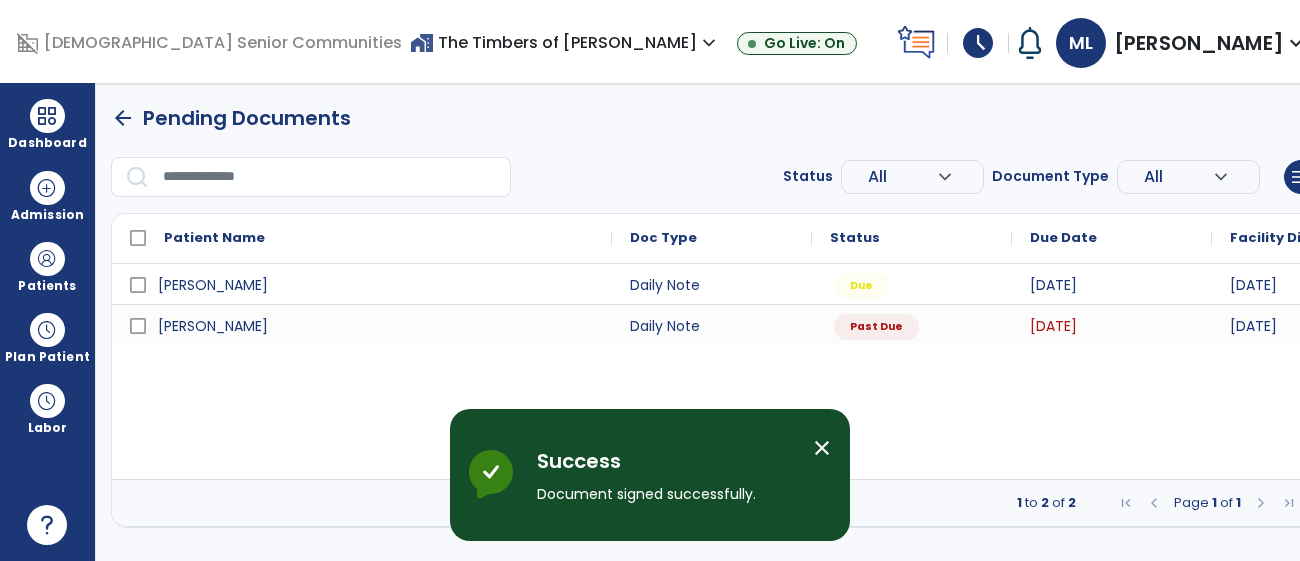 scroll, scrollTop: 0, scrollLeft: 0, axis: both 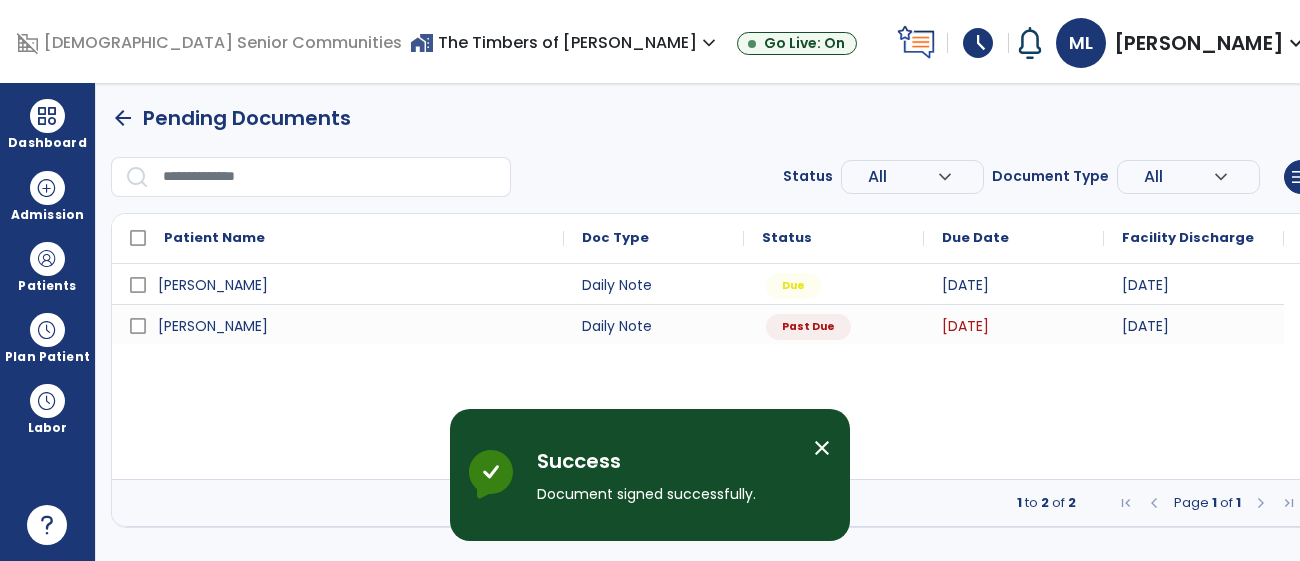 click on "arrow_back" at bounding box center (123, 118) 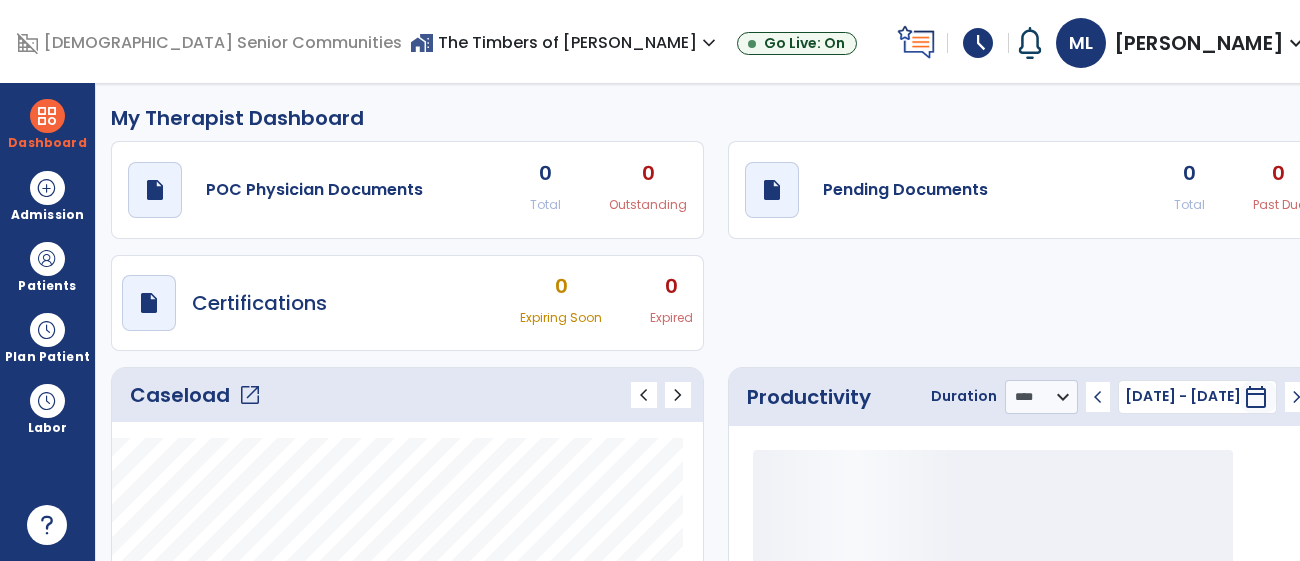 click at bounding box center (16, 41) 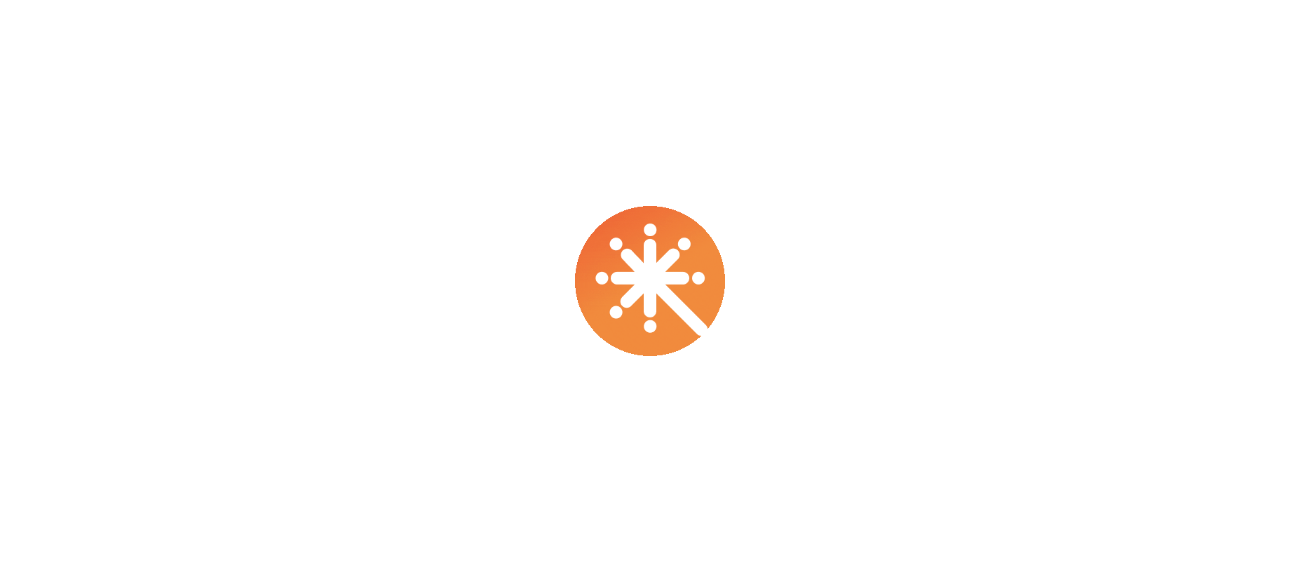 scroll, scrollTop: 0, scrollLeft: 0, axis: both 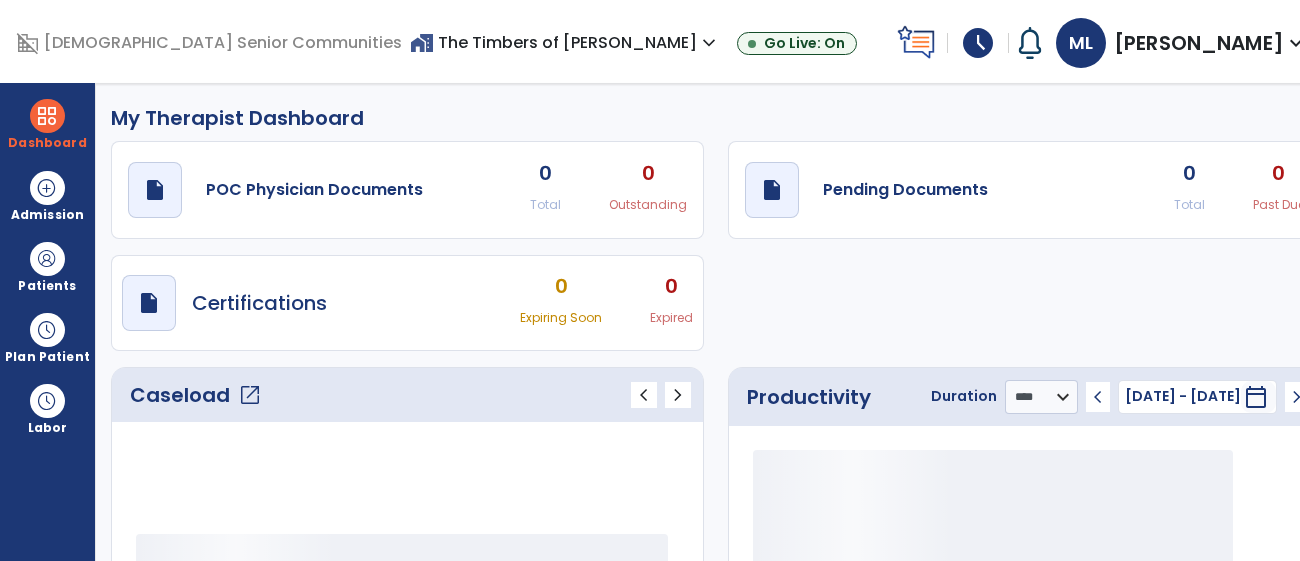 click on "draft   open_in_new  POC Physician Documents 0 Total 0 Outstanding  draft   open_in_new  Pending Documents 0 Total 0 Past Due  draft   open_in_new  Certifications 0 Expiring Soon 0 Expired" 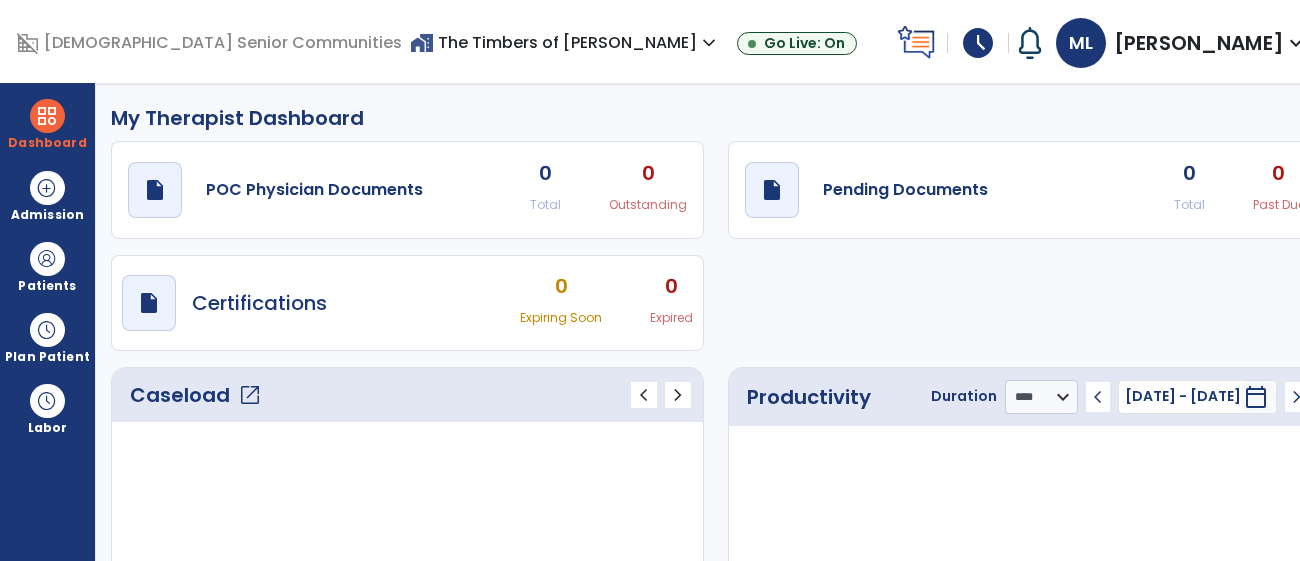 scroll, scrollTop: 119, scrollLeft: 0, axis: vertical 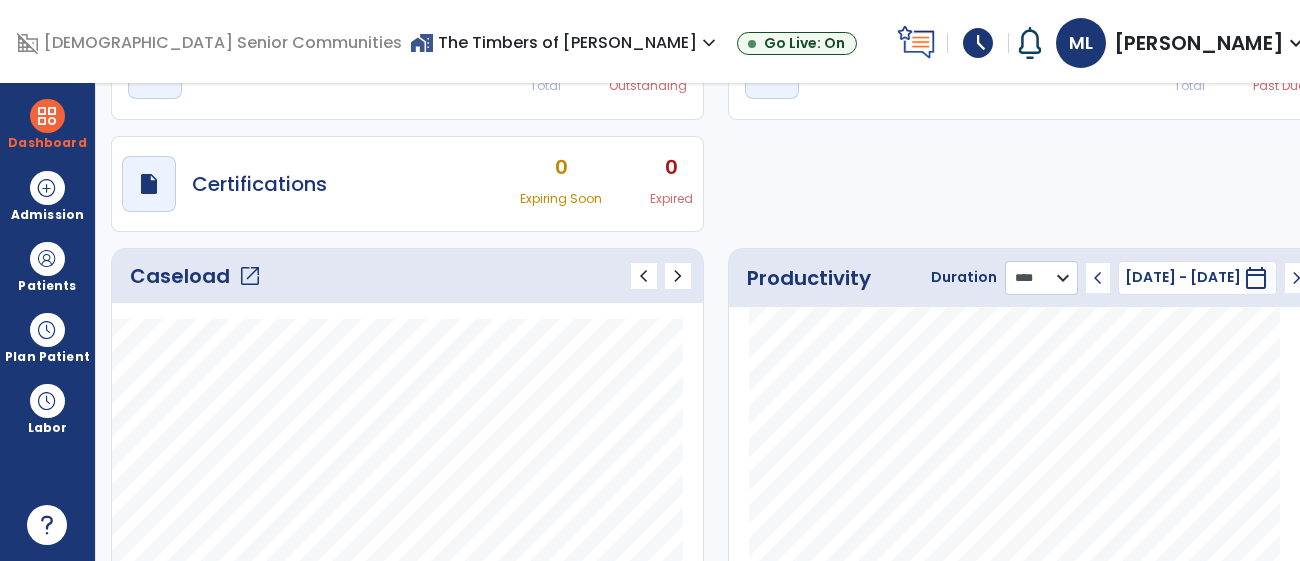 click on "******** **** ***" 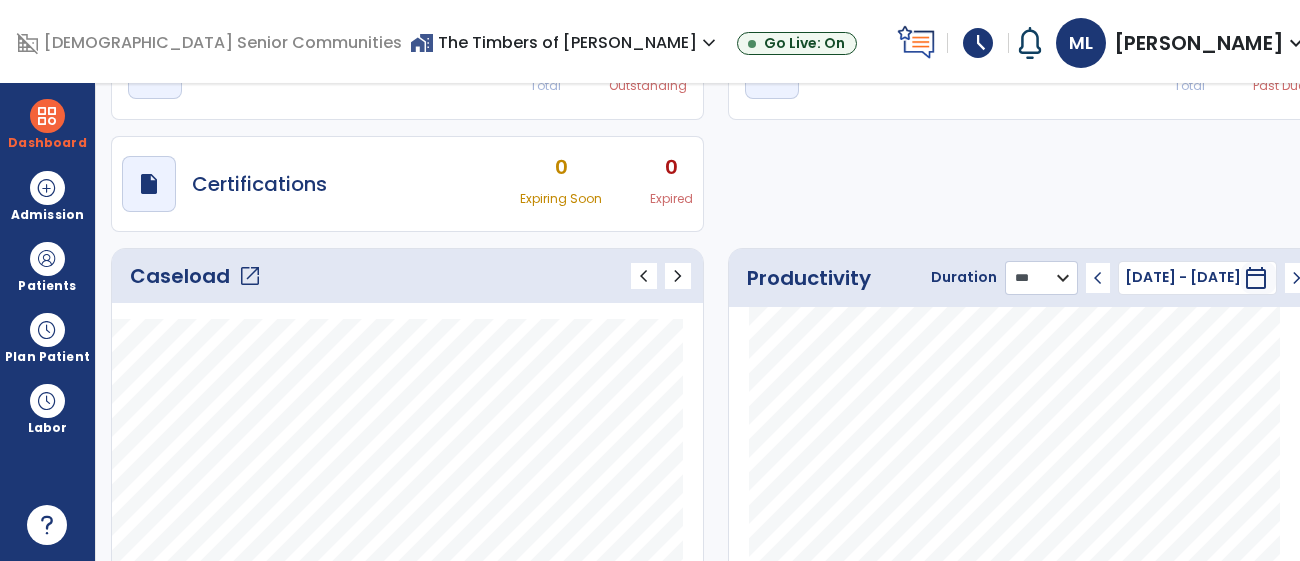 click on "******** **** ***" 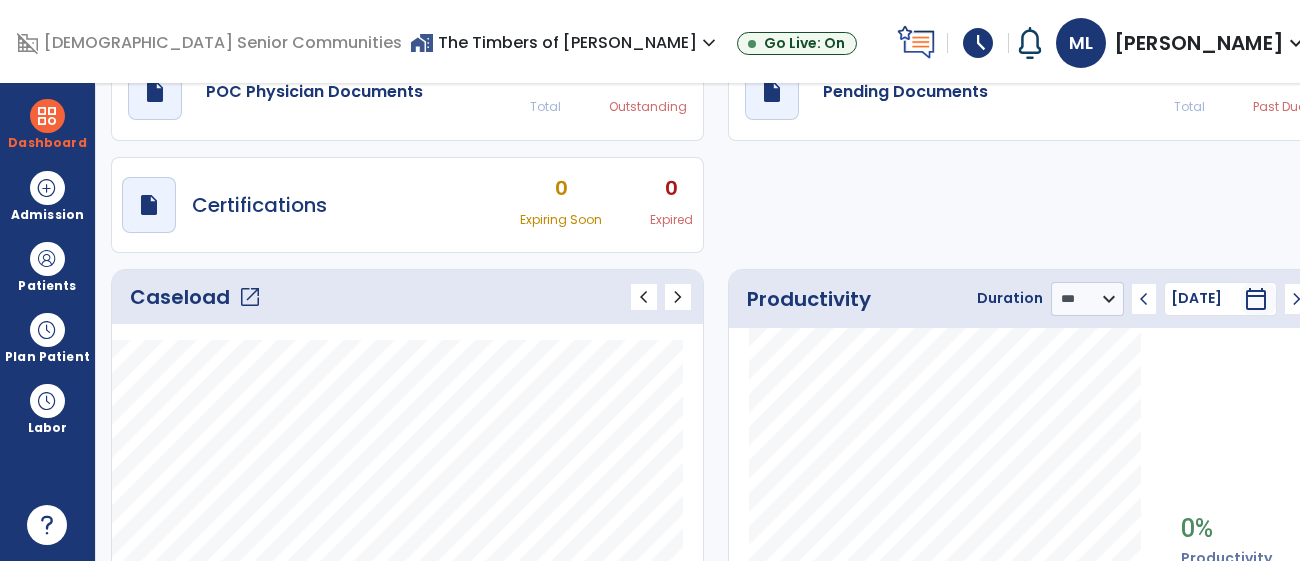 scroll, scrollTop: 0, scrollLeft: 0, axis: both 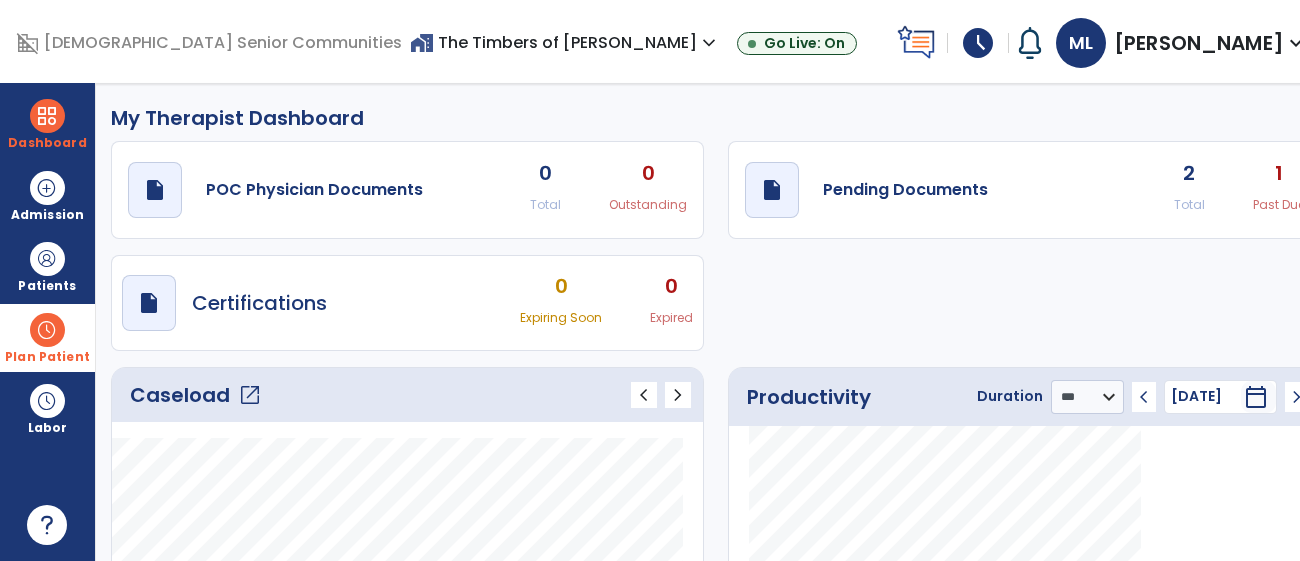 click on "Plan Patient" at bounding box center [47, 266] 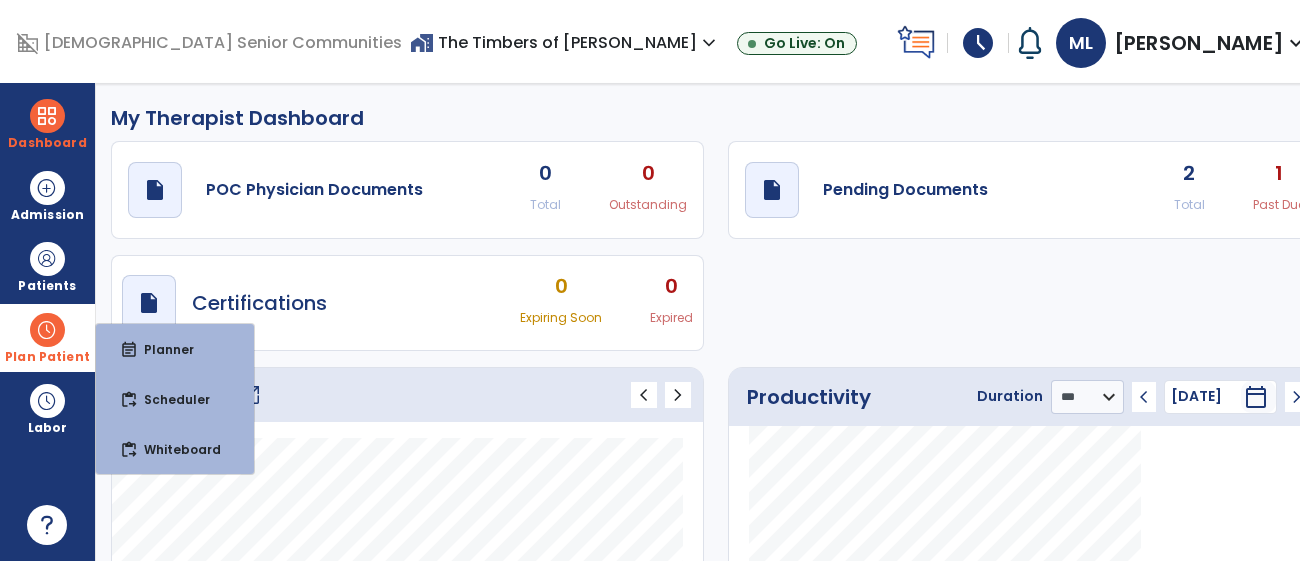 click on "Plan Patient" at bounding box center (47, 357) 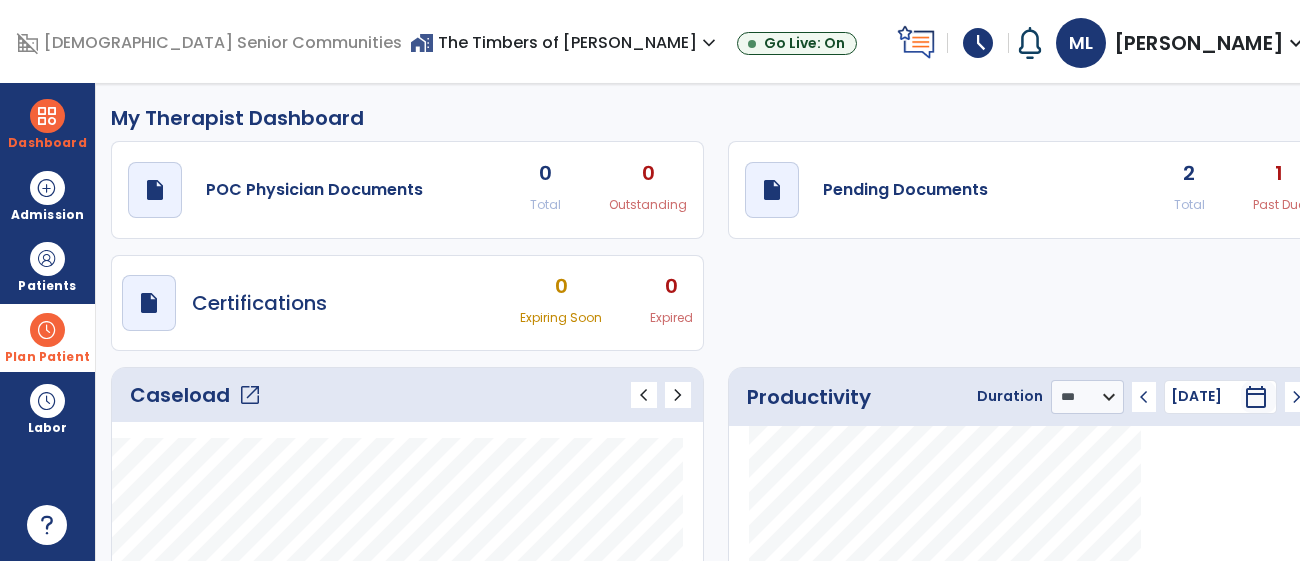 click at bounding box center [47, 330] 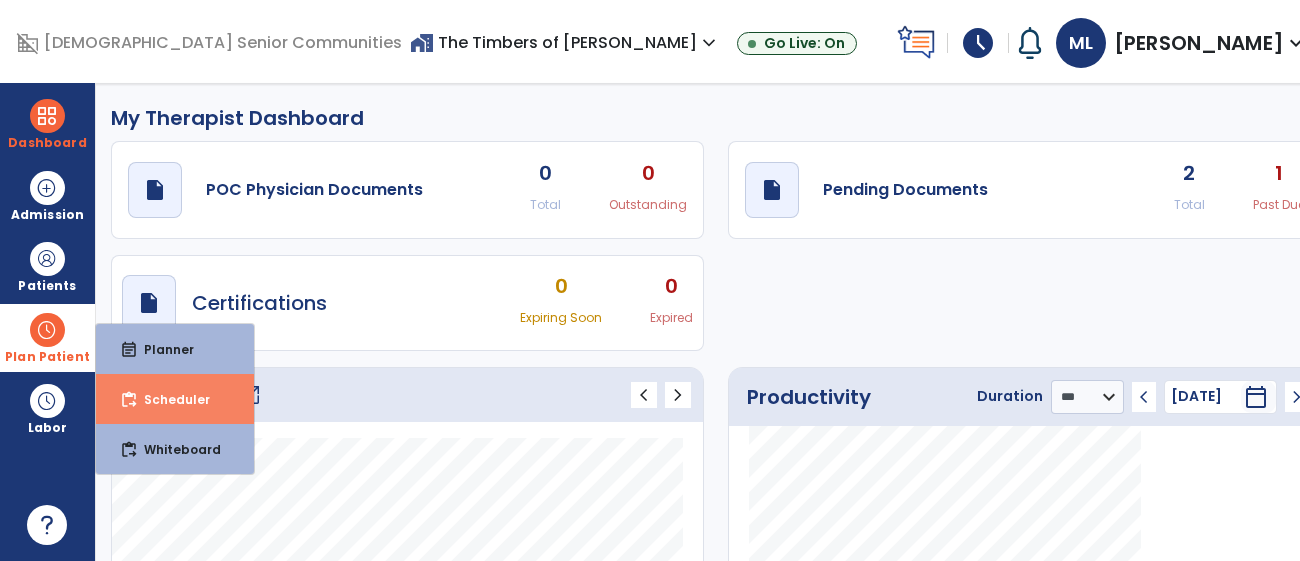 click on "content_paste_go  Scheduler" at bounding box center [175, 399] 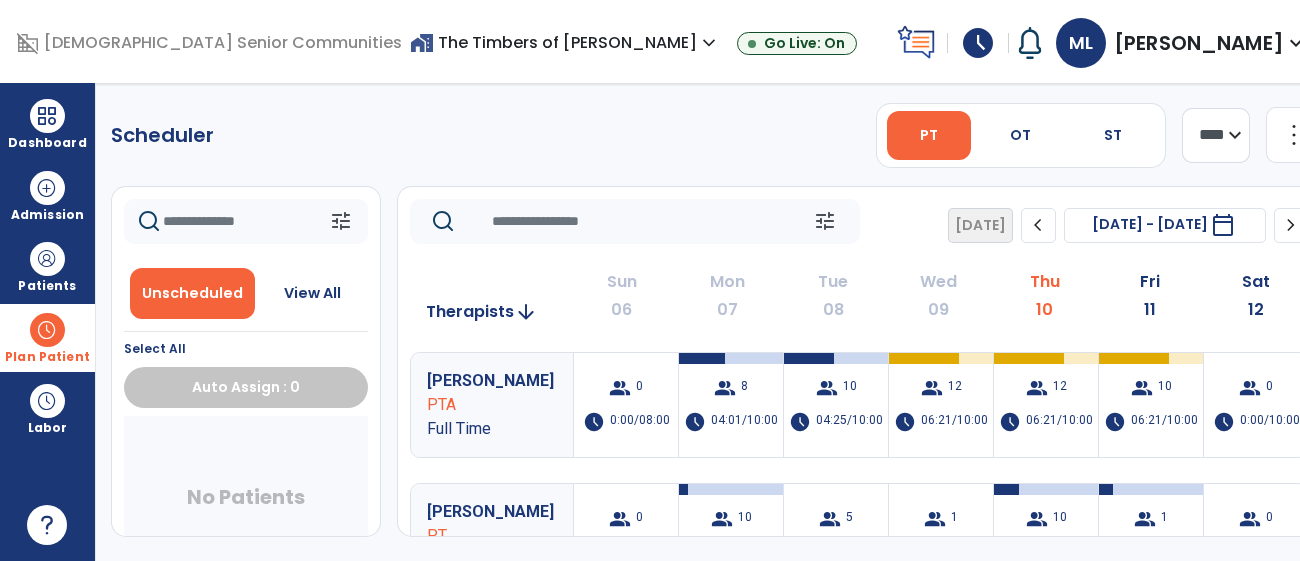 click on "Scheduler   PT   OT   ST  **** *** more_vert  Manage Labor   View All Therapists   Print" 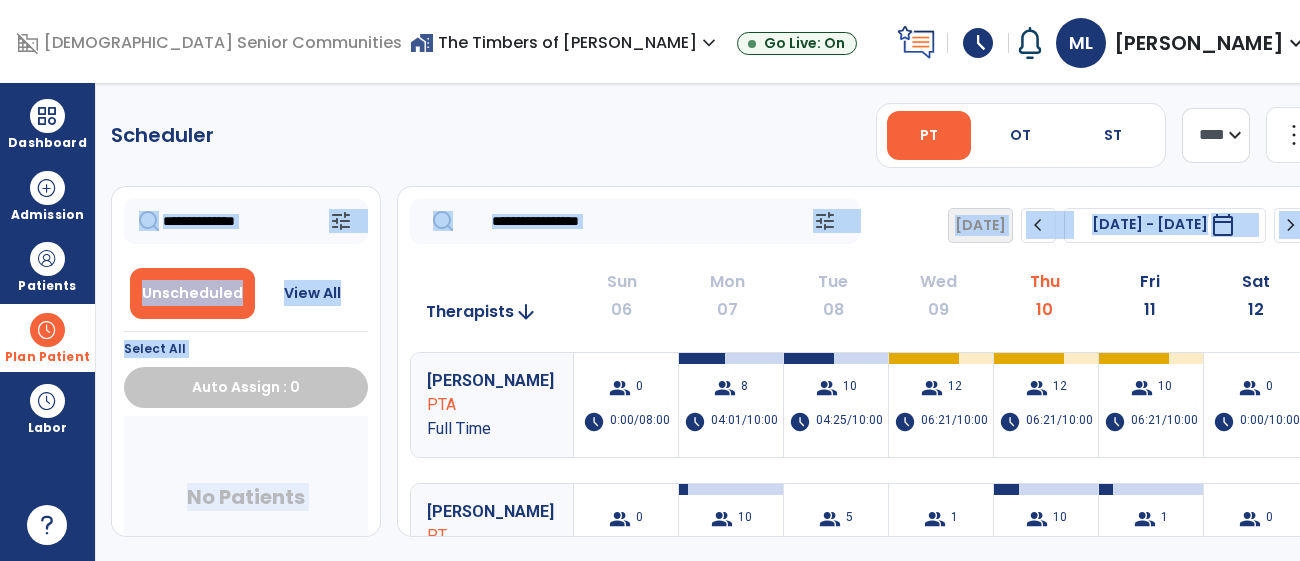 drag, startPoint x: 1298, startPoint y: 118, endPoint x: 1293, endPoint y: 237, distance: 119.104996 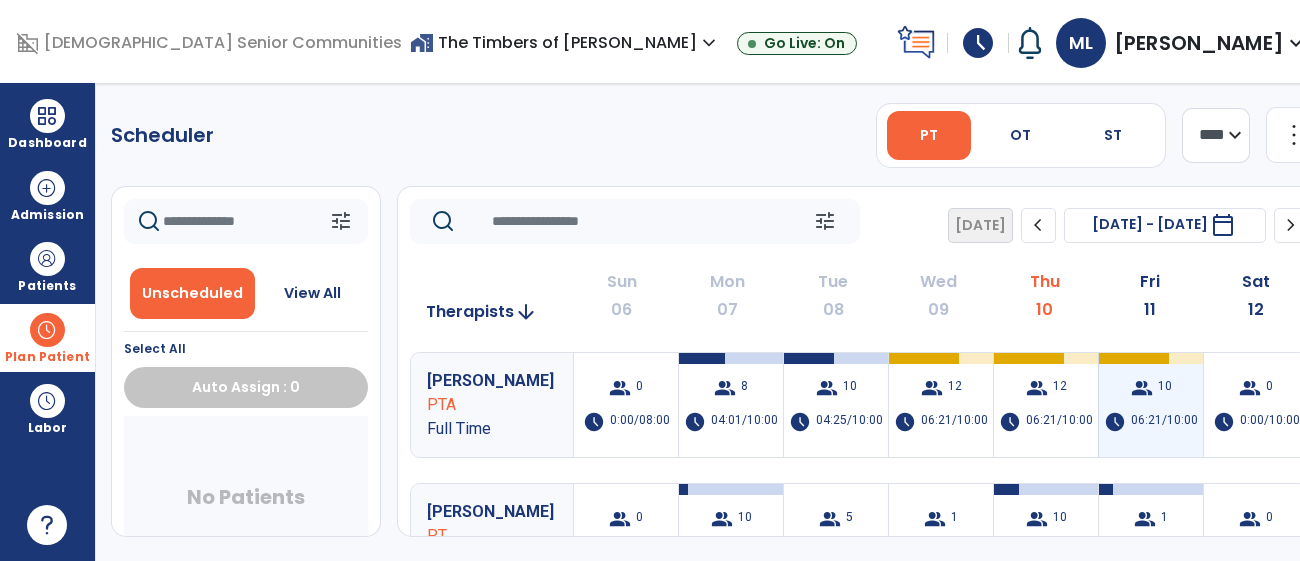 click on "group" at bounding box center (1142, 388) 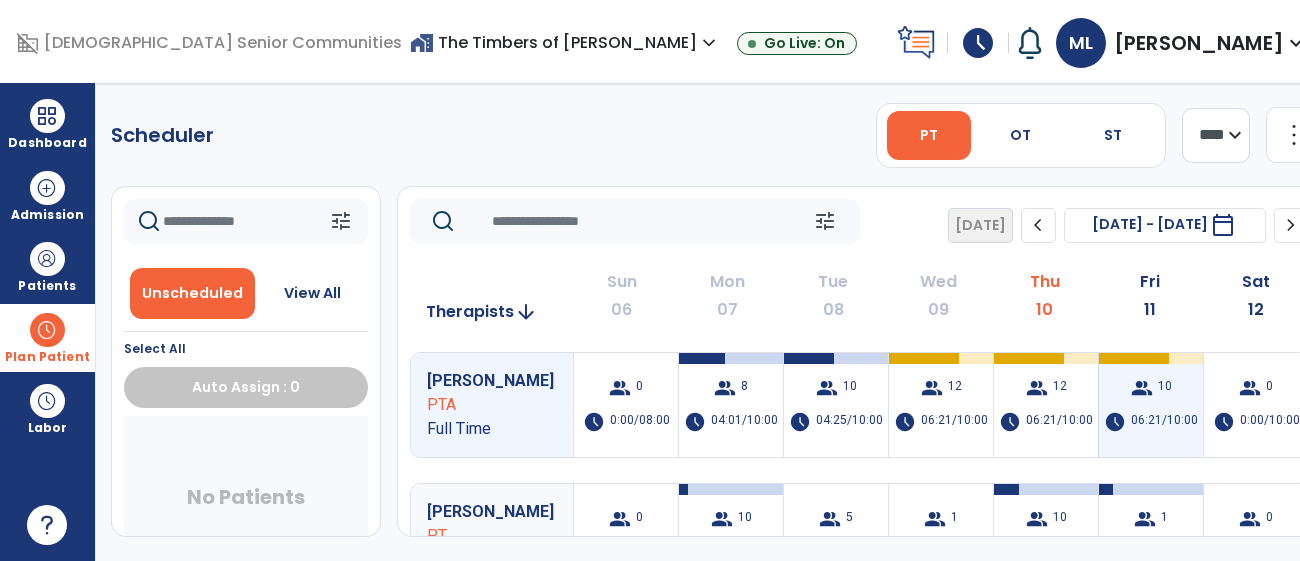 click on "06:21/10:00" at bounding box center [1164, 422] 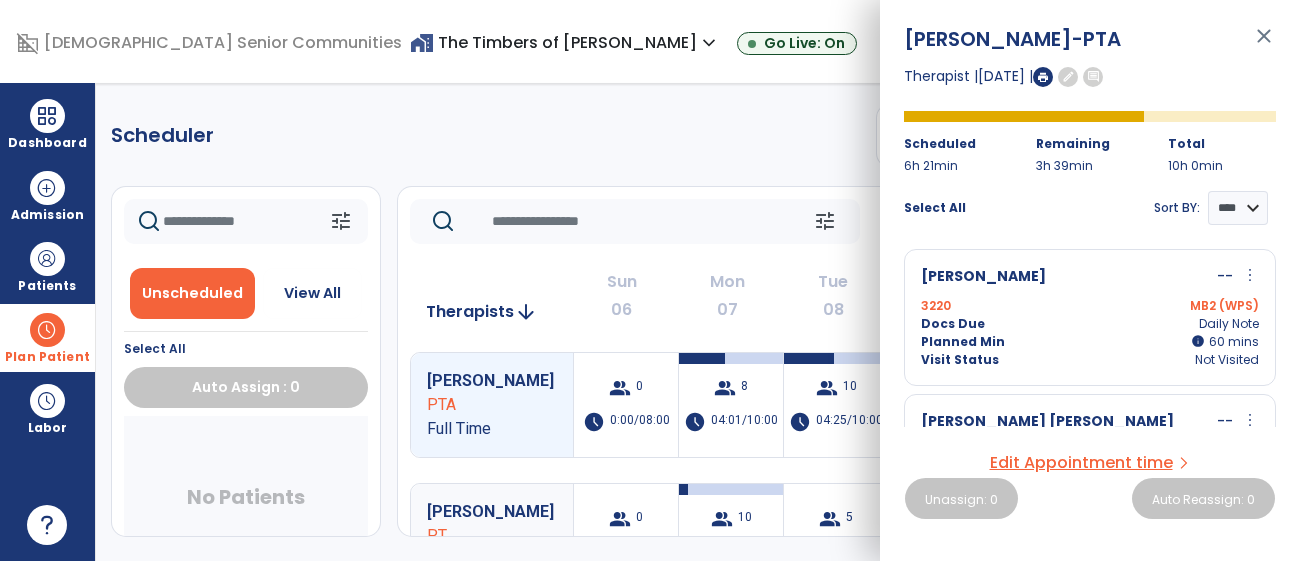 click on "[PERSON_NAME]   --  more_vert  edit   Edit Session   alt_route   Split Minutes  3220 MB2 (WPS)  Docs Due Daily Note   Planned Min  info   60 I 60 mins  Visit Status  Not Visited" at bounding box center (1090, 317) 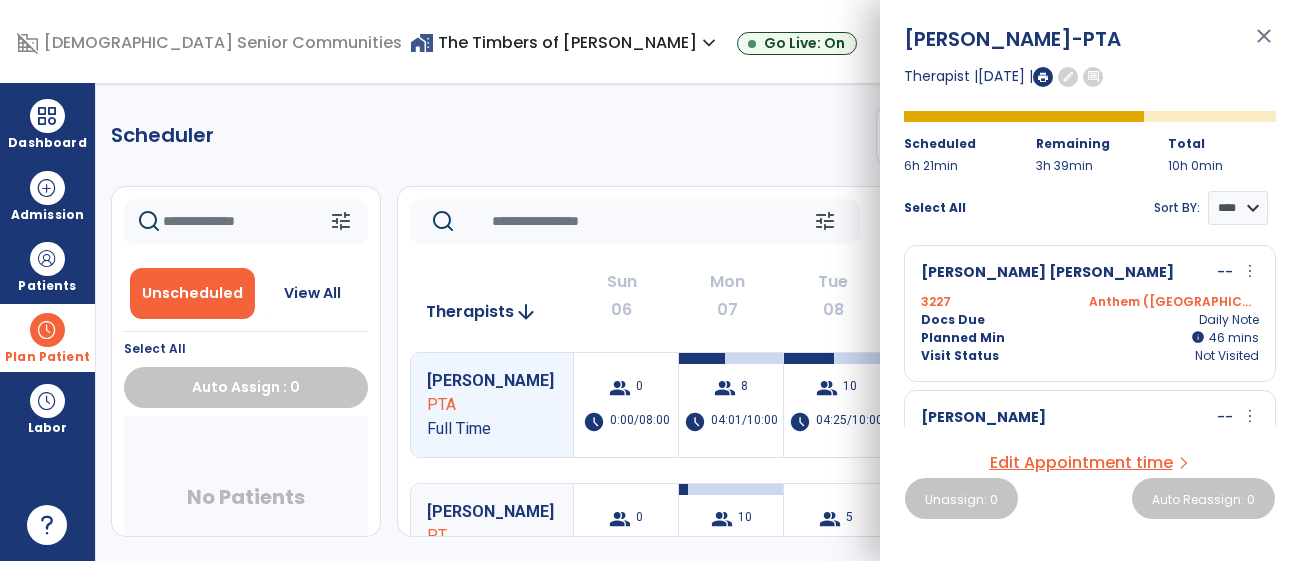 scroll, scrollTop: 0, scrollLeft: 0, axis: both 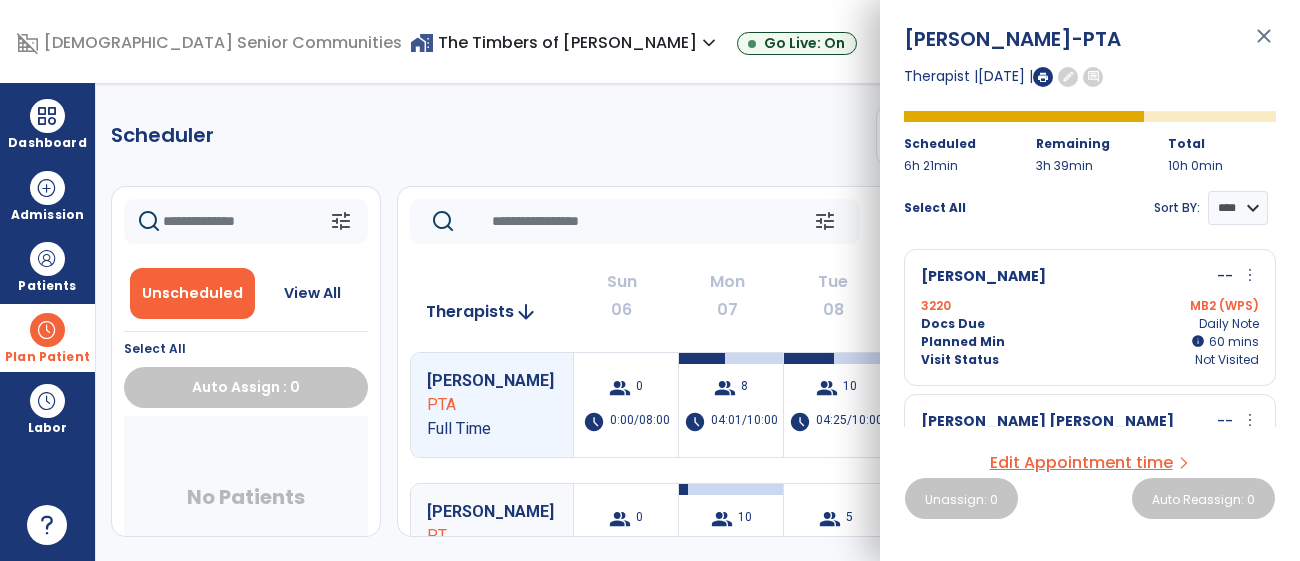 click on "[PERSON_NAME]   --  more_vert  edit   Edit Session   alt_route   Split Minutes  3220 MB2 (WPS)  Docs Due Daily Note   Planned Min  info   60 I 60 mins  Visit Status  Not Visited" at bounding box center [1090, 317] 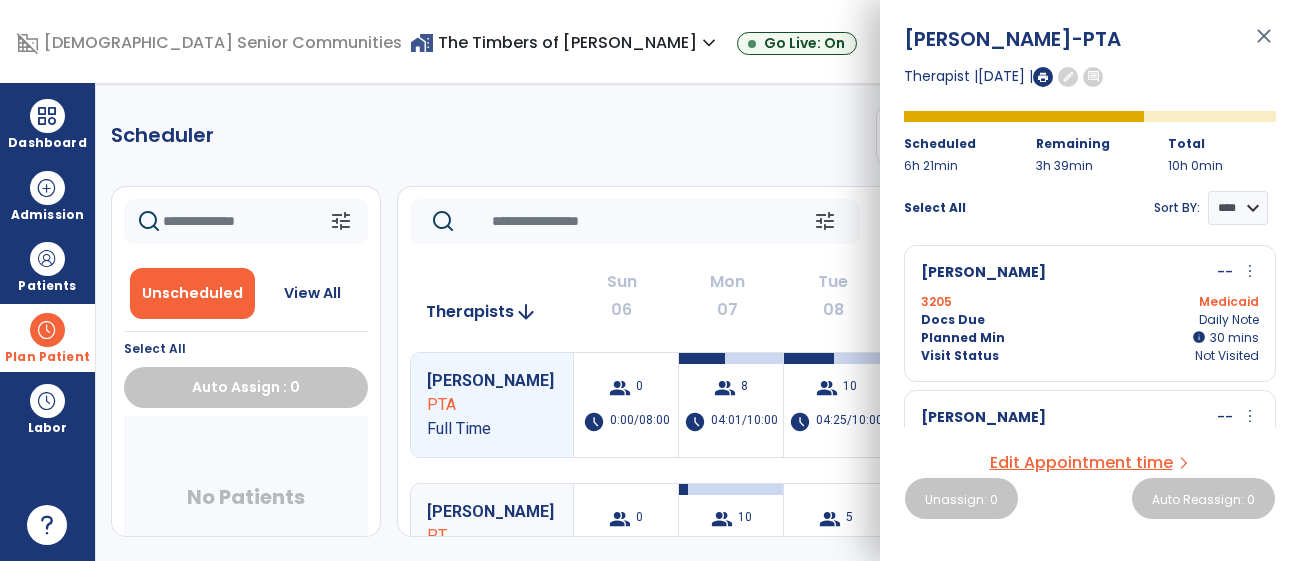 scroll, scrollTop: 1039, scrollLeft: 0, axis: vertical 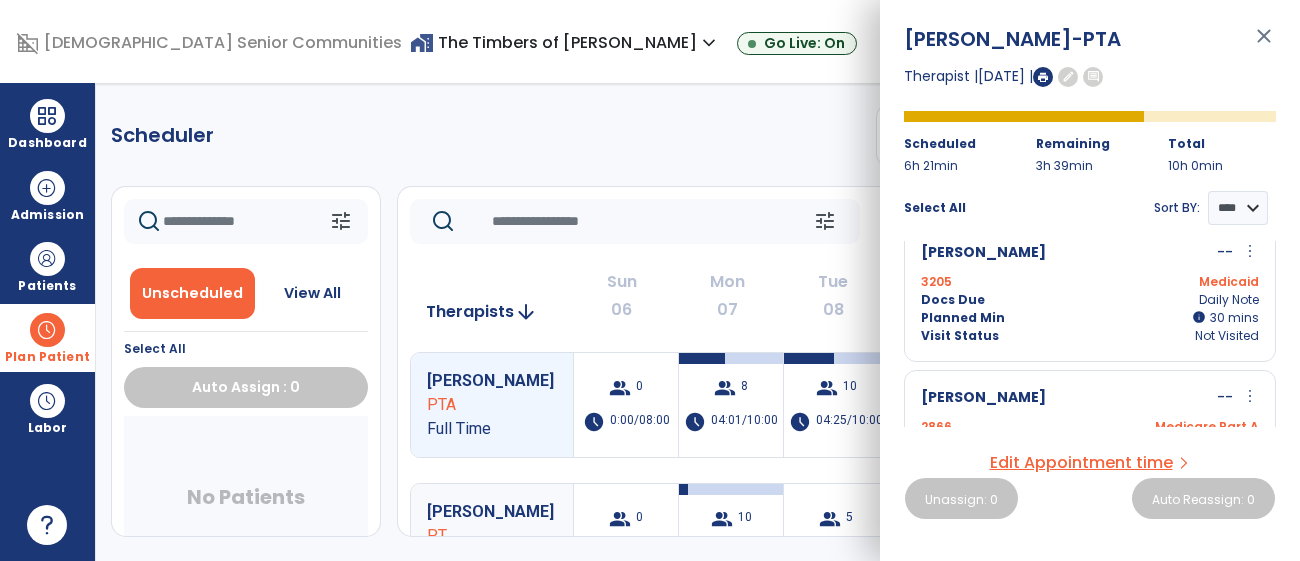 click on "close" at bounding box center (1264, 45) 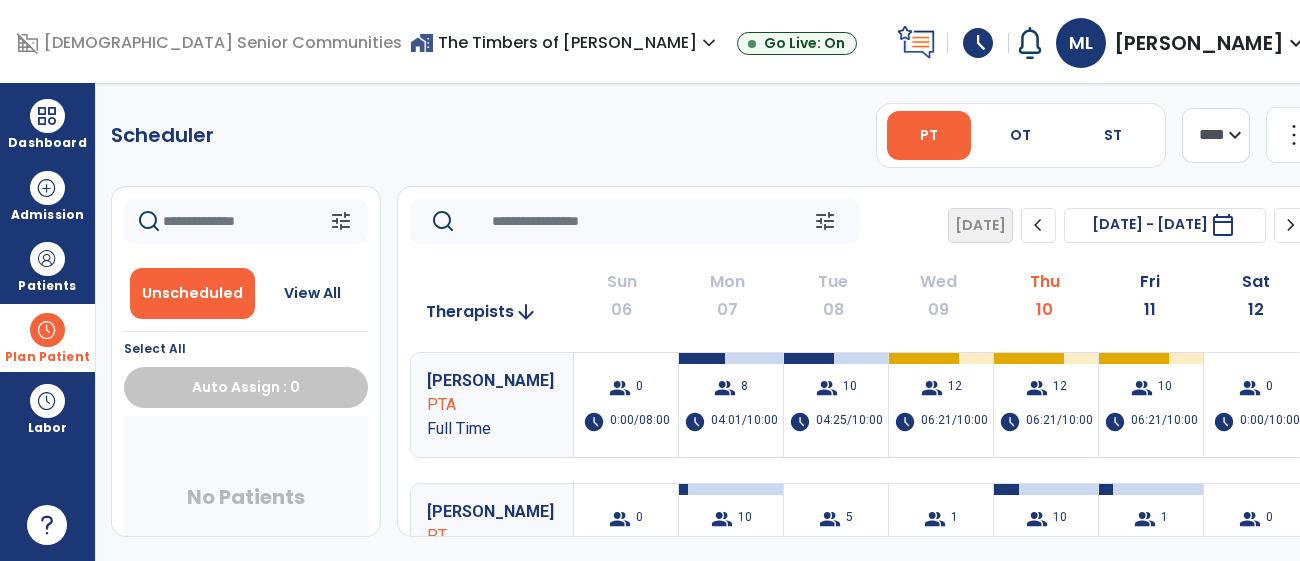 click on "Scheduler   PT   OT   ST  **** *** more_vert  Manage Labor   View All Therapists   Print" 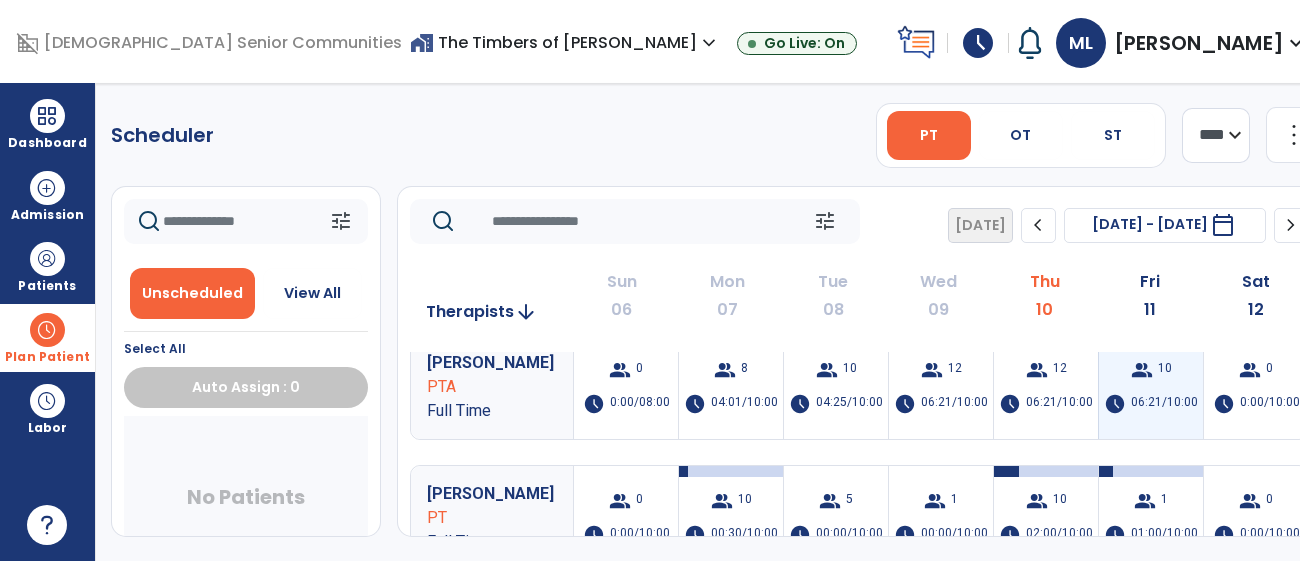 scroll, scrollTop: 0, scrollLeft: 0, axis: both 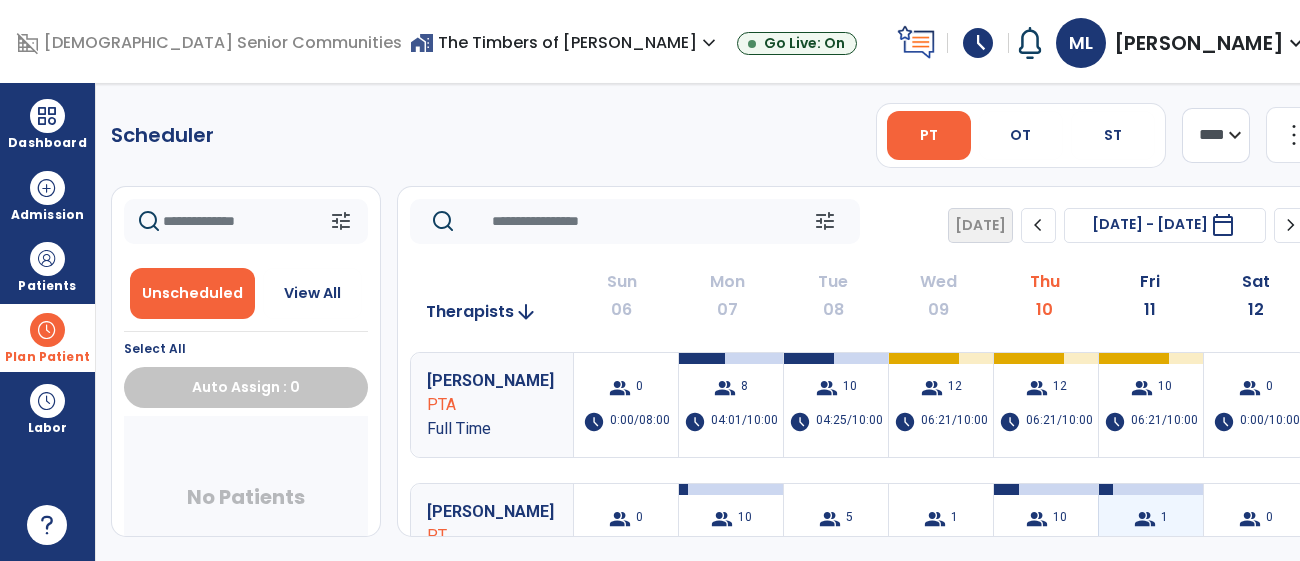click on "group" at bounding box center [1145, 519] 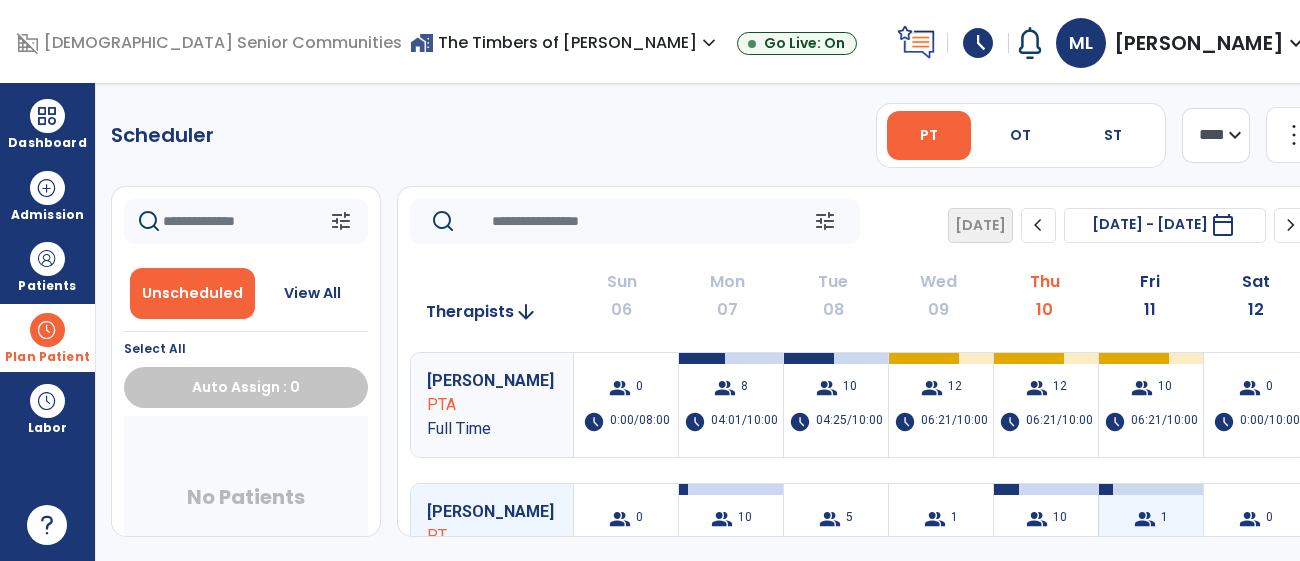 click on "group  1" at bounding box center (1151, 519) 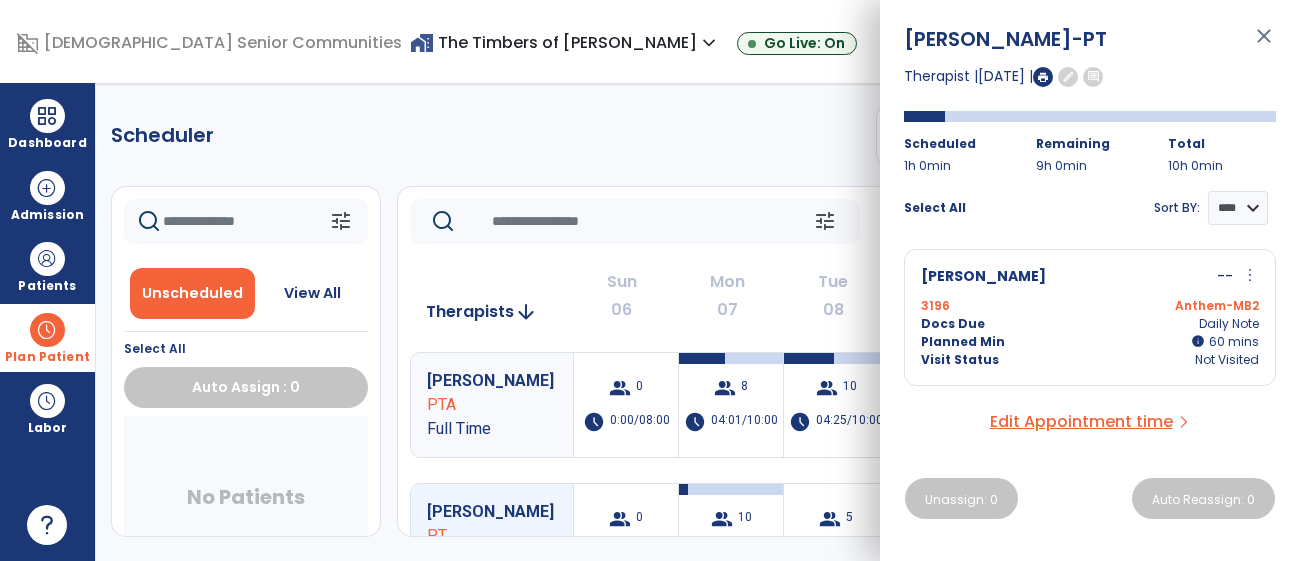 click on "-PT" at bounding box center [1089, 39] 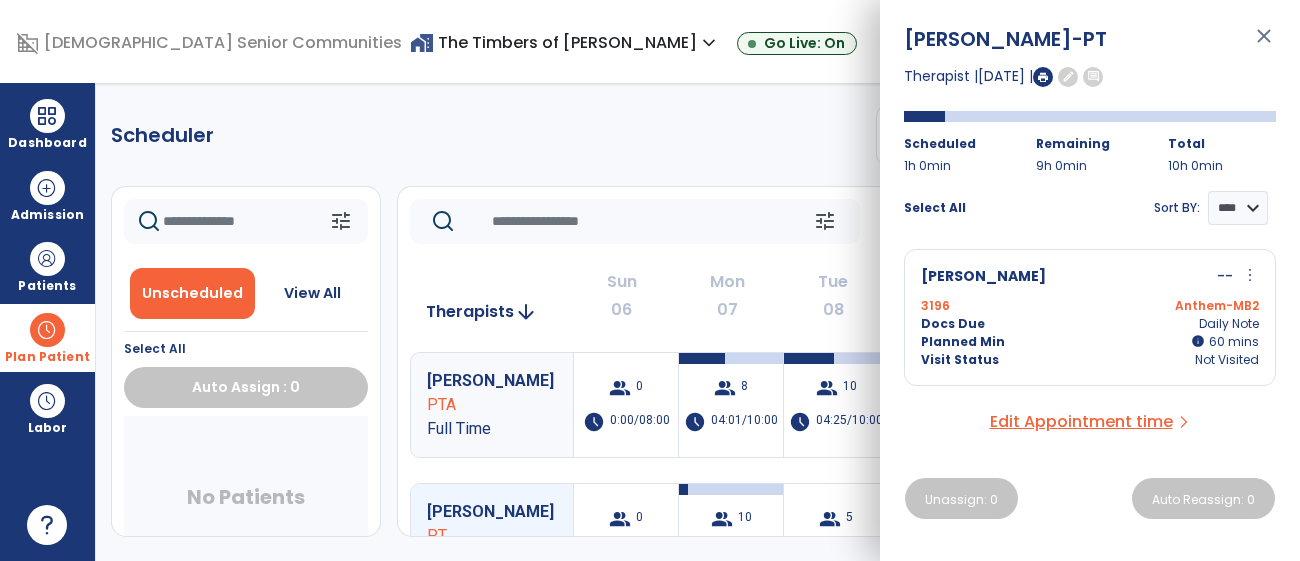 click on "close" at bounding box center (1264, 45) 